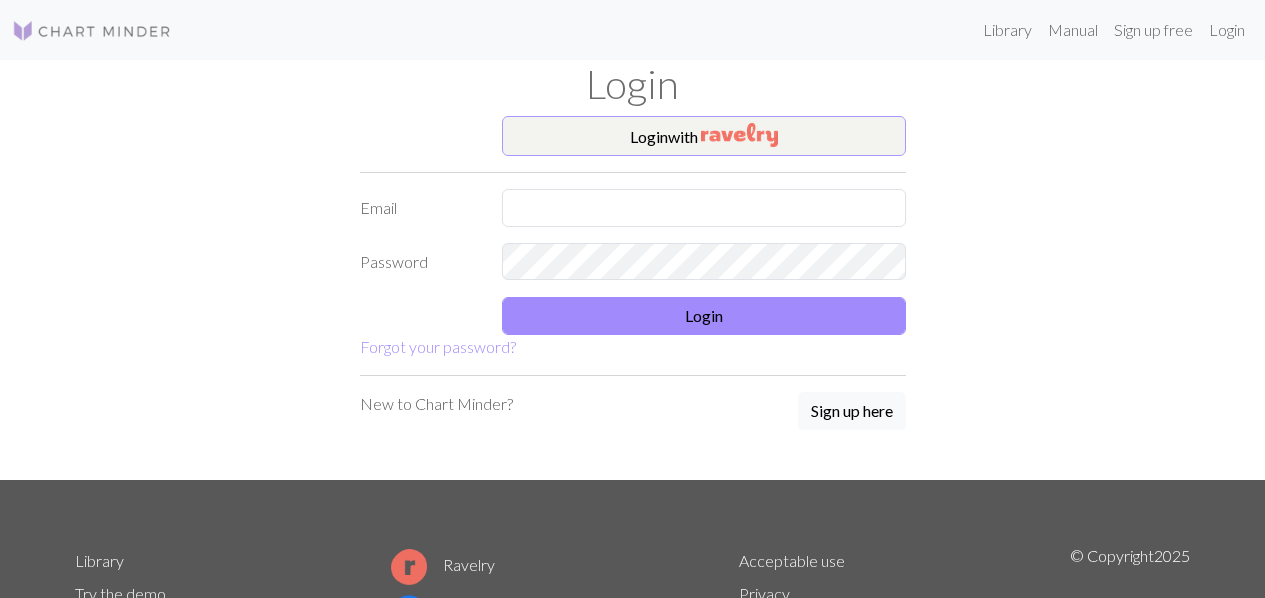 scroll, scrollTop: 0, scrollLeft: 0, axis: both 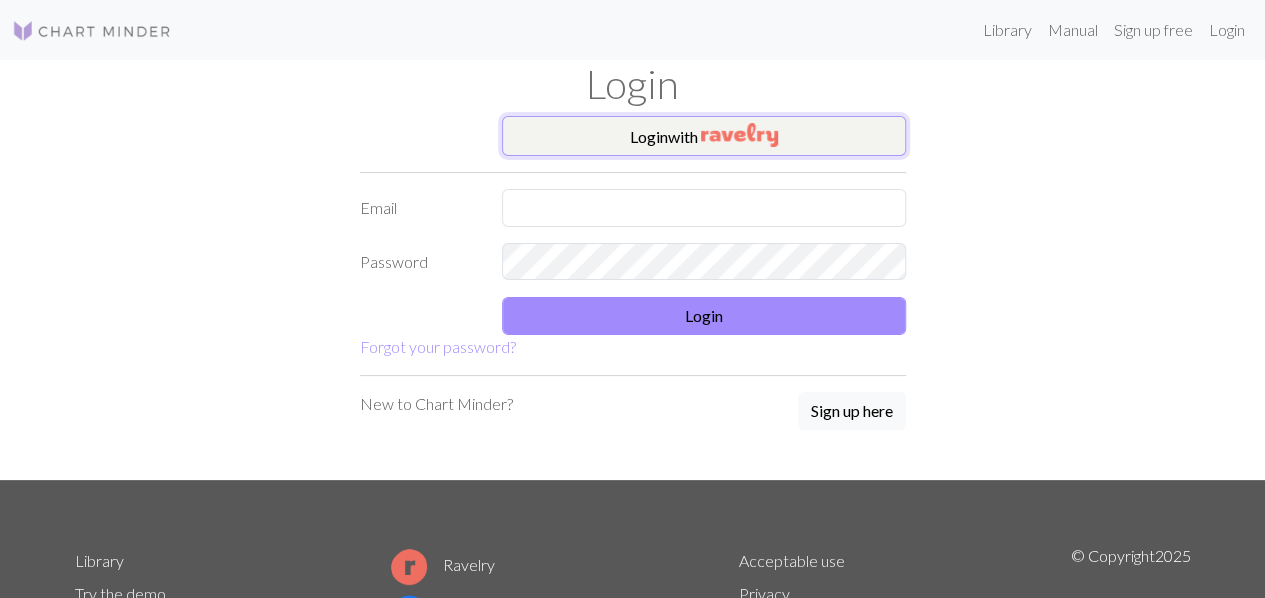 click on "Login  with" at bounding box center [704, 136] 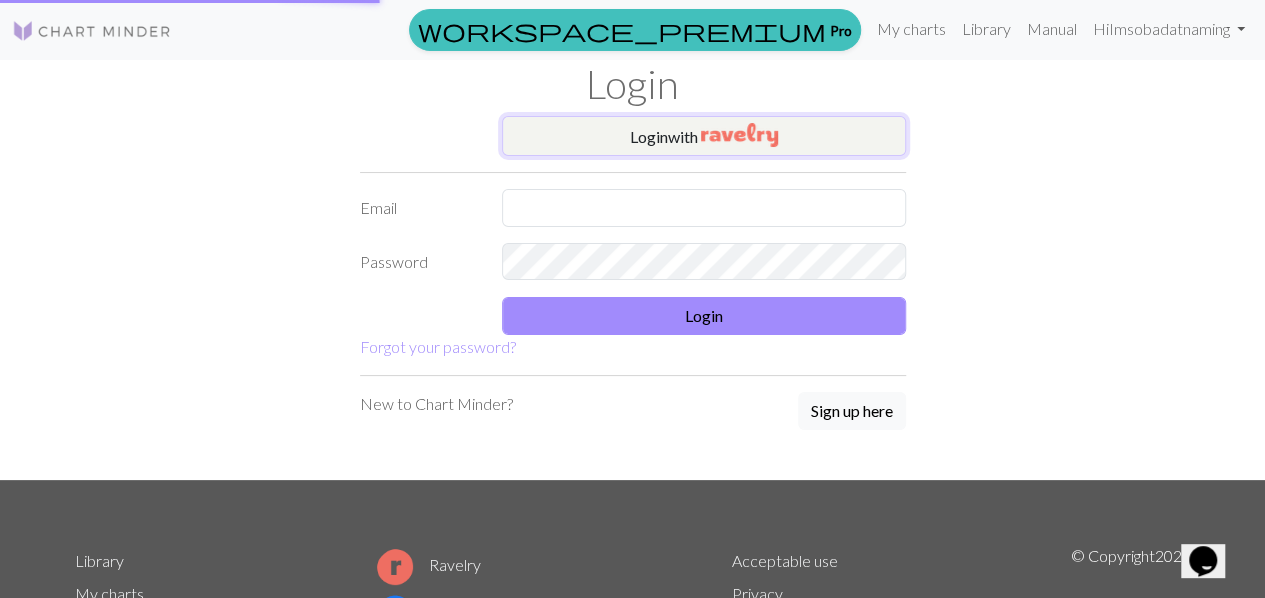 scroll, scrollTop: 0, scrollLeft: 0, axis: both 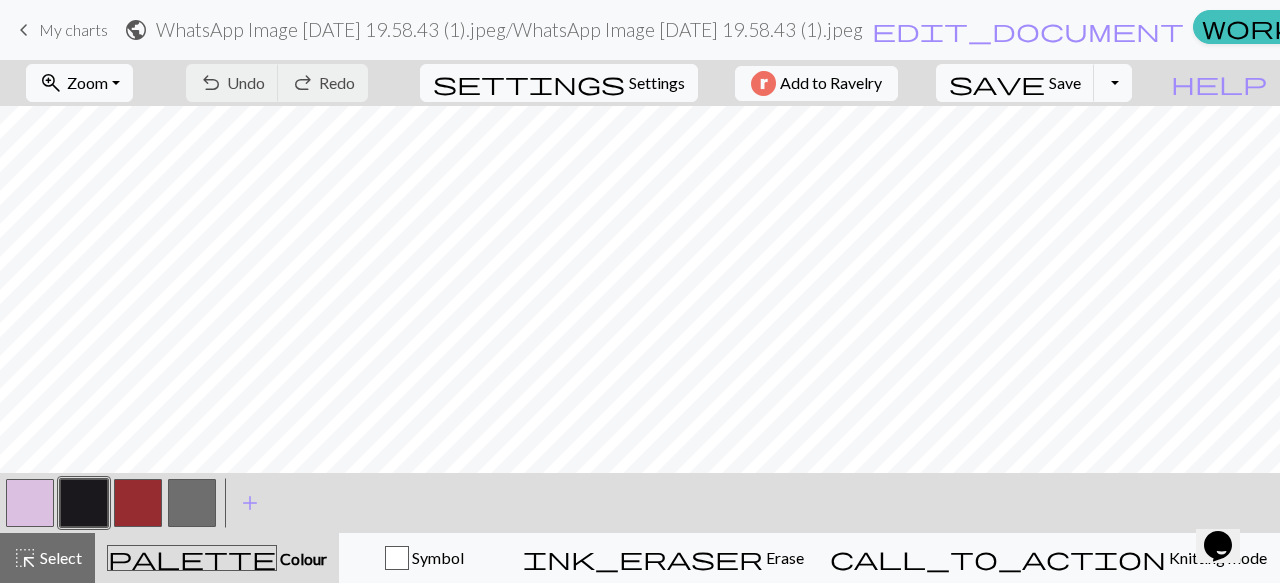 click on "My charts" at bounding box center [1695, 30] 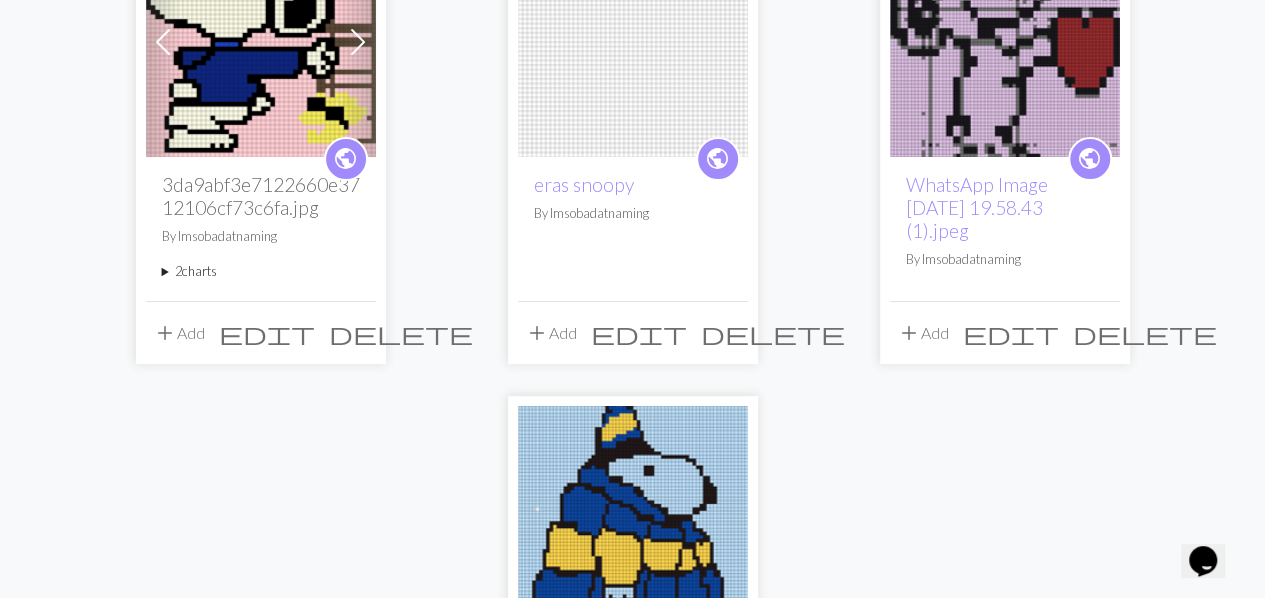 scroll, scrollTop: 400, scrollLeft: 0, axis: vertical 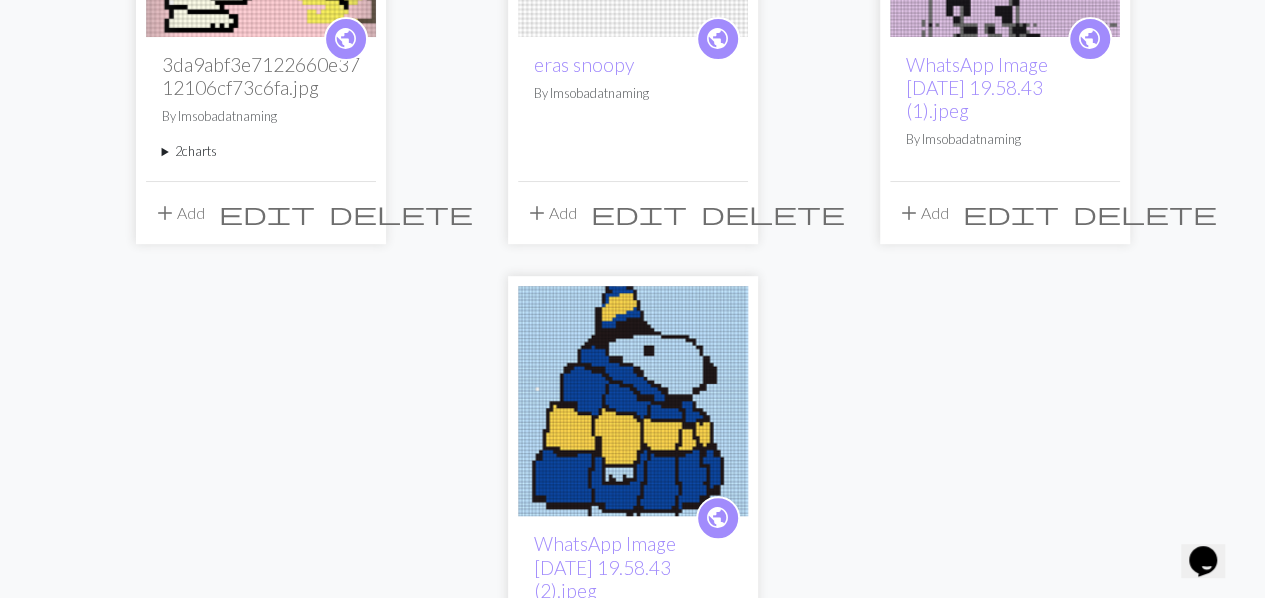 click on "delete" at bounding box center [773, 213] 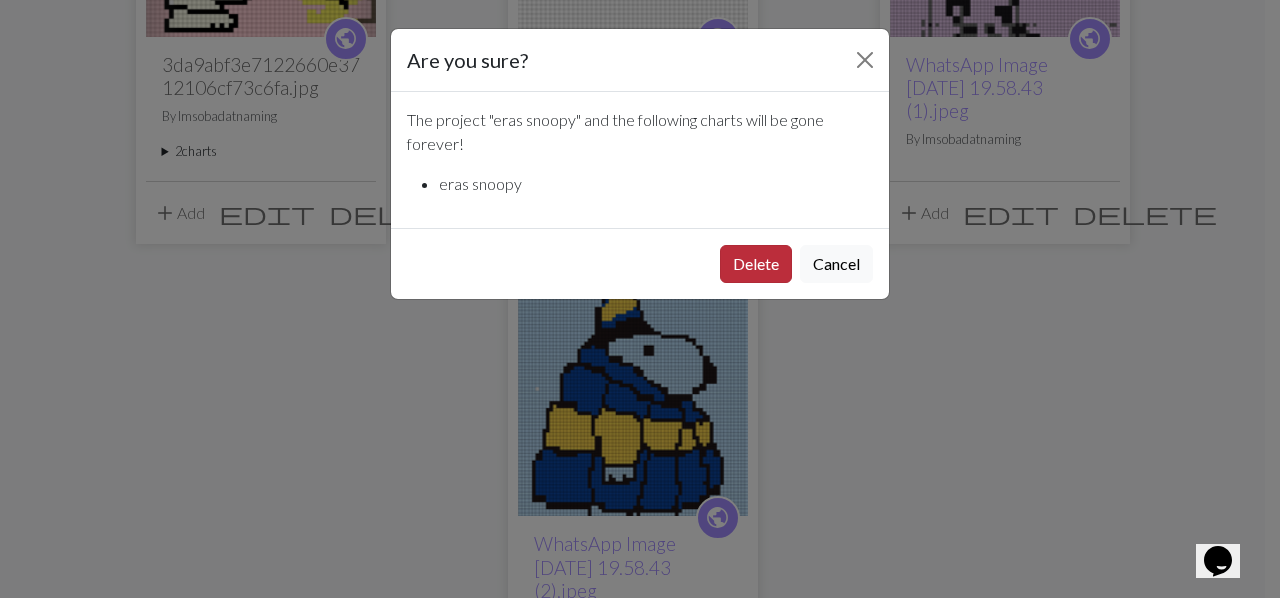 click on "Delete" at bounding box center (756, 264) 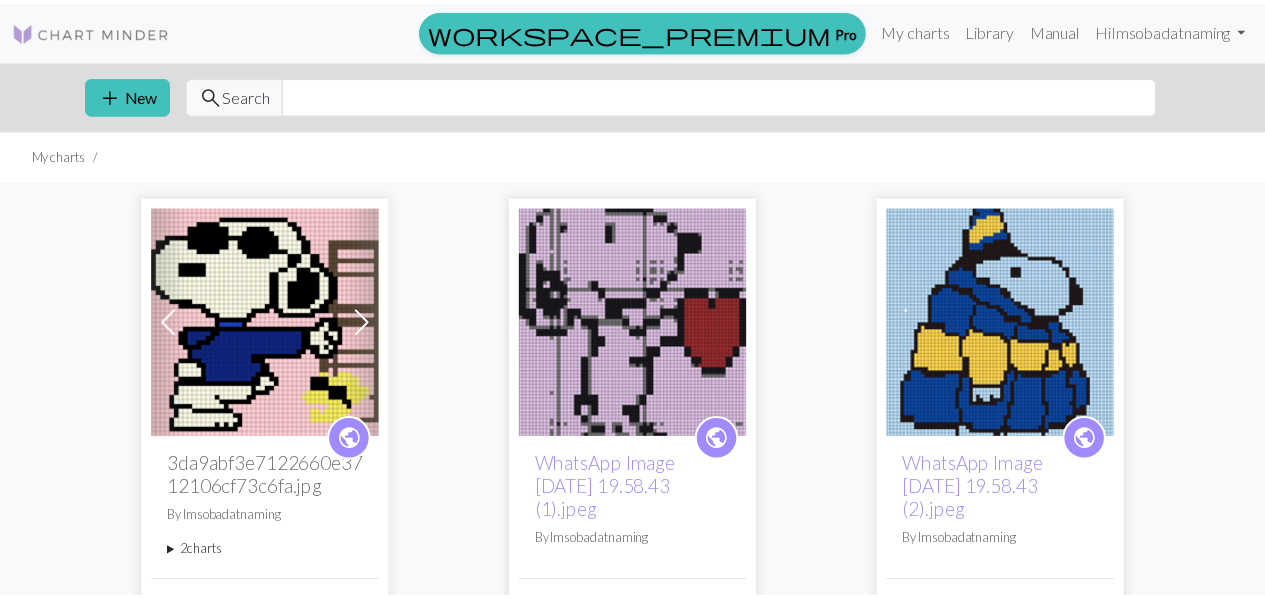 scroll, scrollTop: 371, scrollLeft: 0, axis: vertical 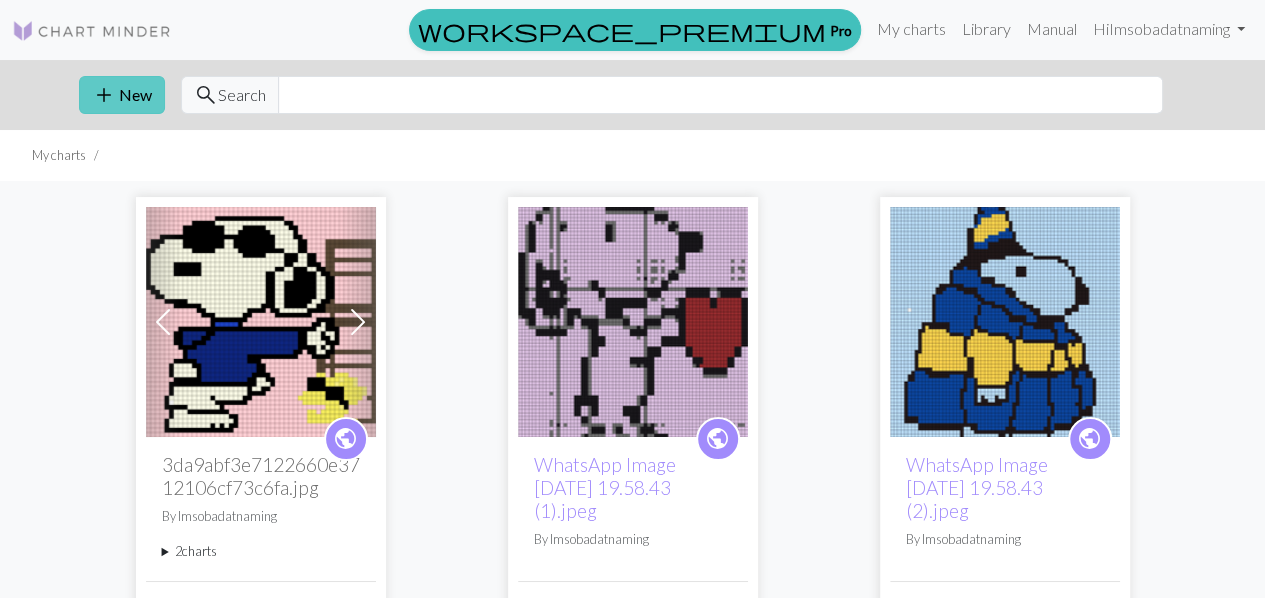click on "add   New" at bounding box center (122, 95) 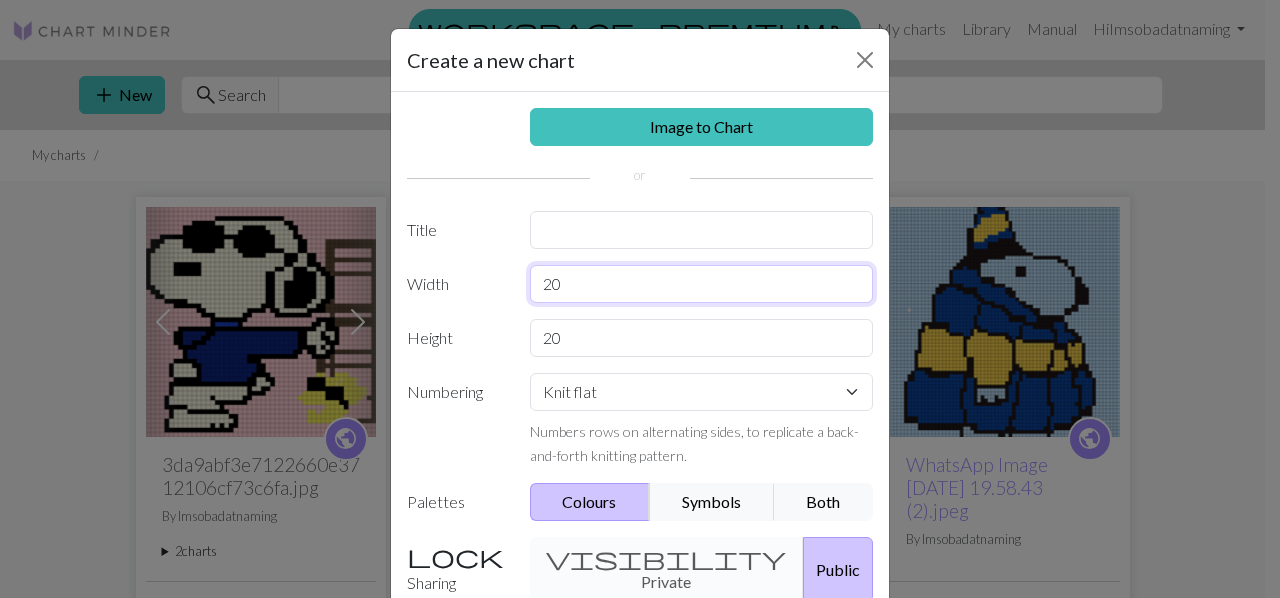 click on "20" at bounding box center [702, 284] 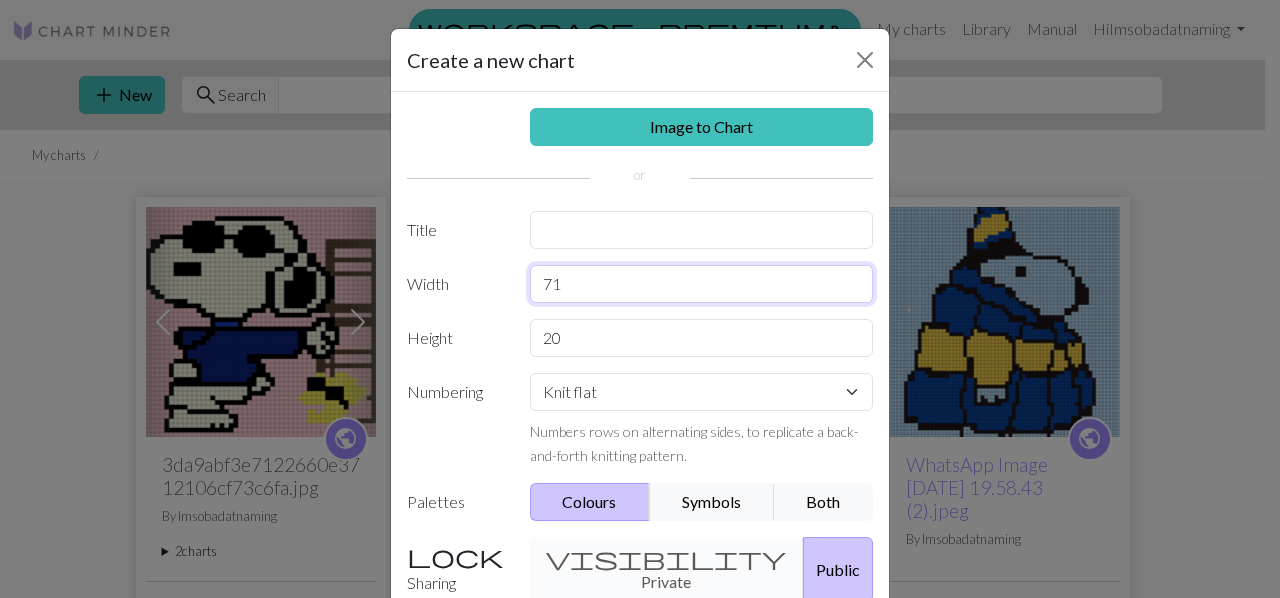 type on "71" 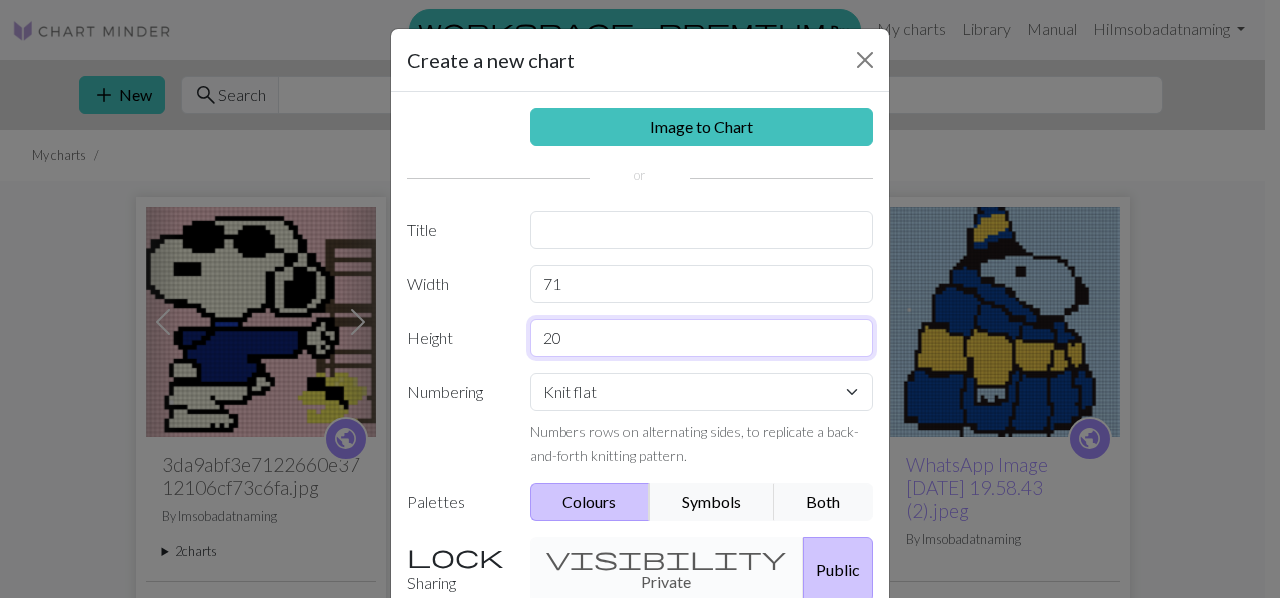 click on "20" at bounding box center [702, 338] 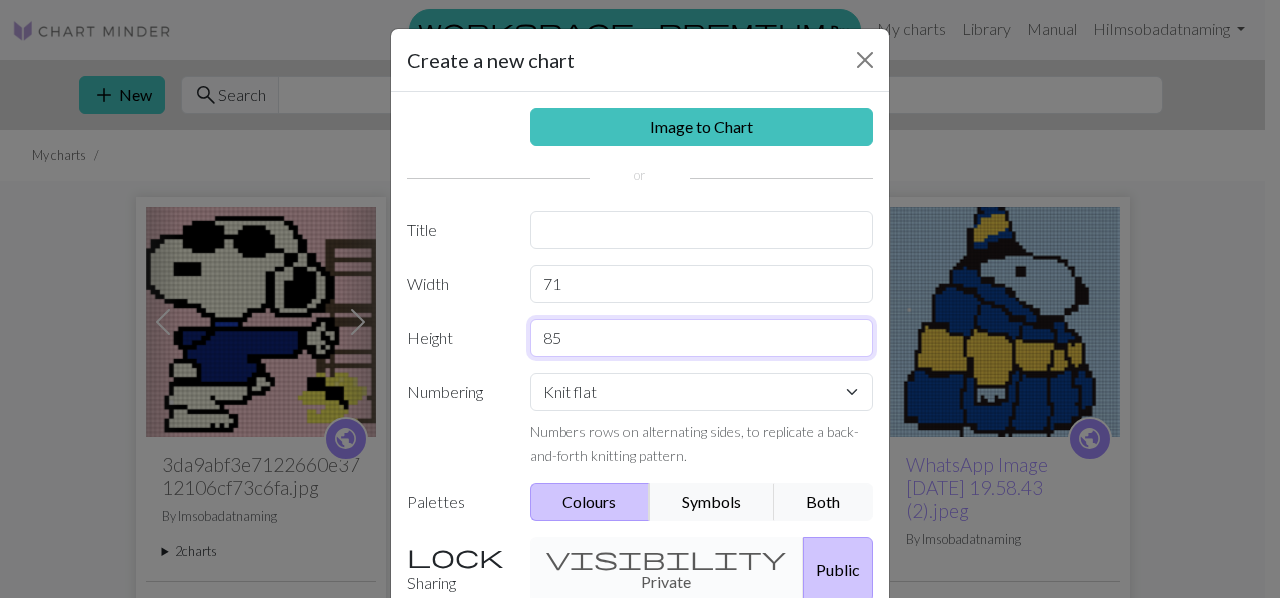 type on "85" 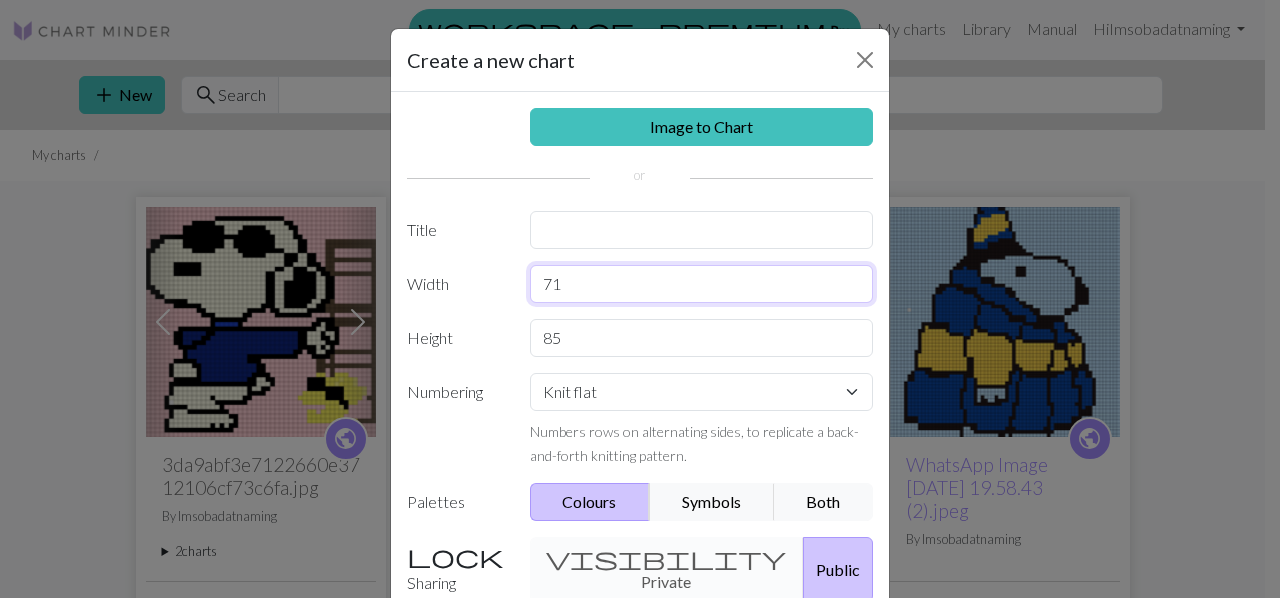 drag, startPoint x: 752, startPoint y: 297, endPoint x: 738, endPoint y: 309, distance: 18.439089 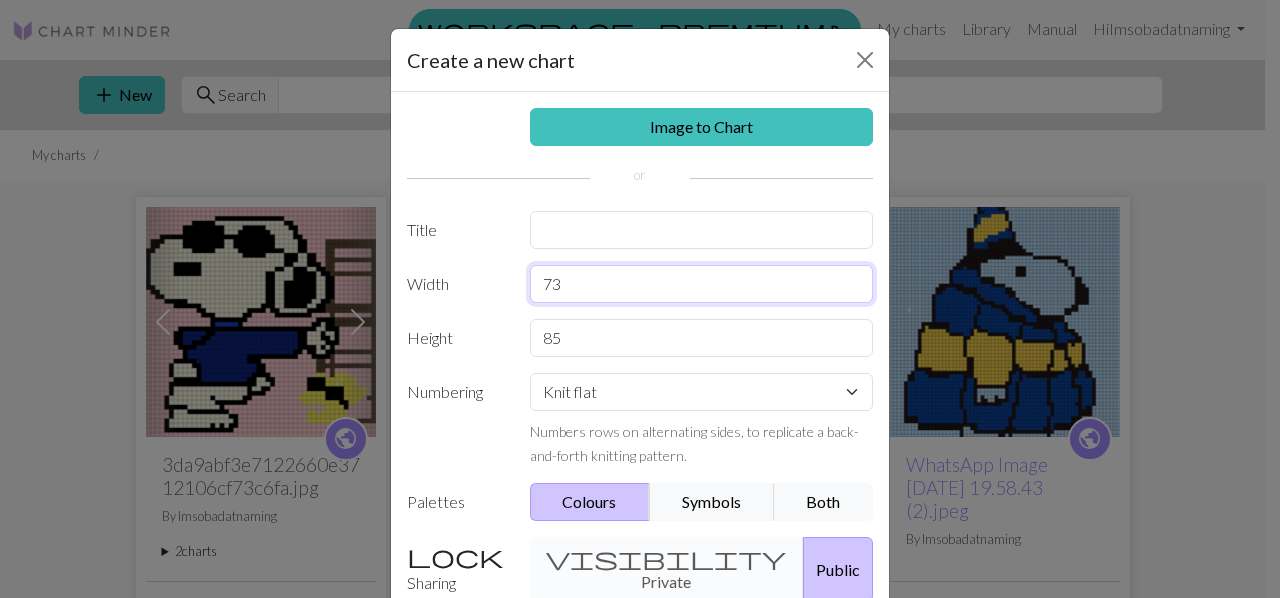 type on "73" 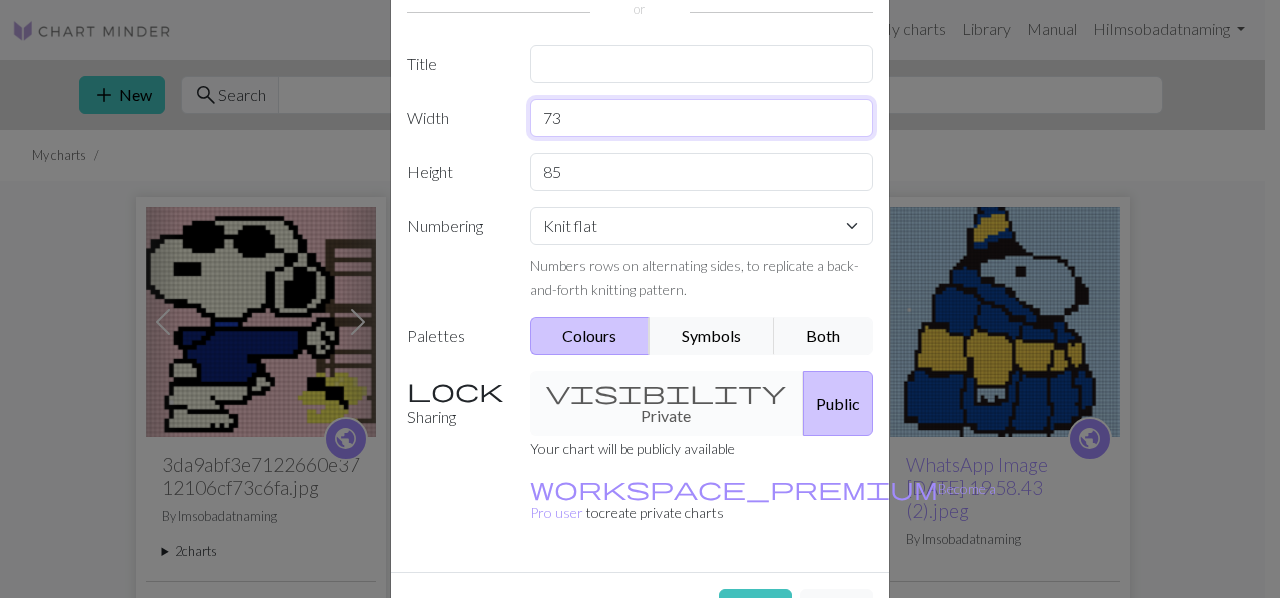 scroll, scrollTop: 188, scrollLeft: 0, axis: vertical 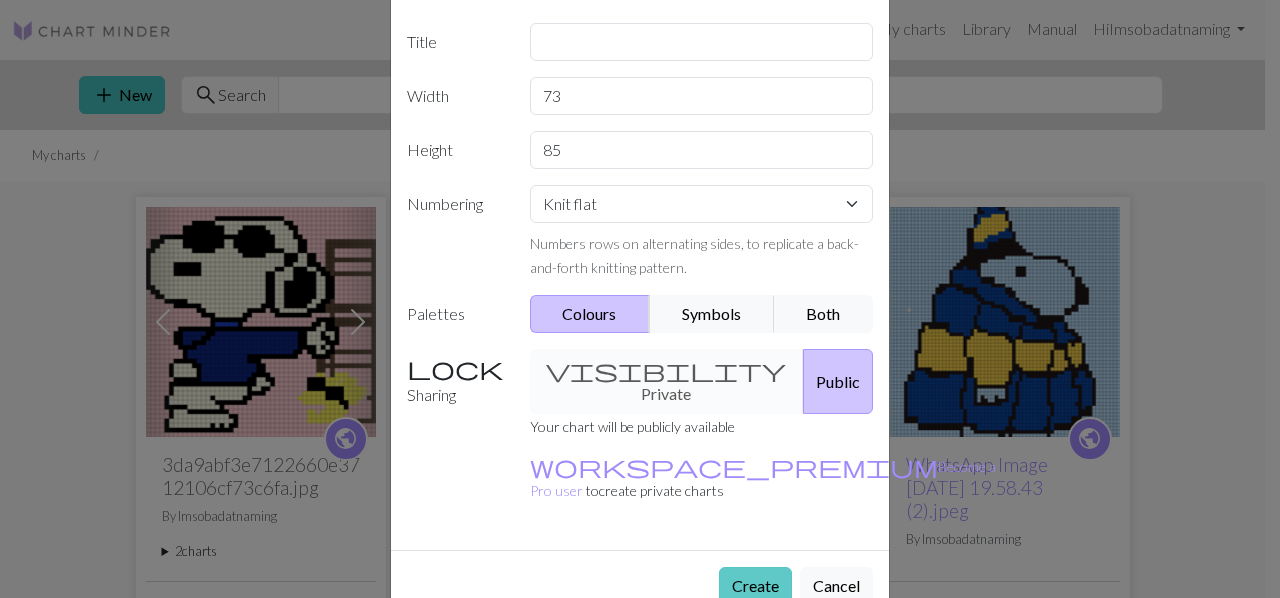 click on "Create" at bounding box center (755, 586) 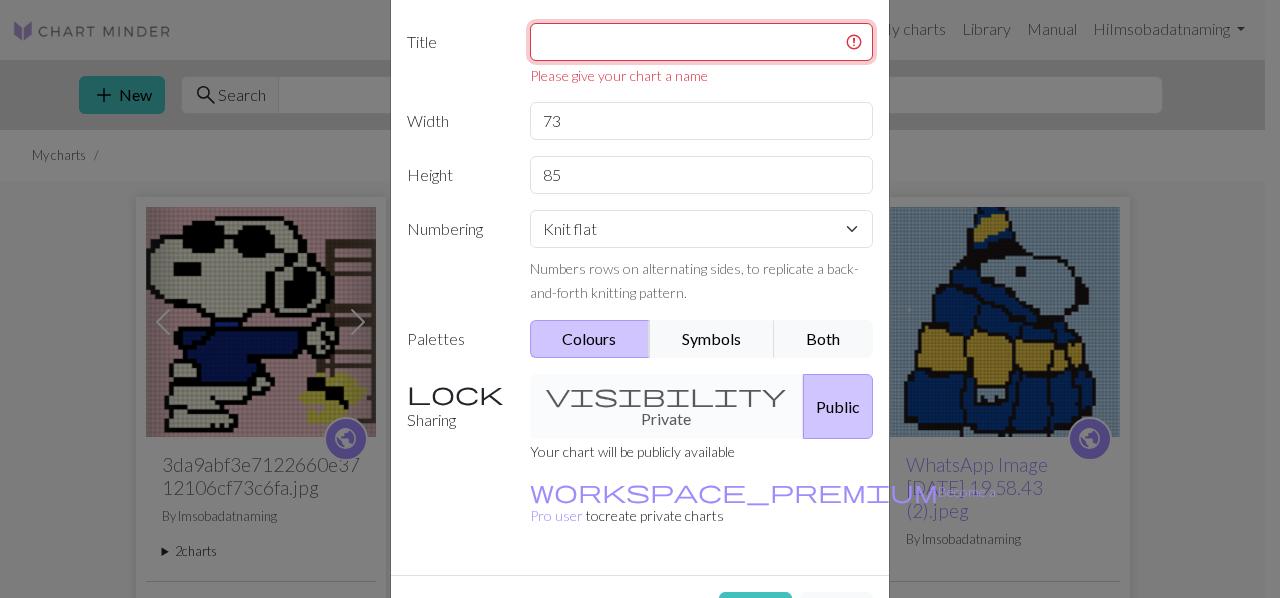 click at bounding box center (702, 42) 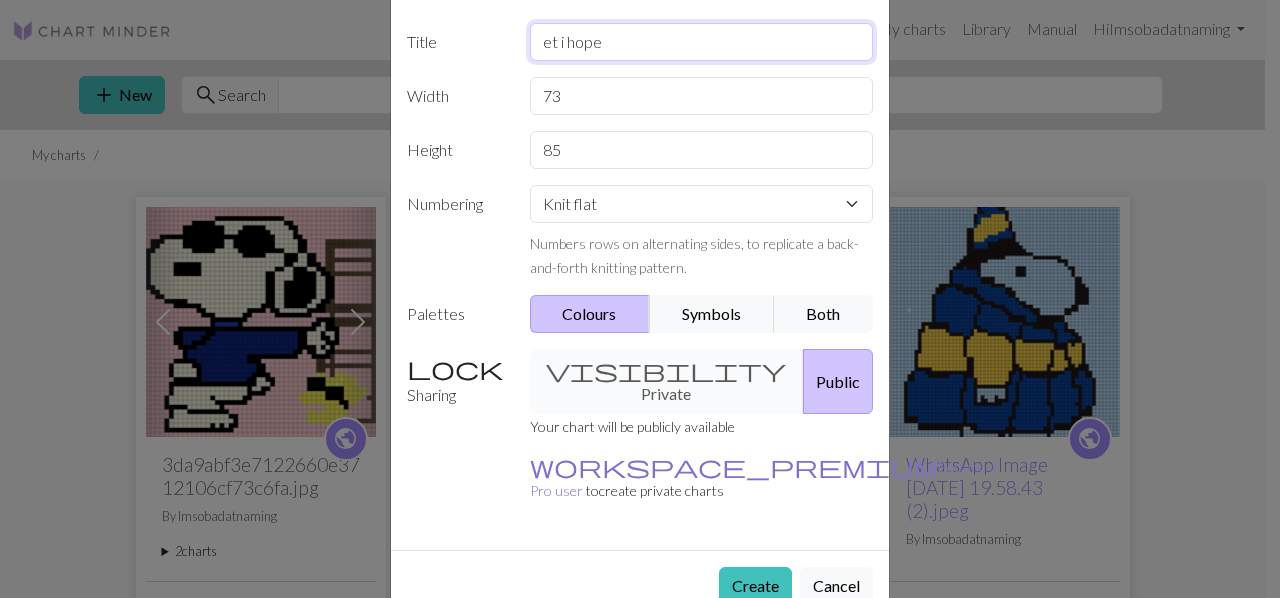 type on "et i hope" 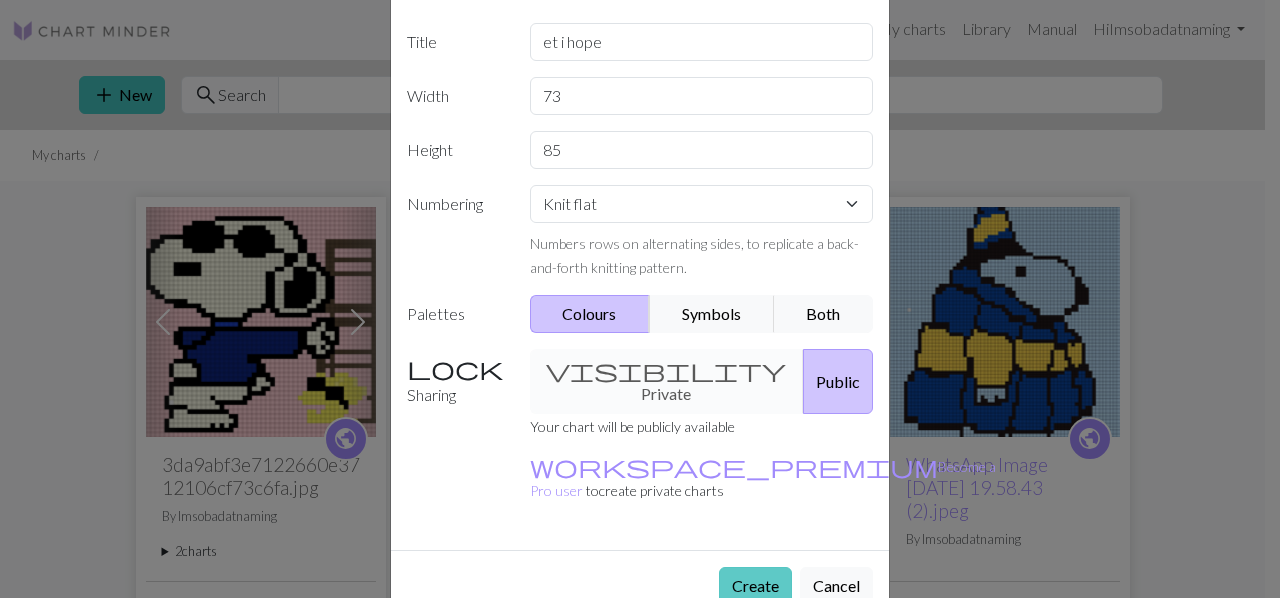 click on "Create" at bounding box center (755, 586) 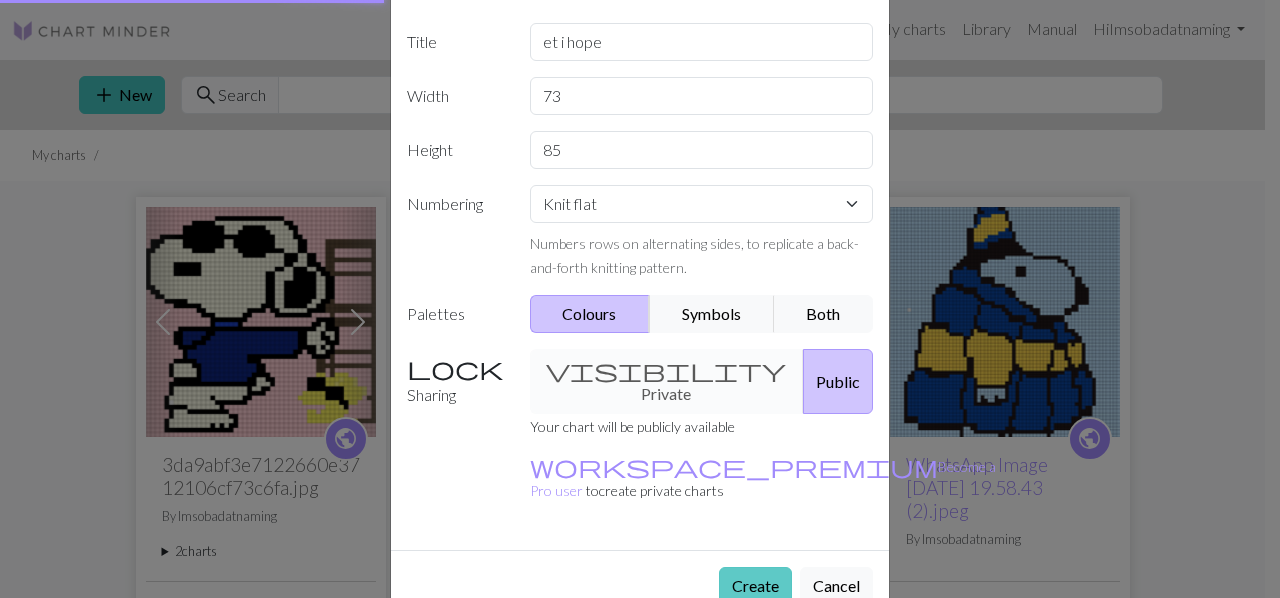 click on "Create" at bounding box center (755, 586) 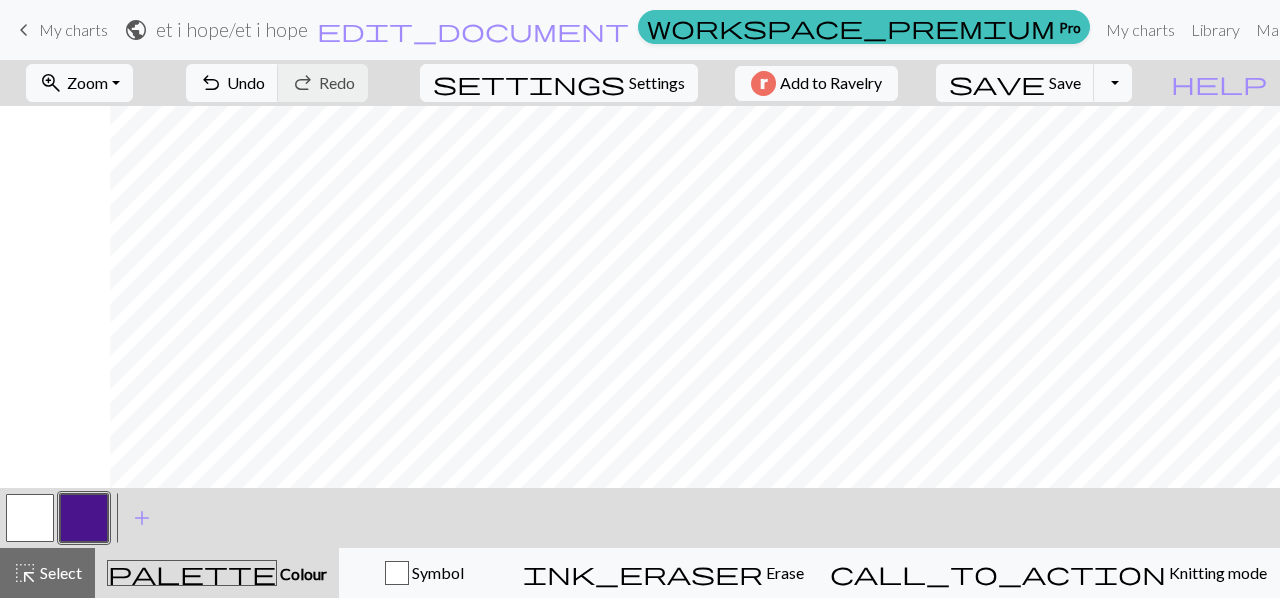 scroll, scrollTop: 0, scrollLeft: 785, axis: horizontal 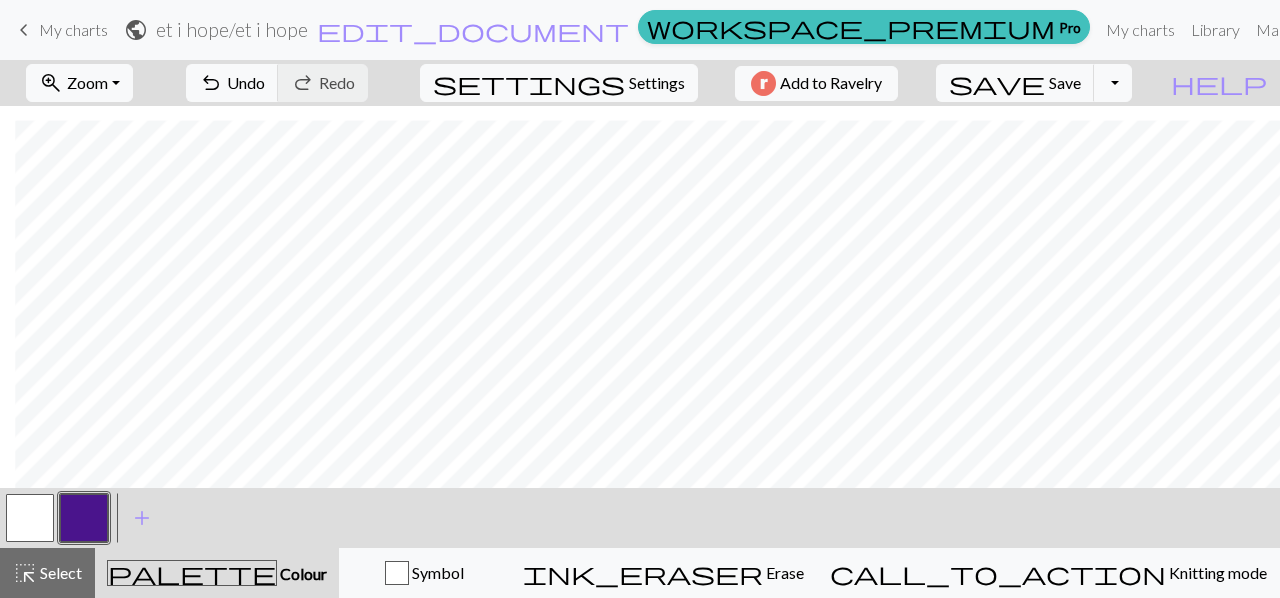 click at bounding box center [30, 518] 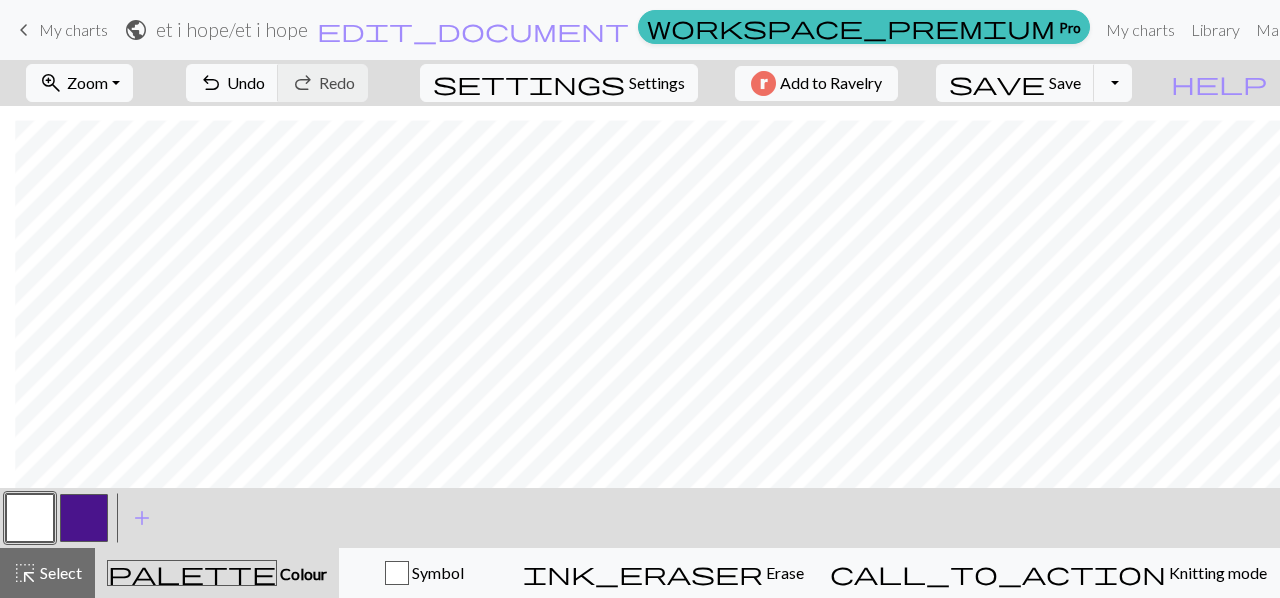 drag, startPoint x: 84, startPoint y: 517, endPoint x: 85, endPoint y: 502, distance: 15.033297 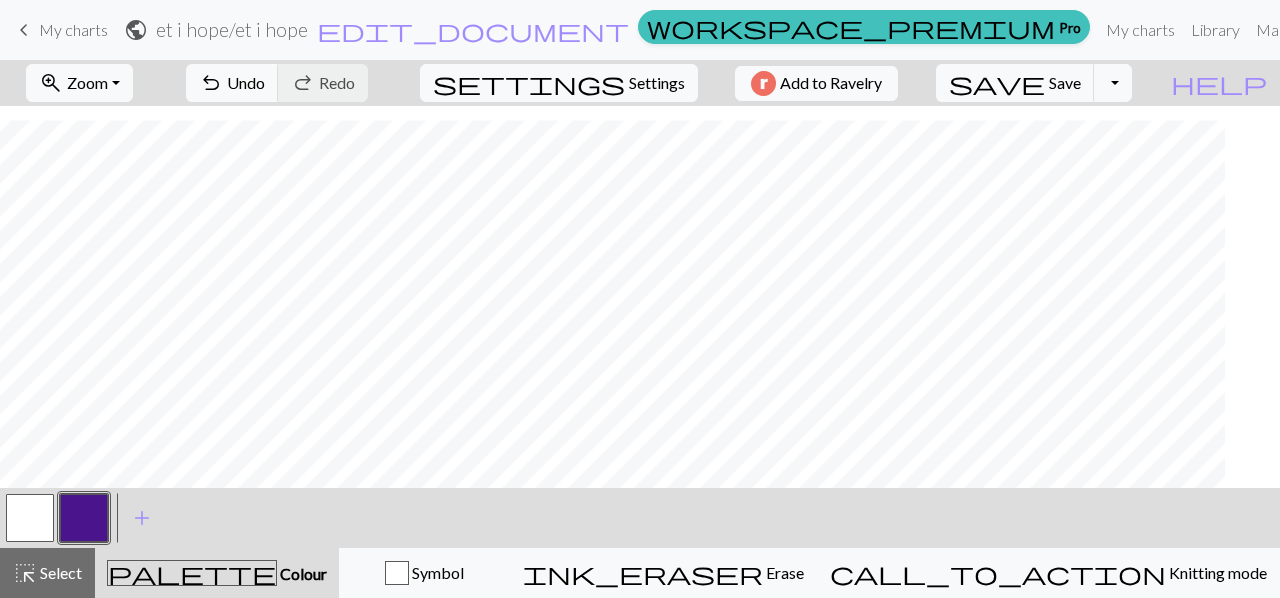 scroll, scrollTop: 1422, scrollLeft: 0, axis: vertical 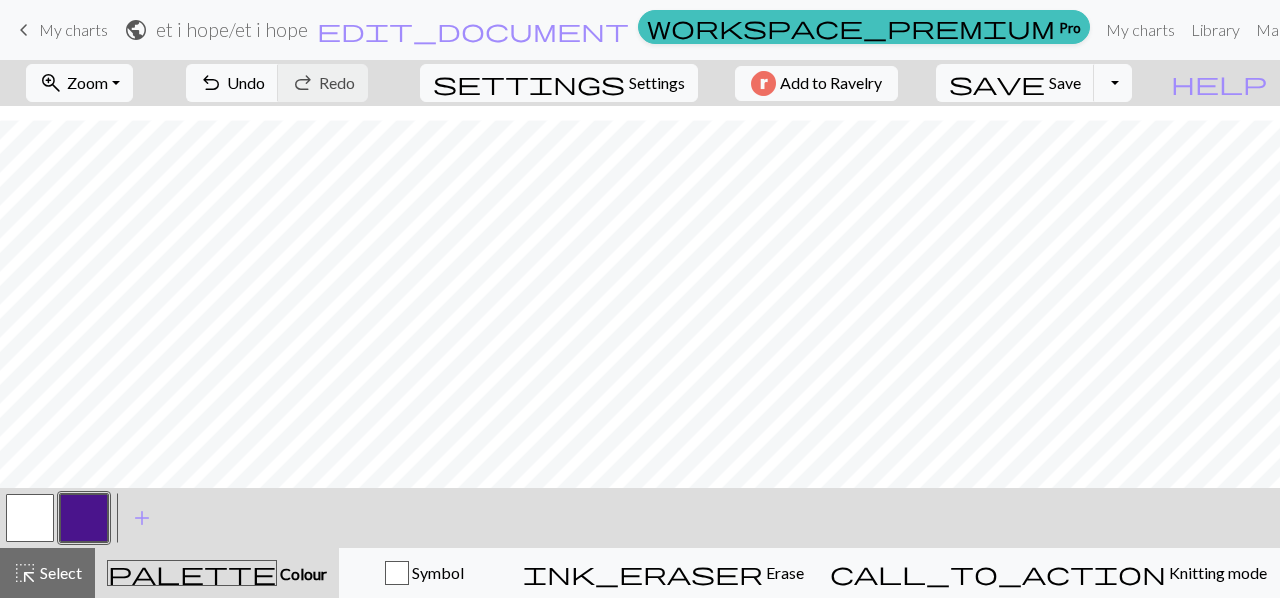 click at bounding box center [30, 518] 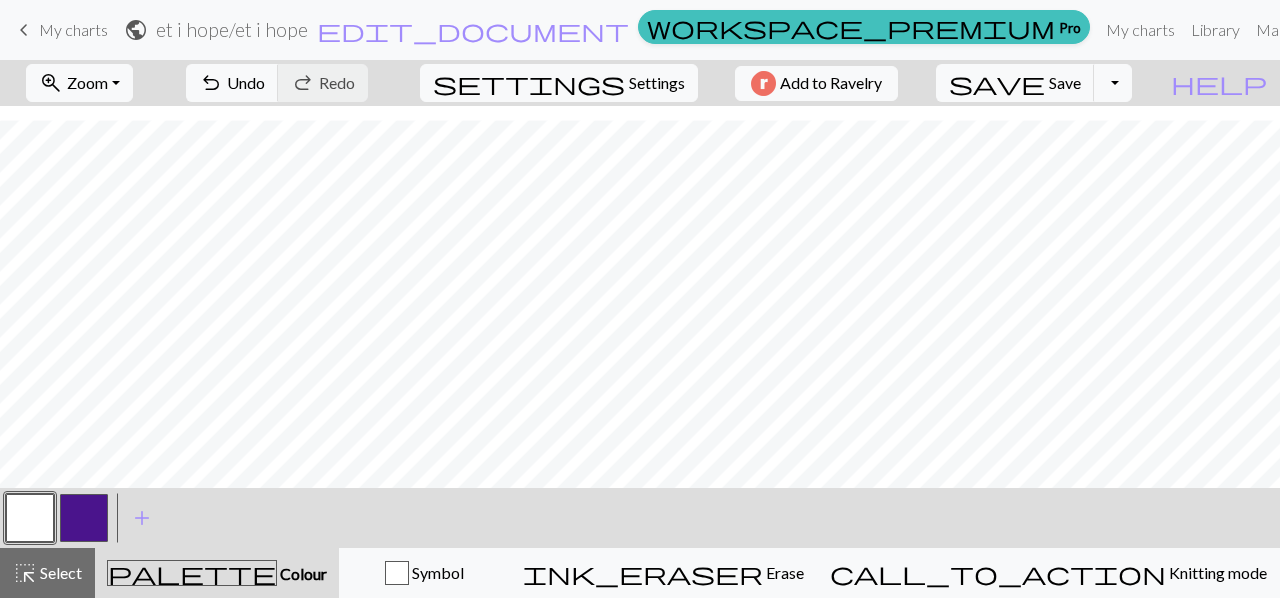 drag, startPoint x: 89, startPoint y: 518, endPoint x: 79, endPoint y: 513, distance: 11.18034 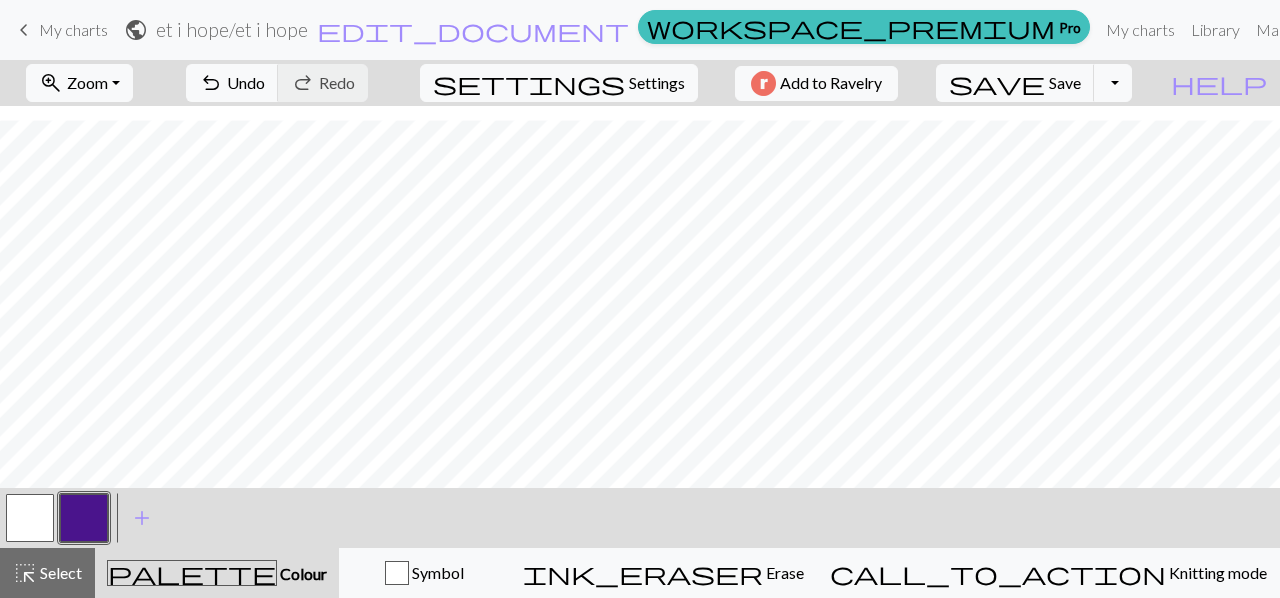 click at bounding box center [84, 518] 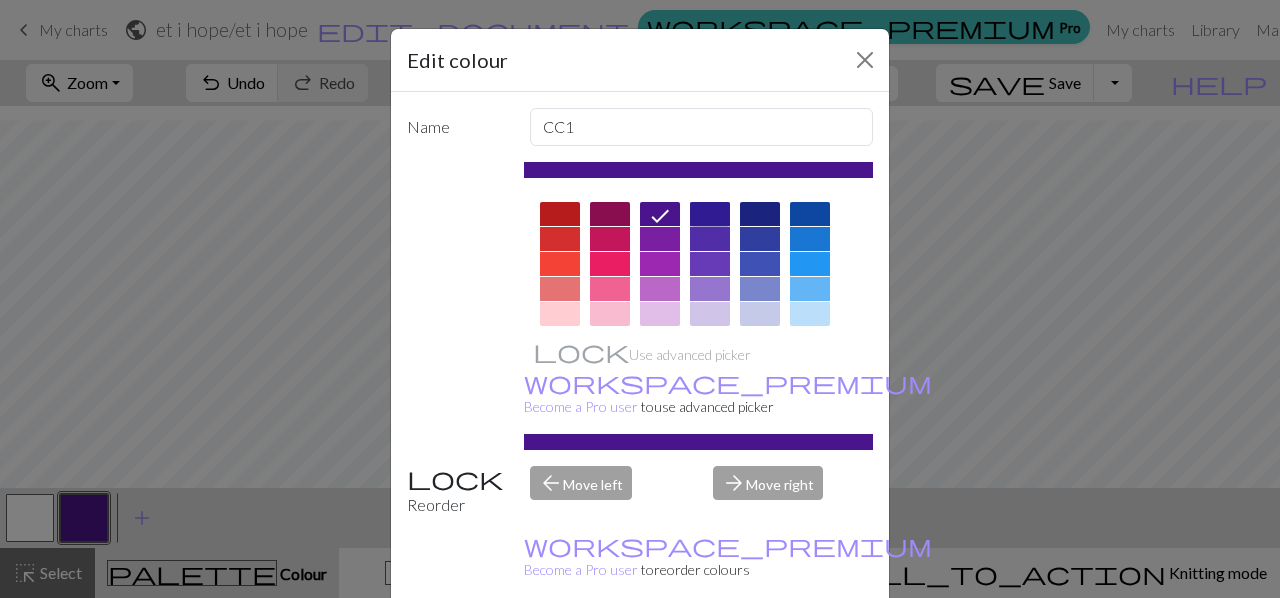click at bounding box center [710, 214] 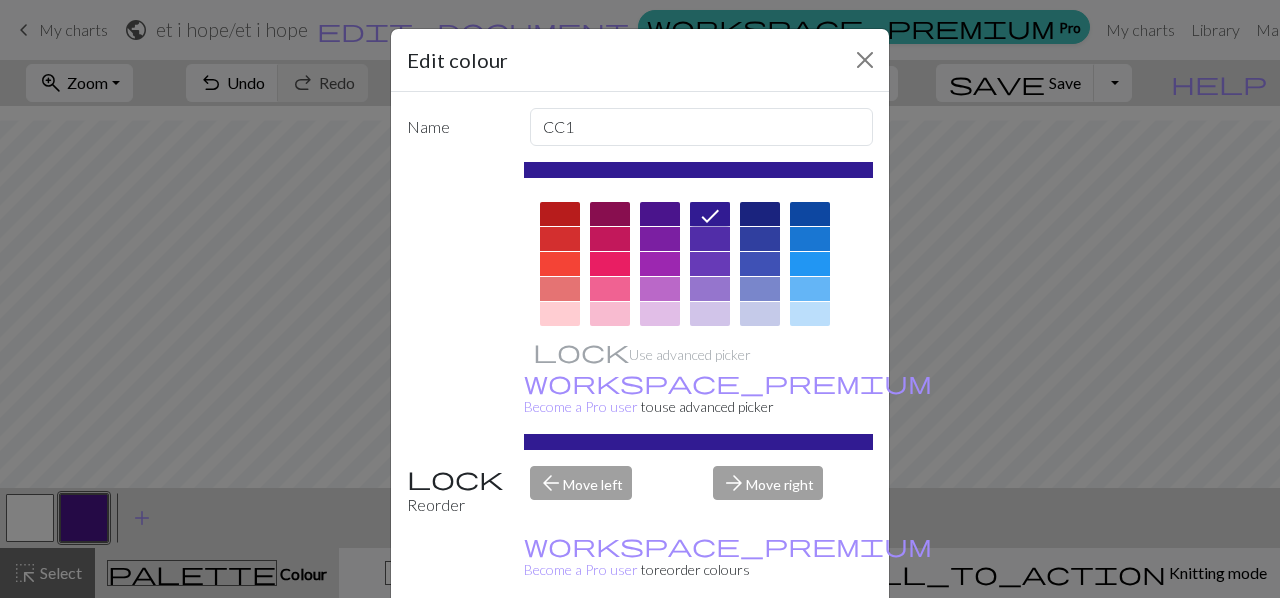 click at bounding box center (760, 214) 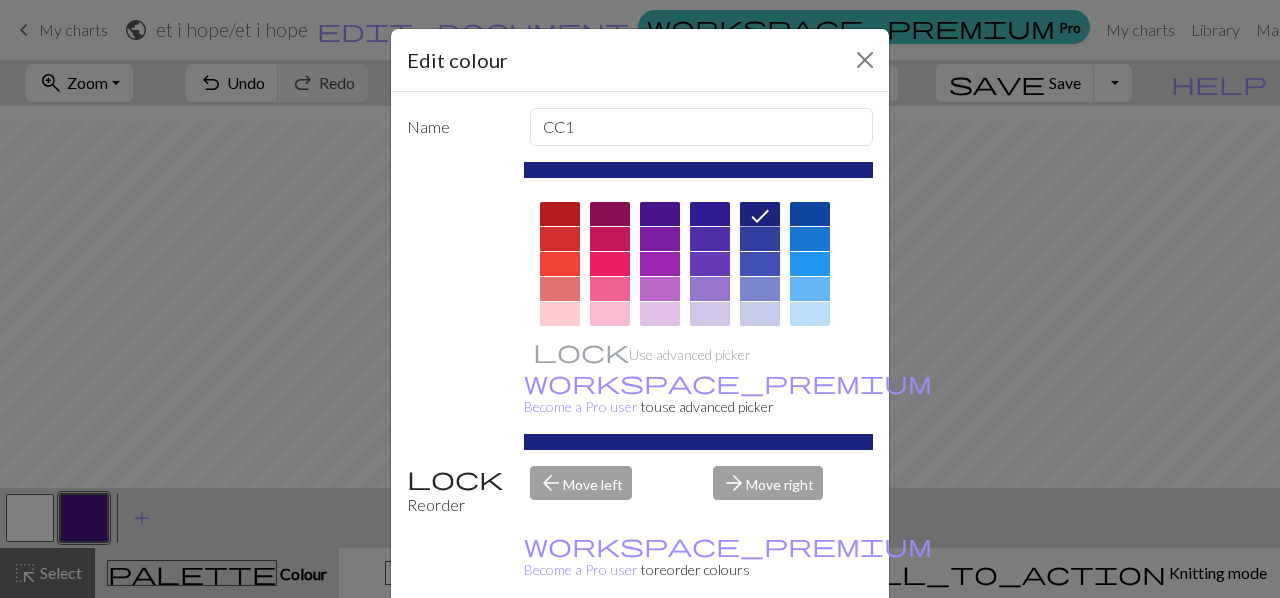 click on "Done" at bounding box center [760, 649] 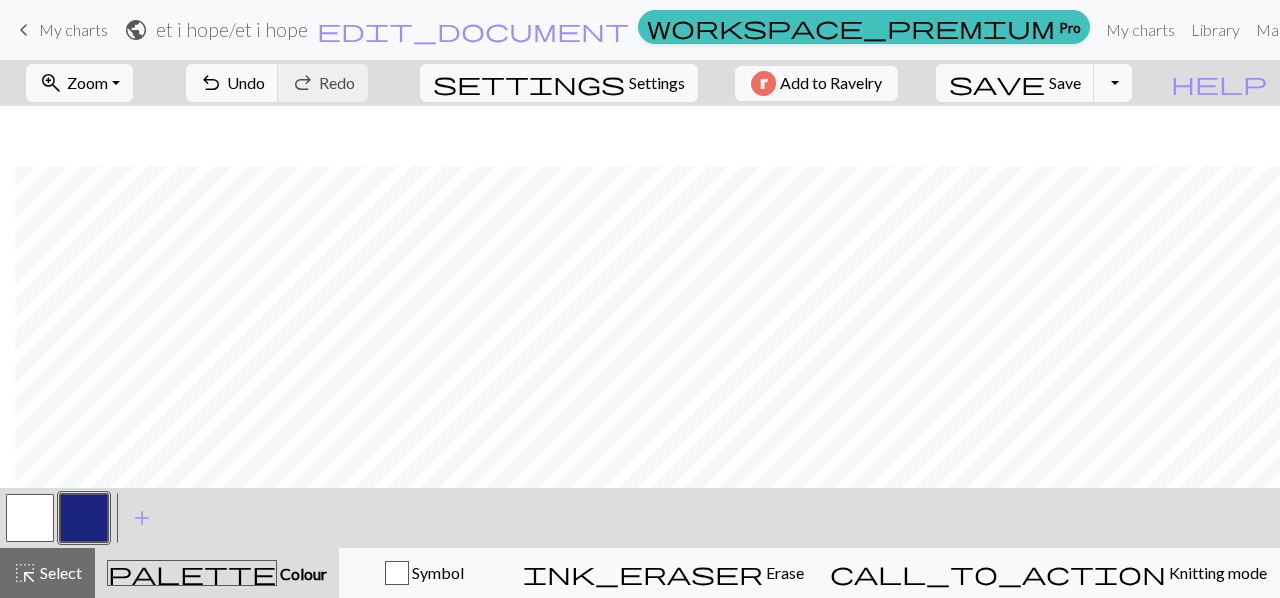 scroll, scrollTop: 322, scrollLeft: 785, axis: both 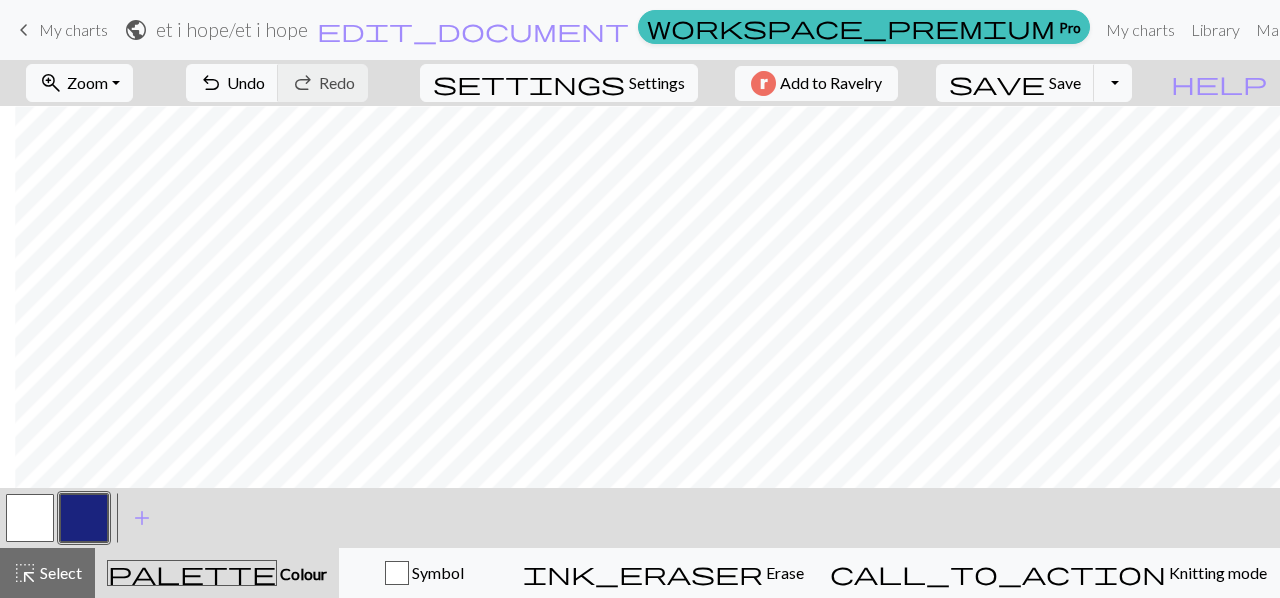 click at bounding box center [30, 518] 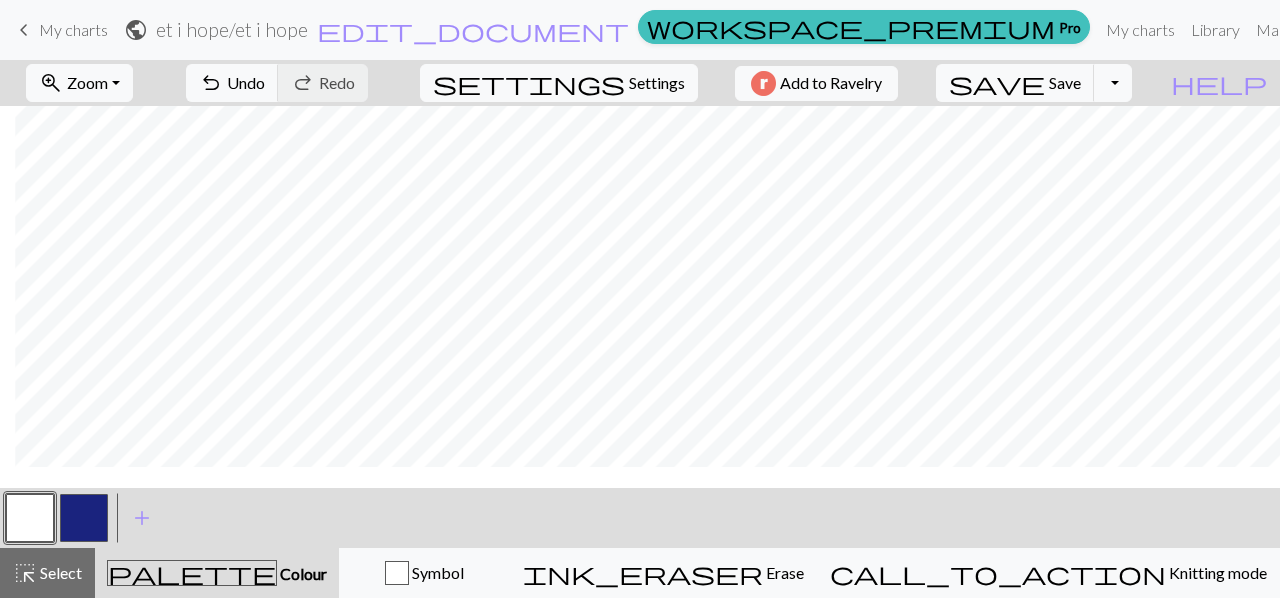 scroll, scrollTop: 0, scrollLeft: 785, axis: horizontal 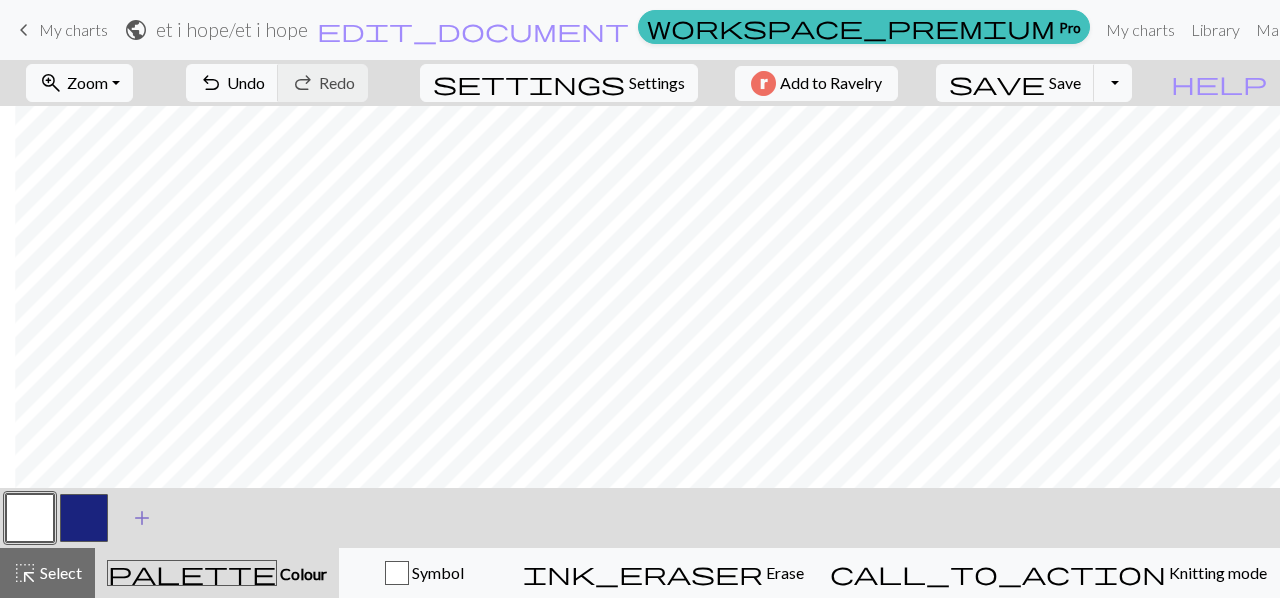 click on "add" at bounding box center [142, 518] 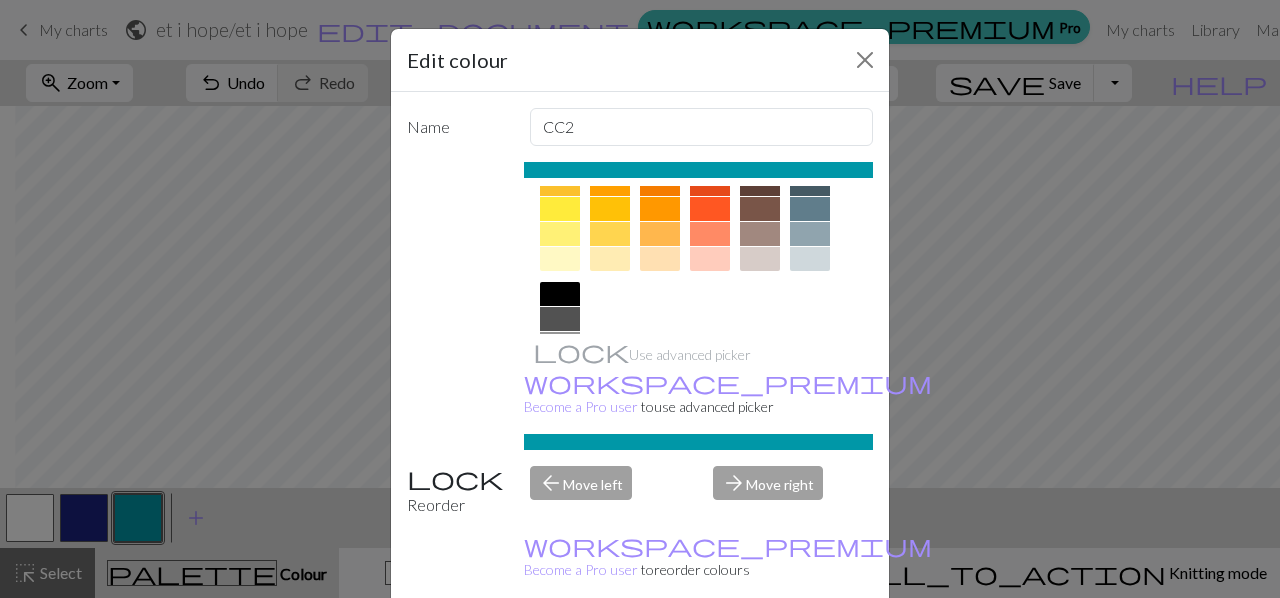 scroll, scrollTop: 300, scrollLeft: 0, axis: vertical 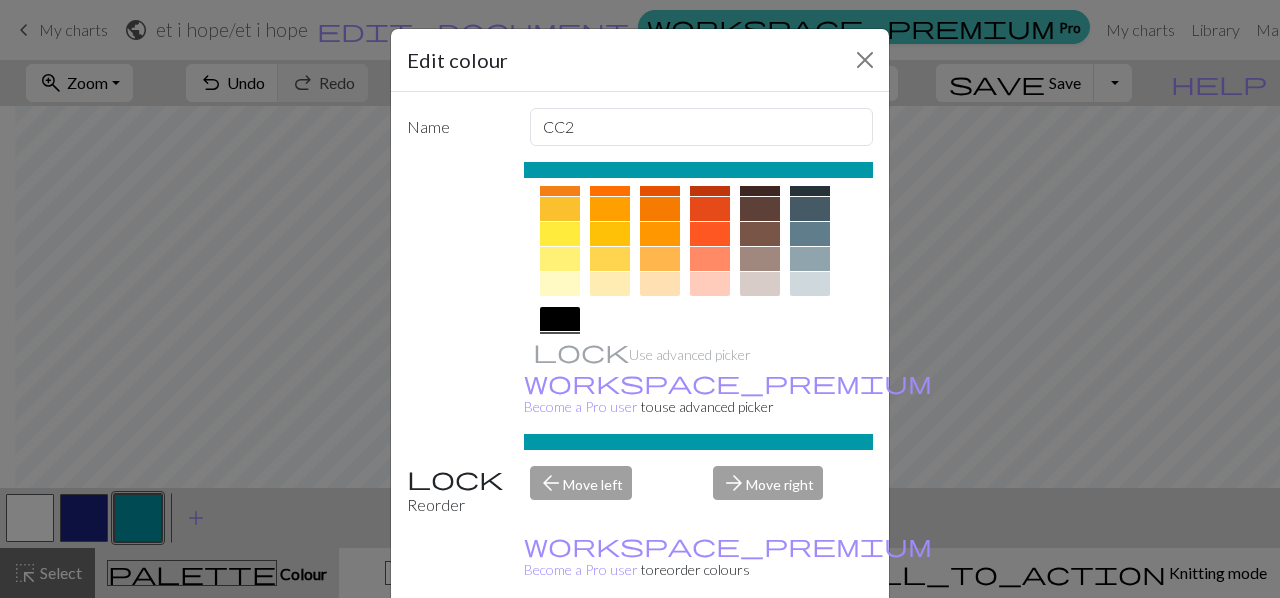 click at bounding box center (610, 234) 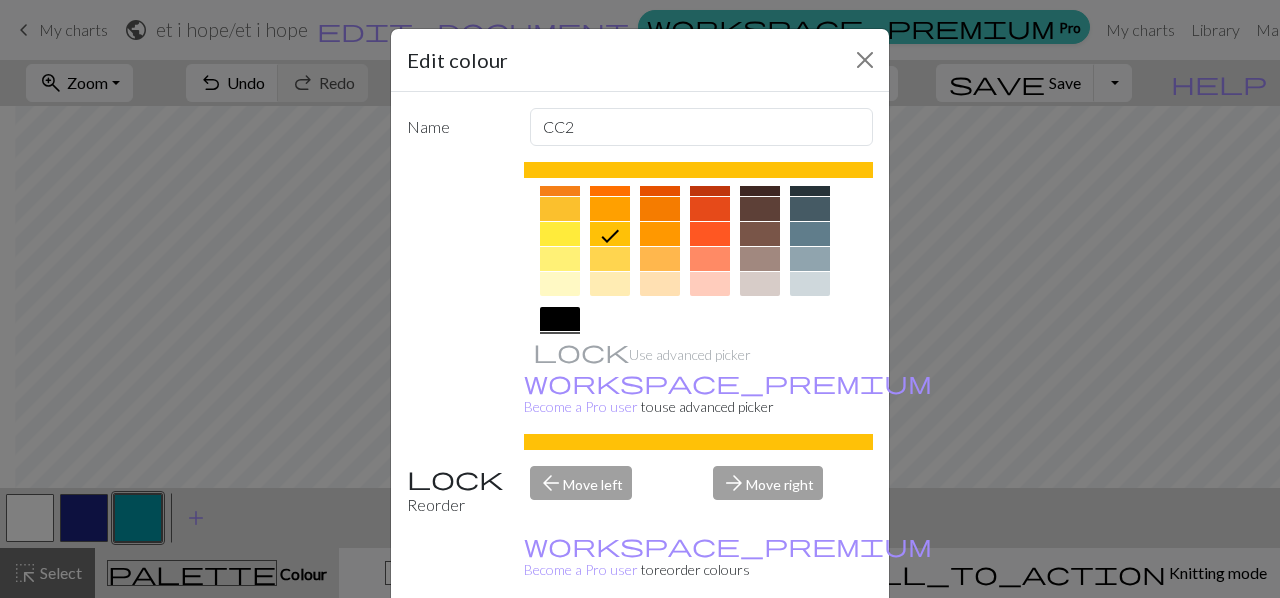 click on "Done" at bounding box center [760, 649] 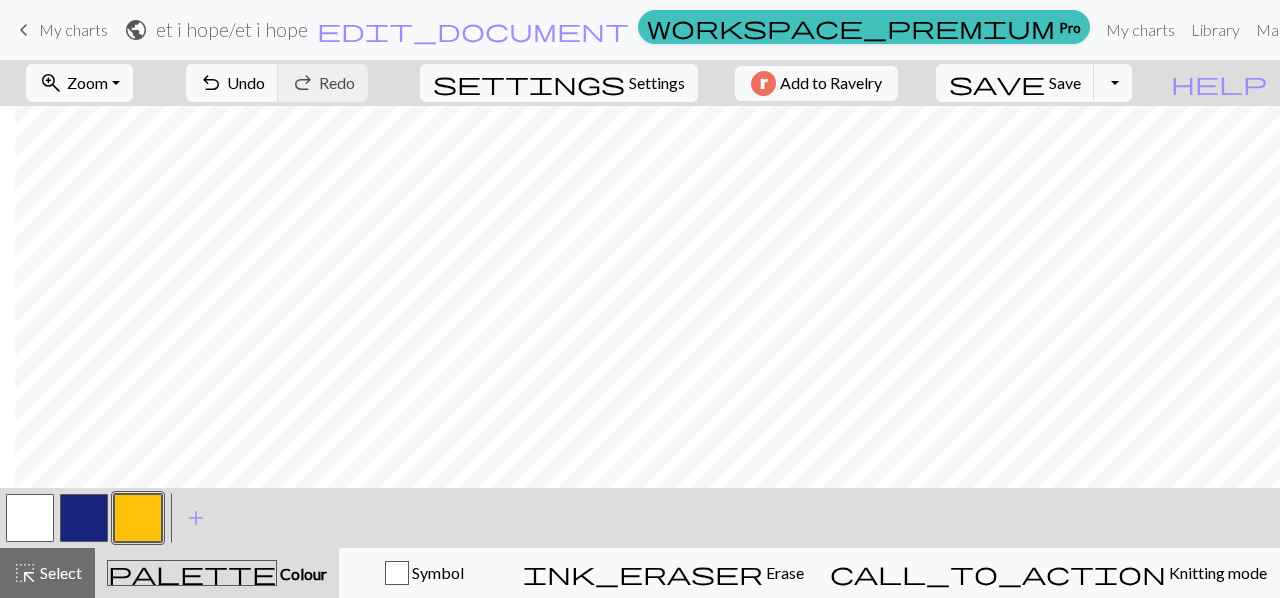 click at bounding box center (30, 518) 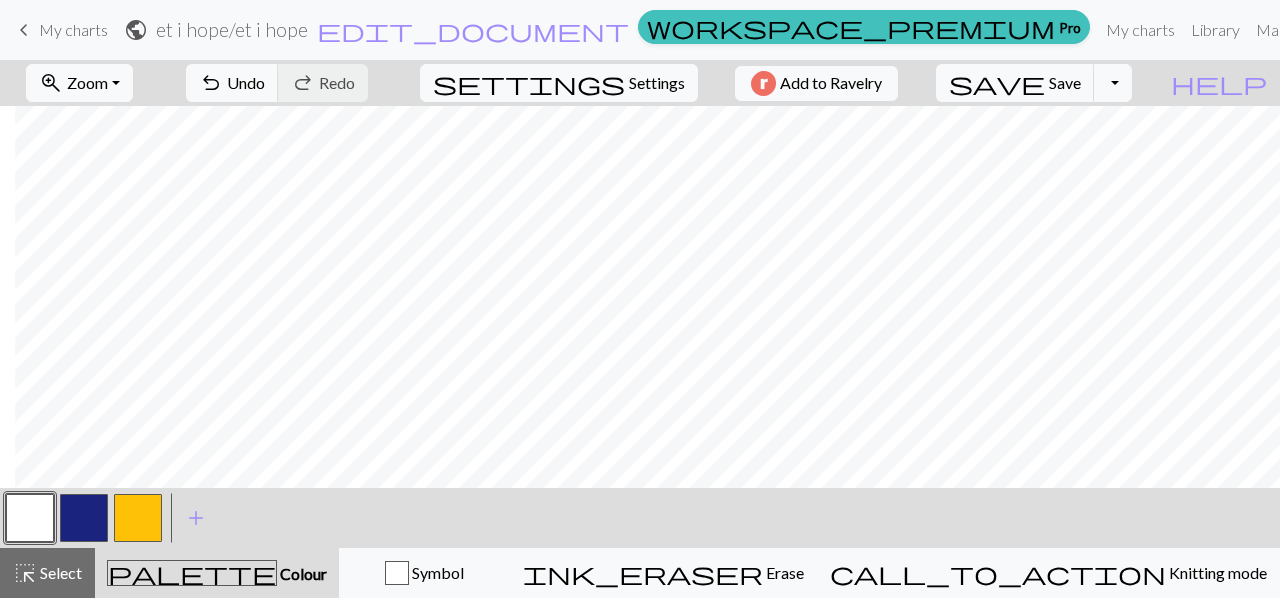 drag, startPoint x: 142, startPoint y: 519, endPoint x: 209, endPoint y: 473, distance: 81.27115 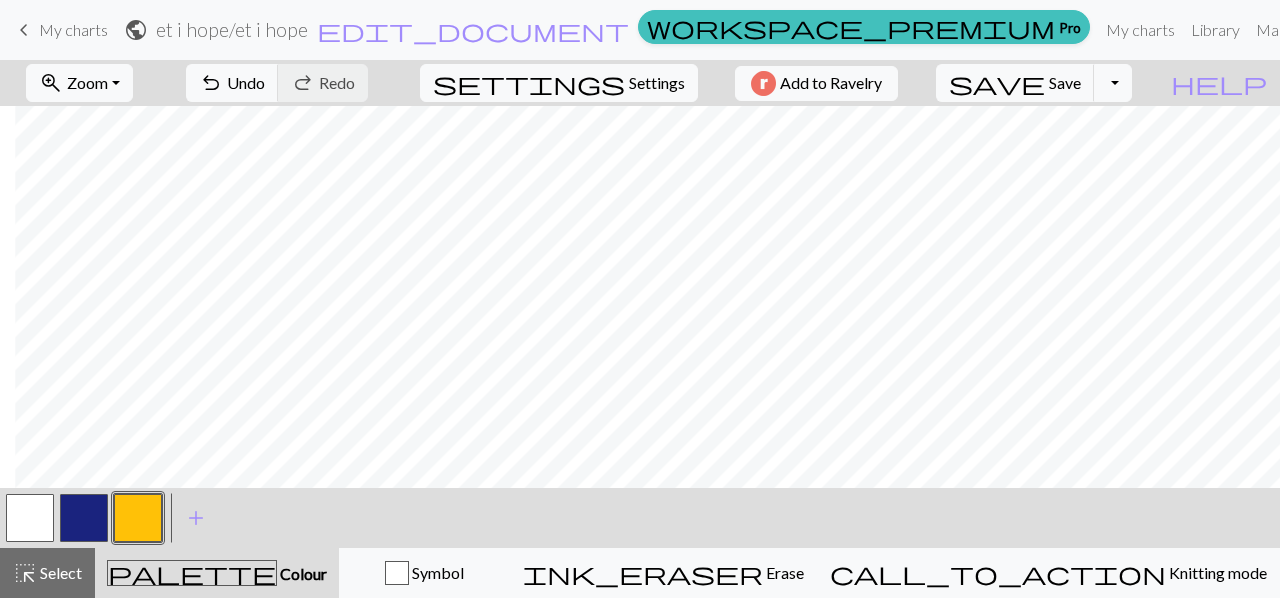 click at bounding box center [30, 518] 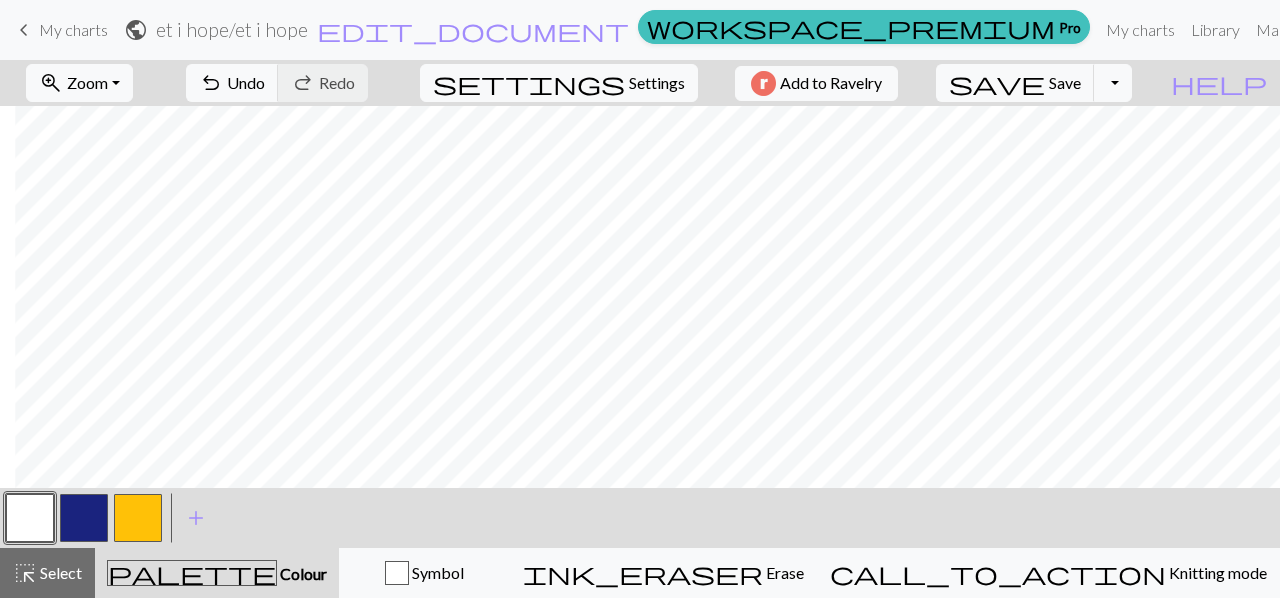 drag, startPoint x: 144, startPoint y: 513, endPoint x: 1279, endPoint y: 435, distance: 1137.677 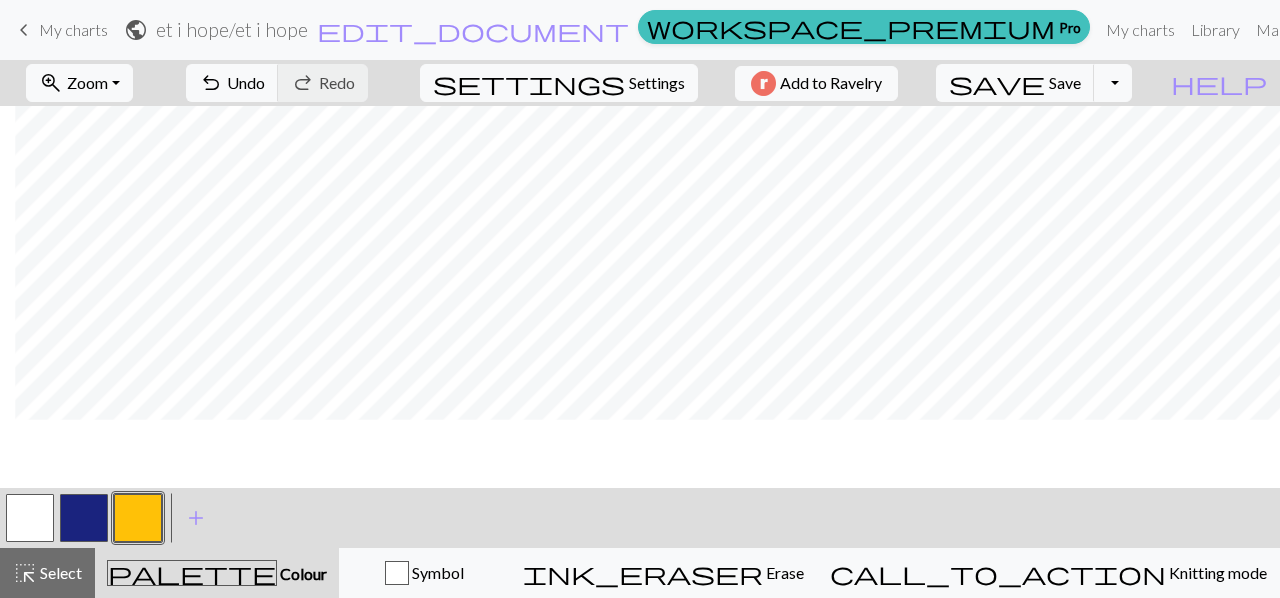 scroll, scrollTop: 200, scrollLeft: 785, axis: both 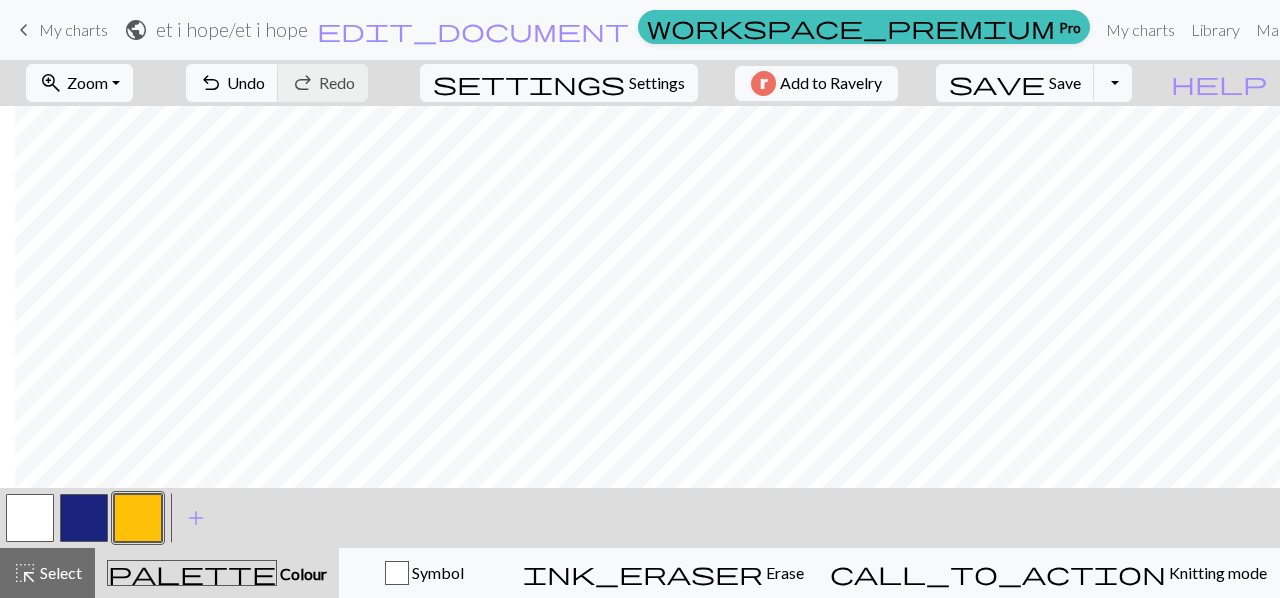 click at bounding box center (30, 518) 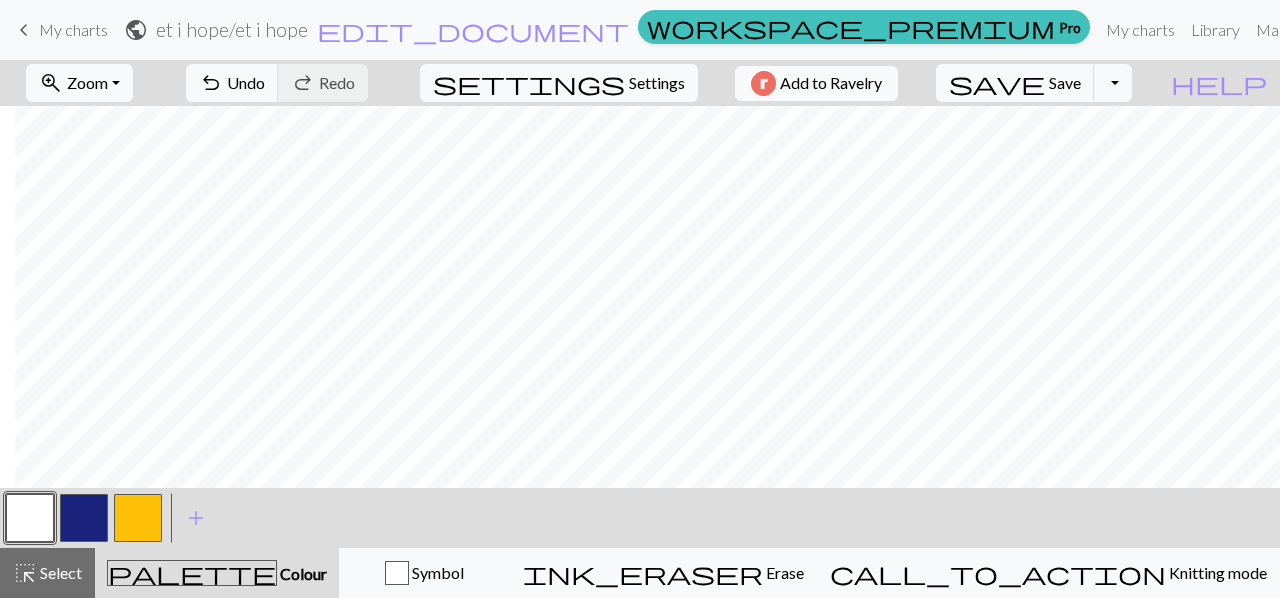 click at bounding box center [138, 518] 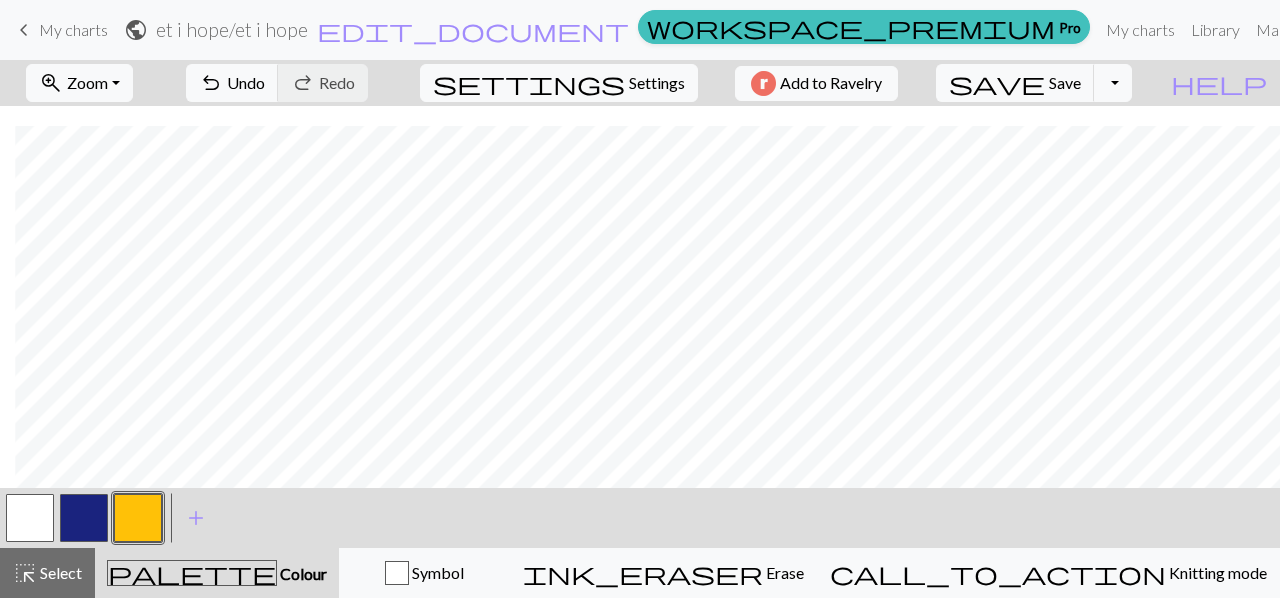 scroll, scrollTop: 200, scrollLeft: 785, axis: both 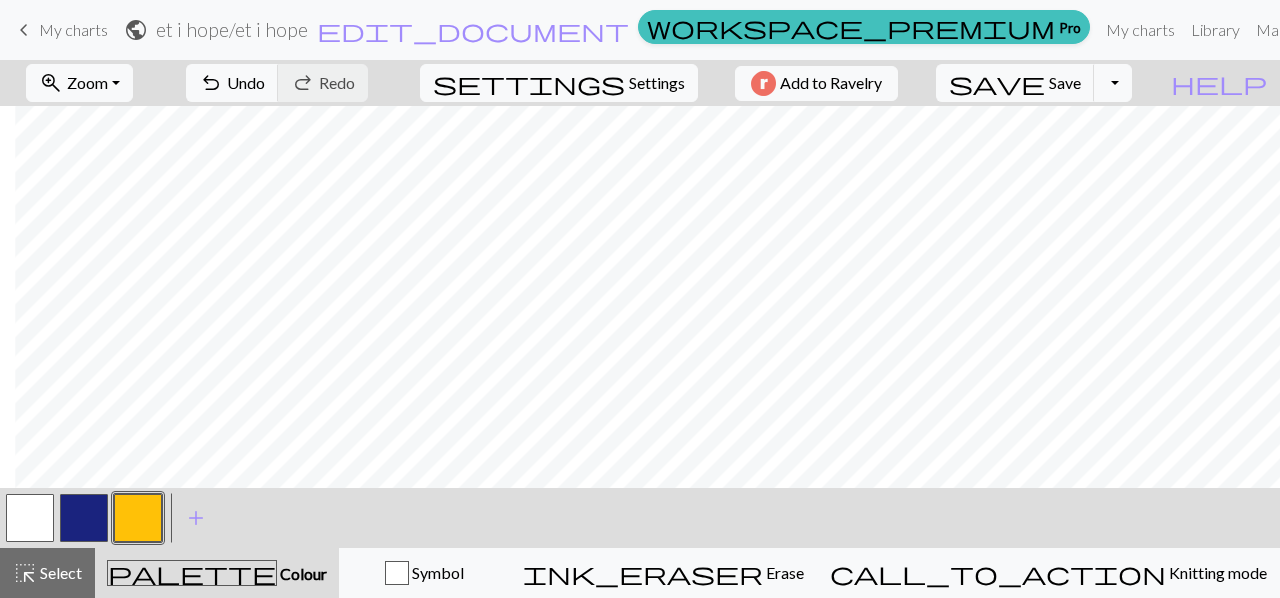 drag, startPoint x: 34, startPoint y: 517, endPoint x: 132, endPoint y: 479, distance: 105.10947 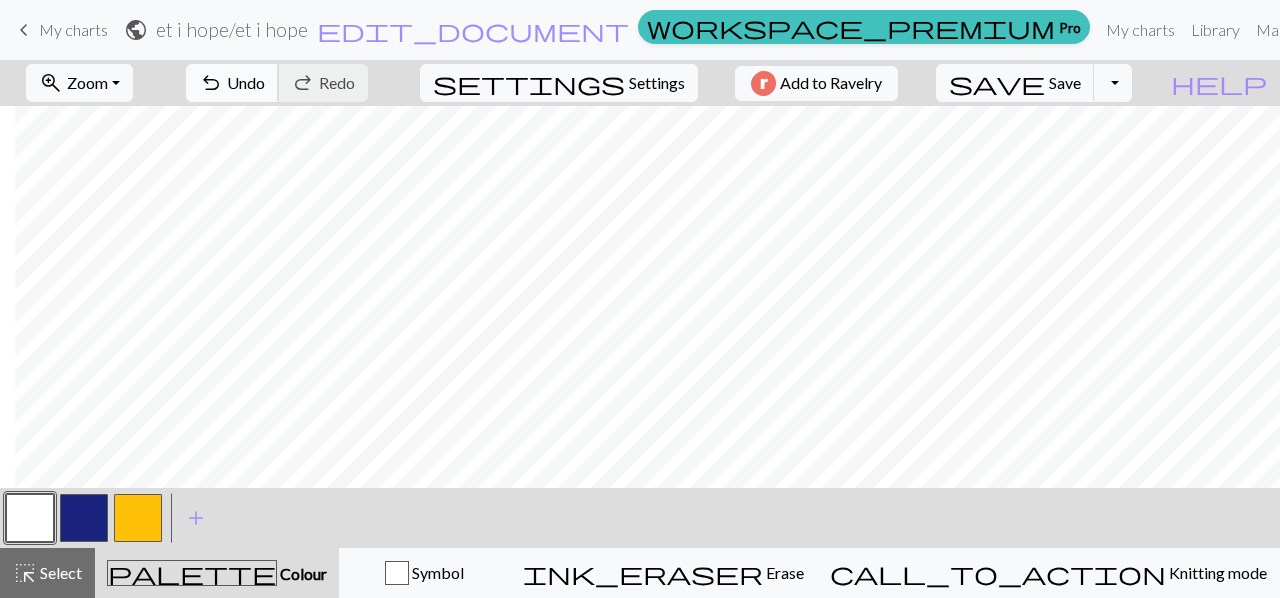 click on "Undo" at bounding box center [246, 82] 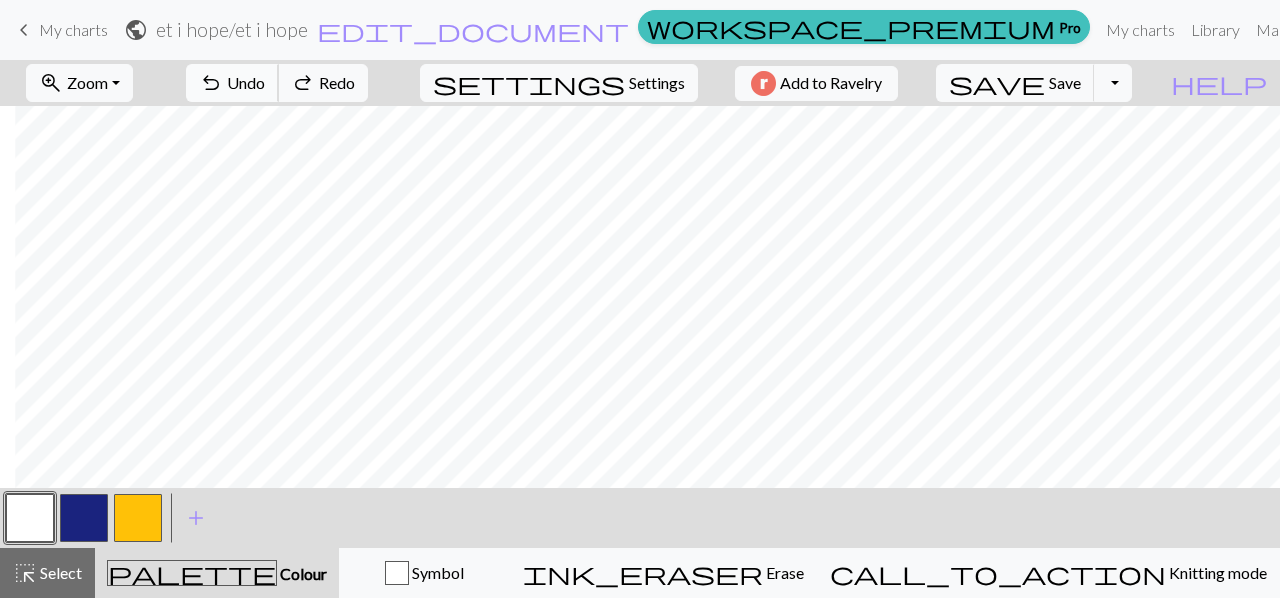click on "Undo" at bounding box center [246, 82] 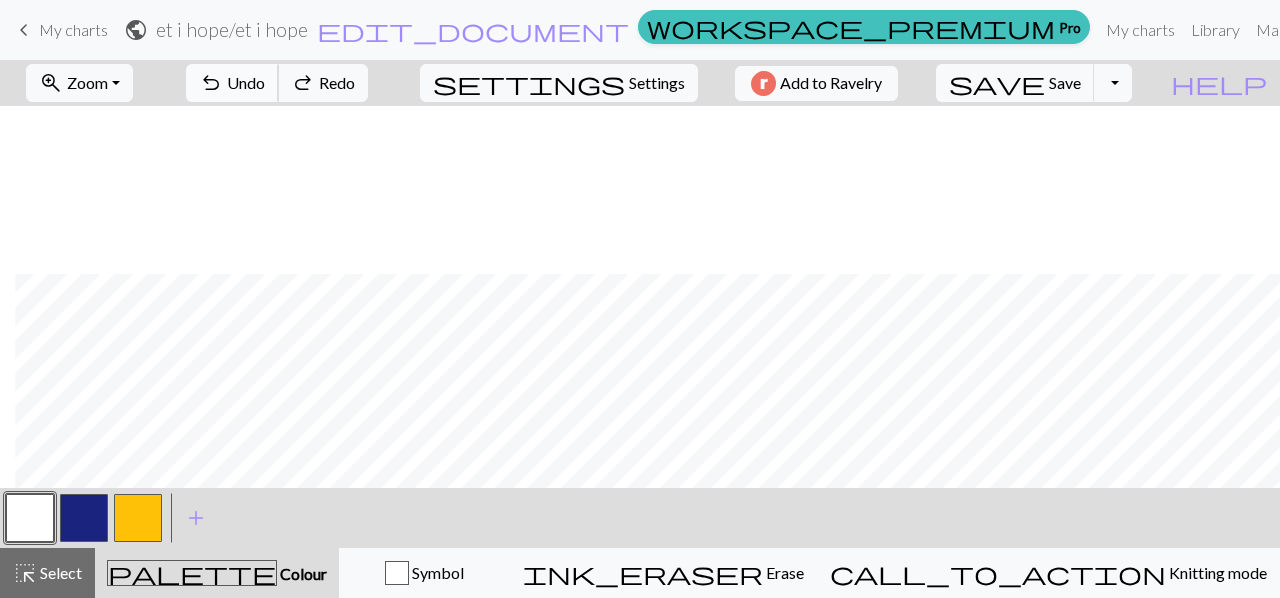 scroll, scrollTop: 200, scrollLeft: 785, axis: both 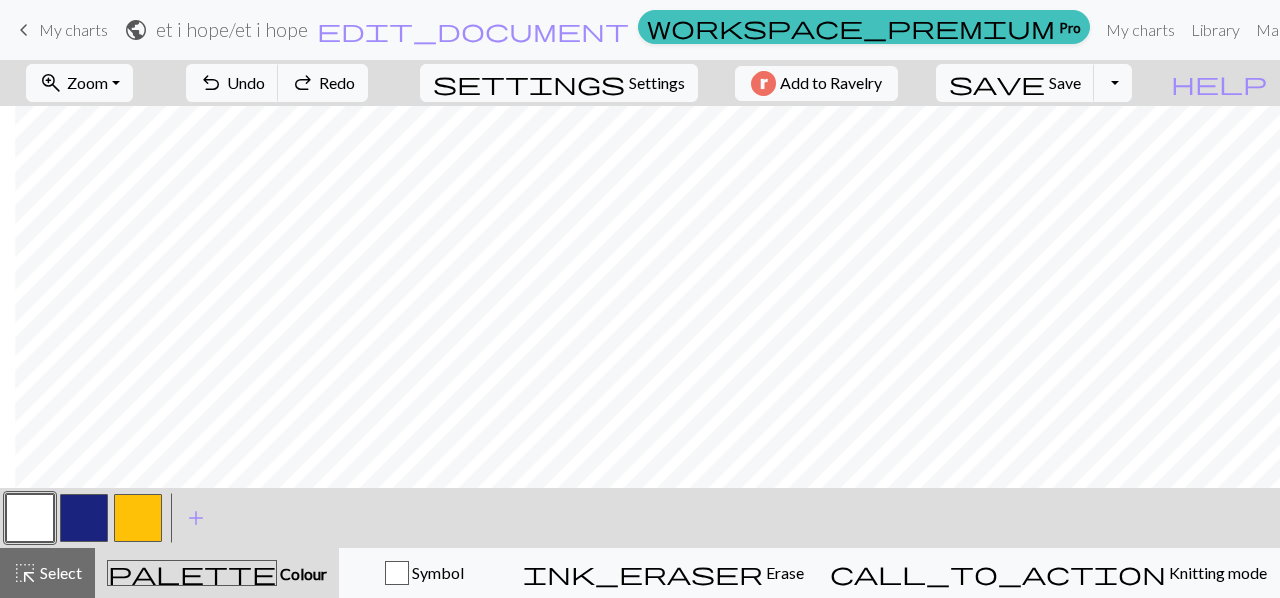 click at bounding box center [138, 518] 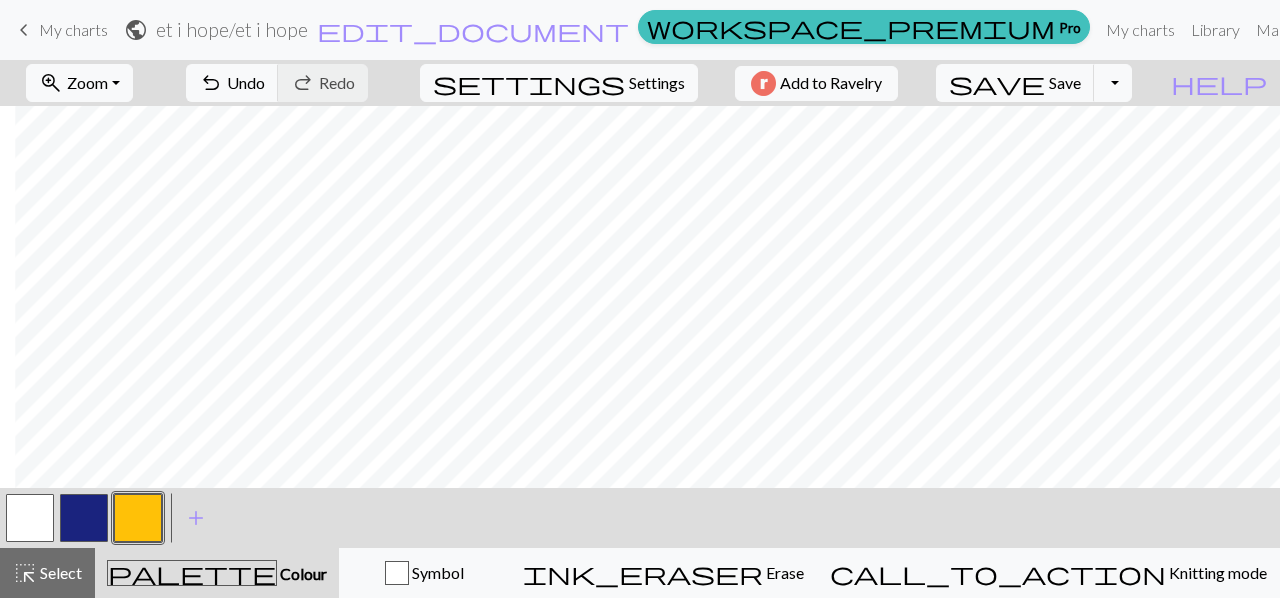 drag, startPoint x: 15, startPoint y: 514, endPoint x: 94, endPoint y: 497, distance: 80.80842 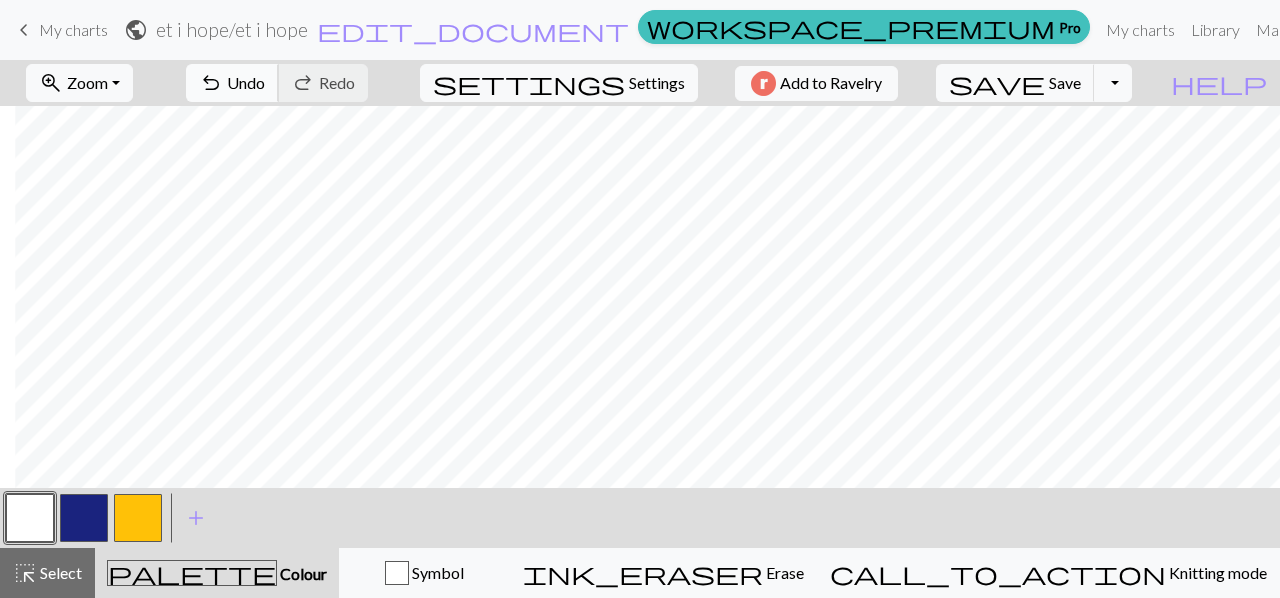 click on "undo Undo Undo" at bounding box center [232, 83] 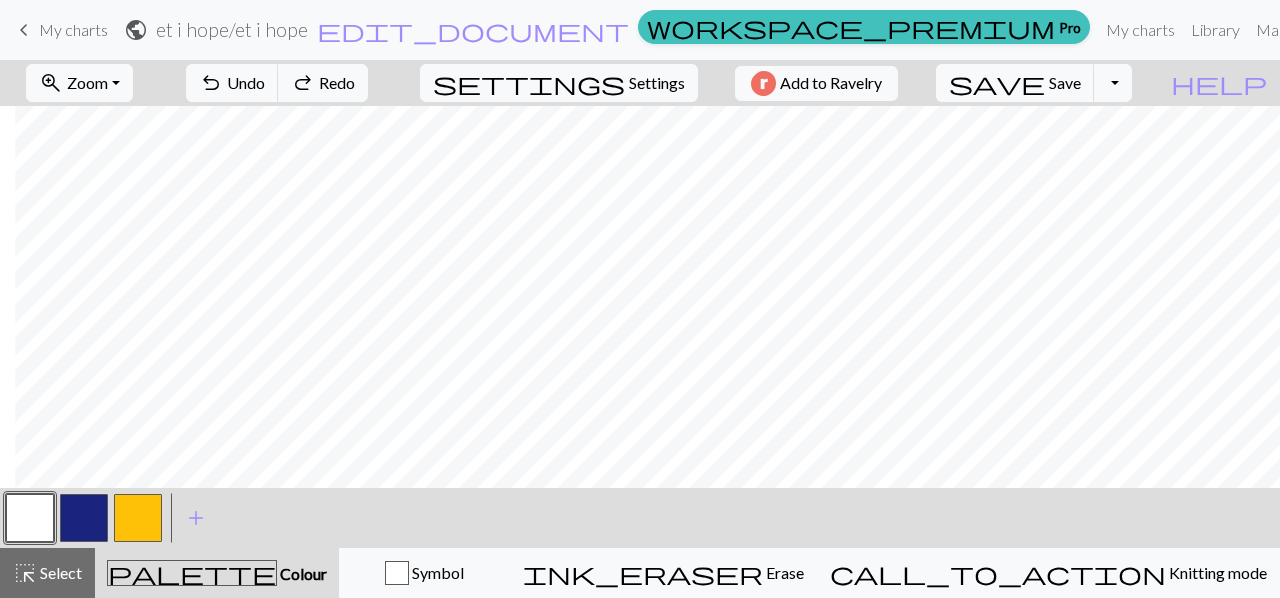 click at bounding box center [138, 518] 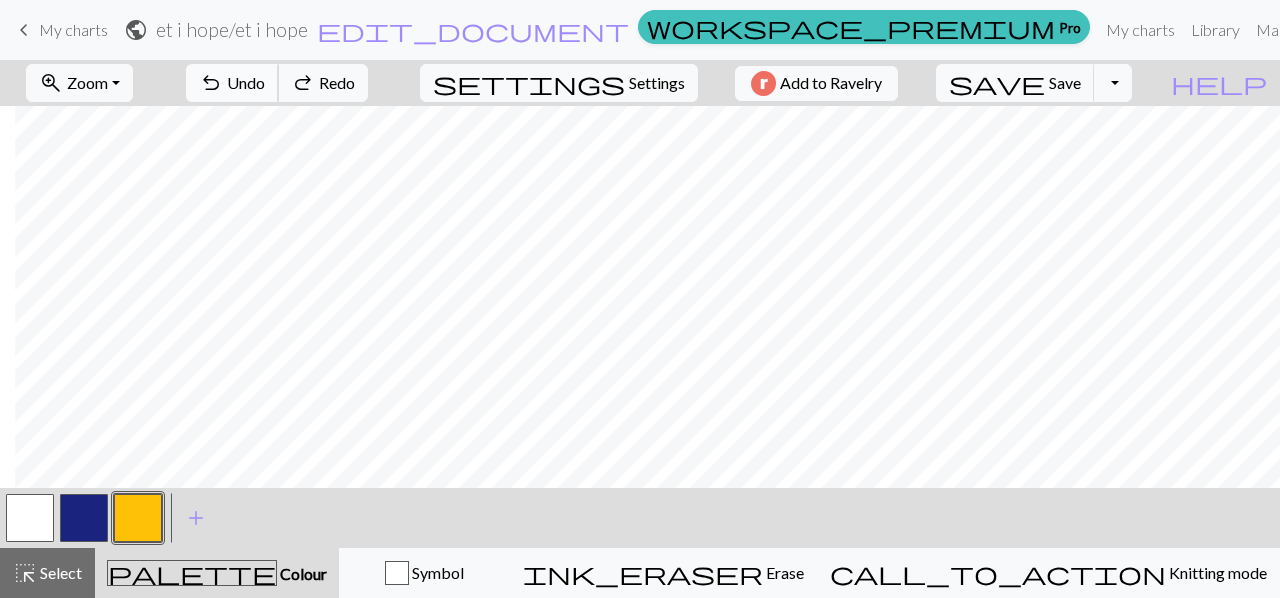 click on "undo Undo Undo" at bounding box center (232, 83) 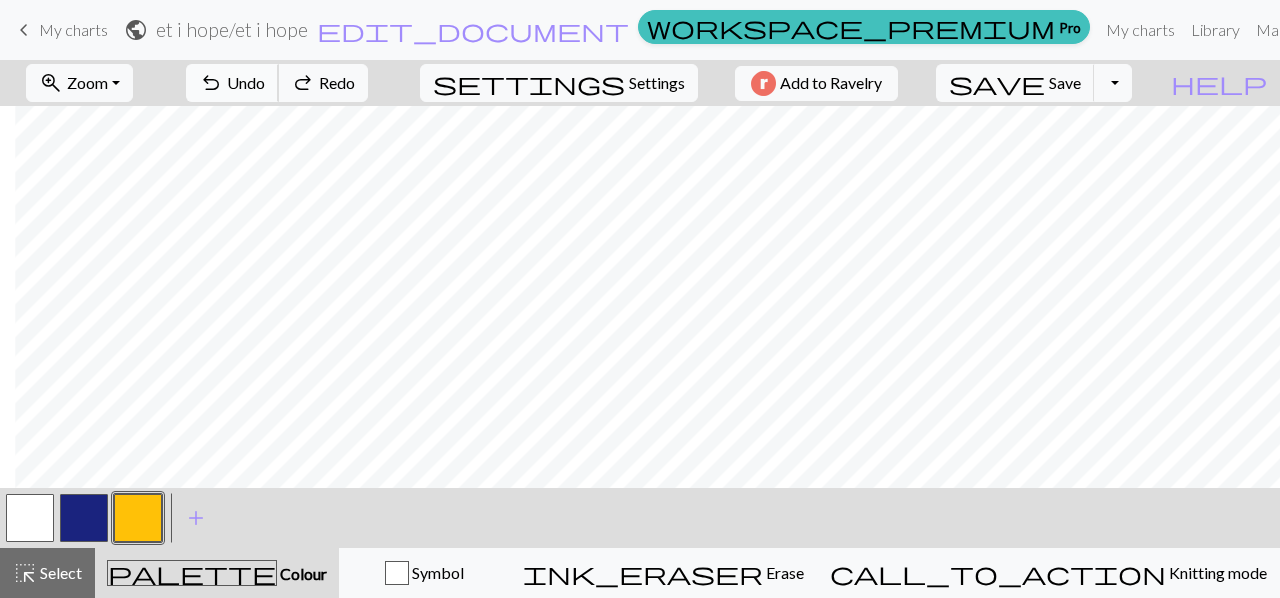 click on "Undo" at bounding box center [246, 82] 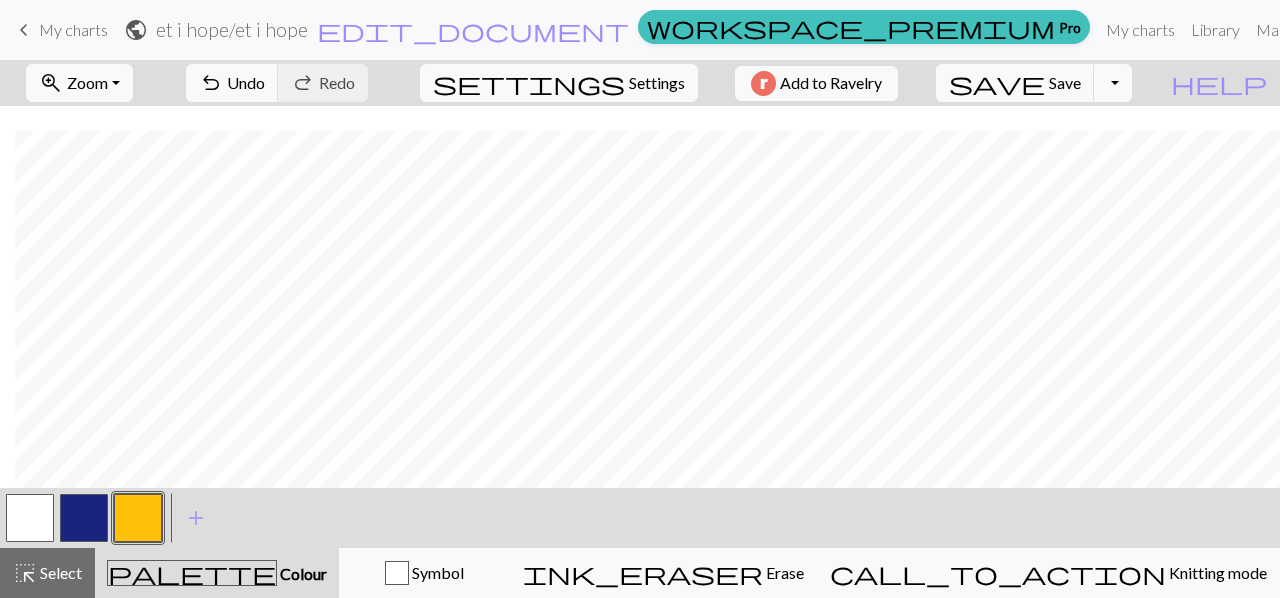 scroll, scrollTop: 400, scrollLeft: 785, axis: both 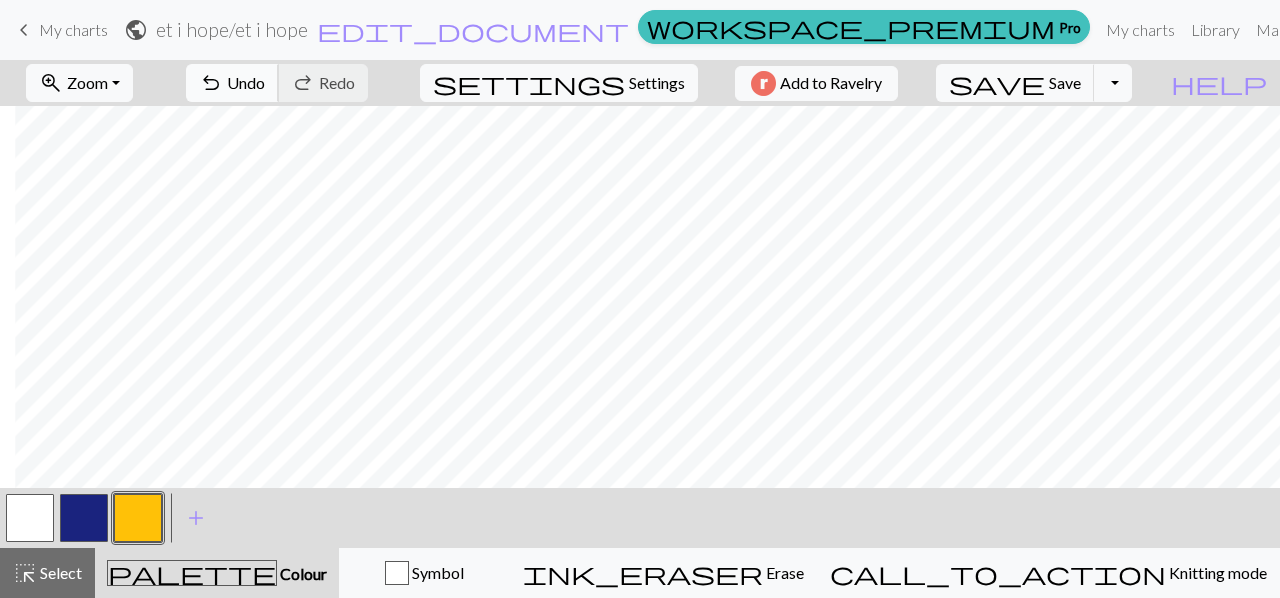 click on "undo" at bounding box center [211, 83] 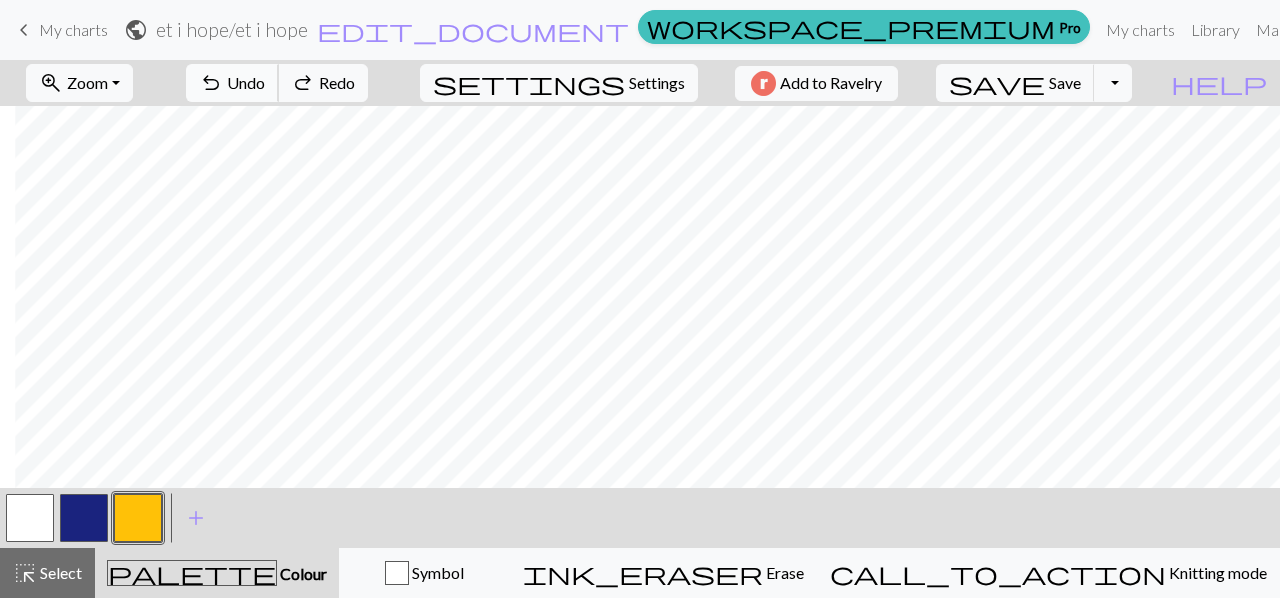 click on "undo" at bounding box center [211, 83] 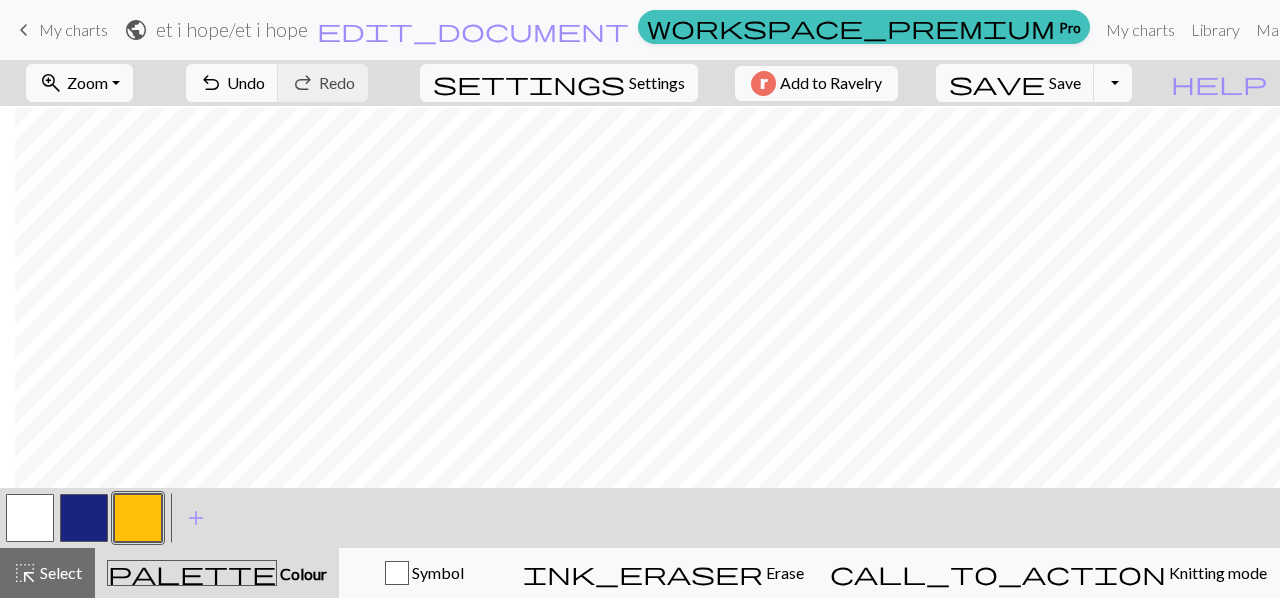 scroll, scrollTop: 1000, scrollLeft: 785, axis: both 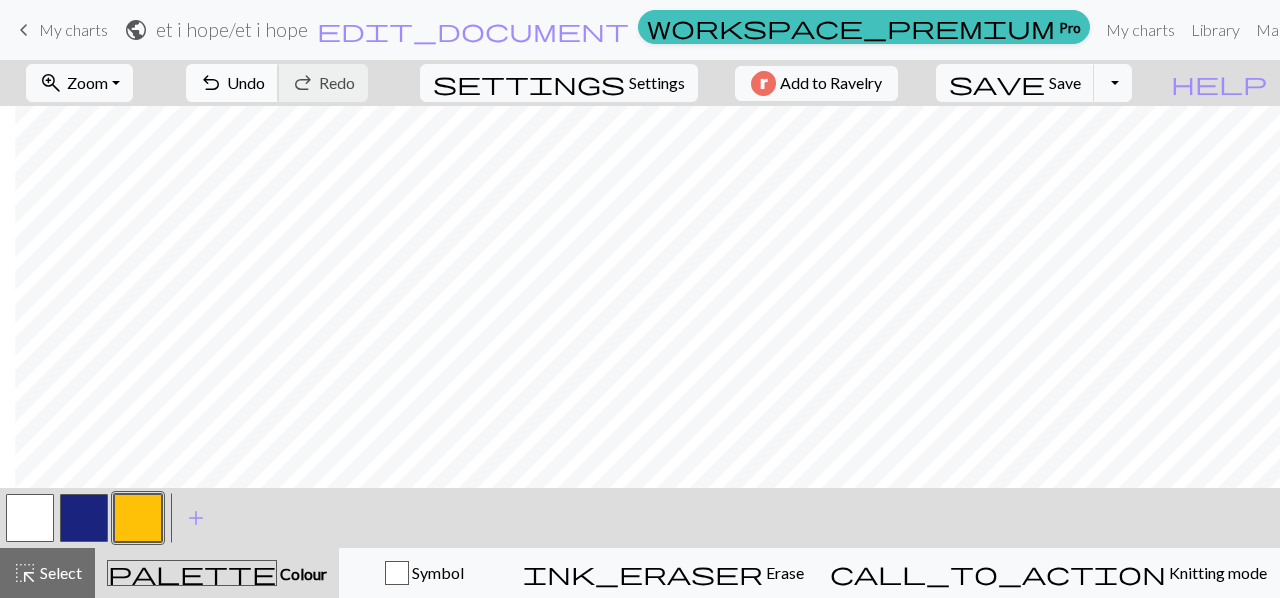 click on "Undo" at bounding box center (246, 82) 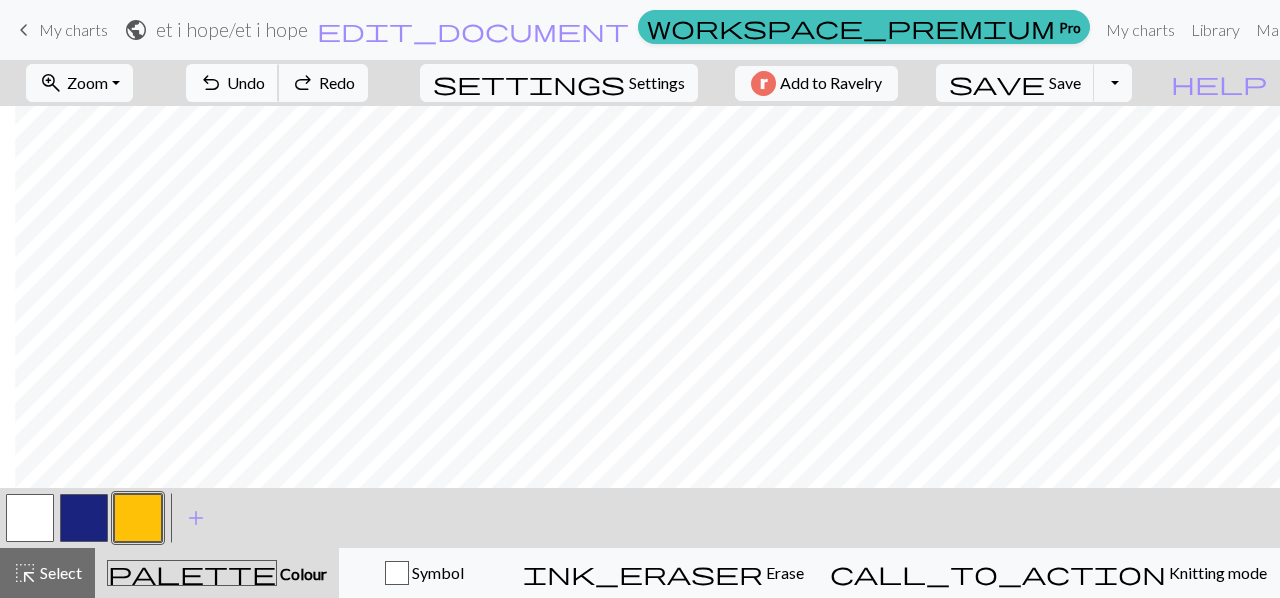 click on "undo Undo Undo" at bounding box center (232, 83) 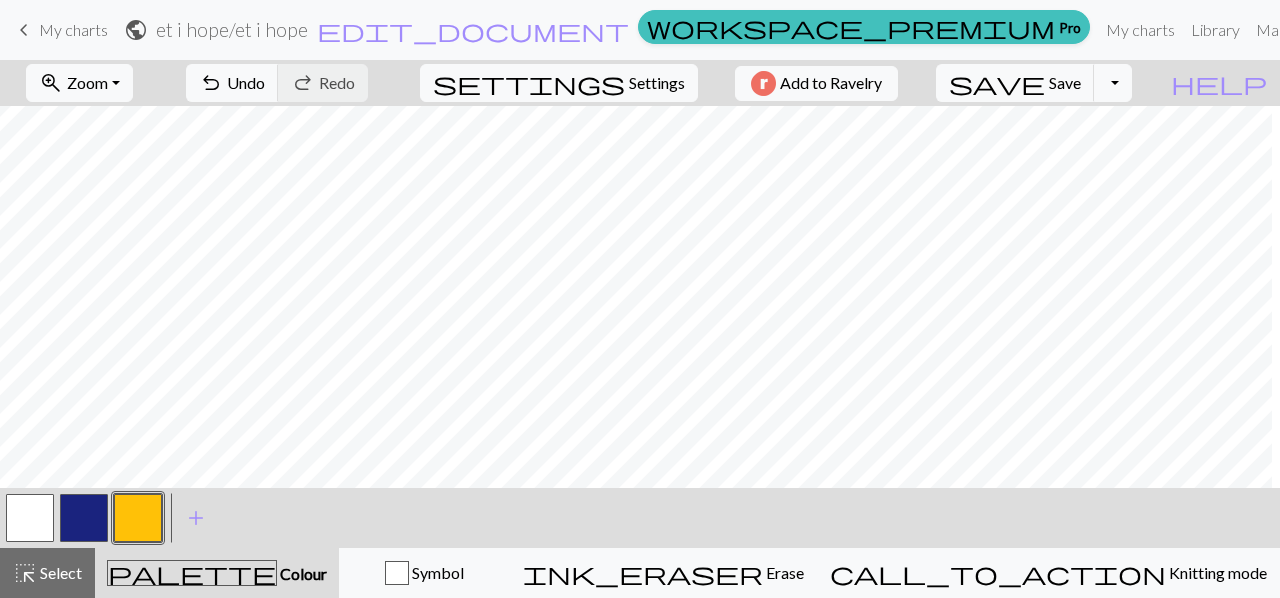 scroll, scrollTop: 1400, scrollLeft: 0, axis: vertical 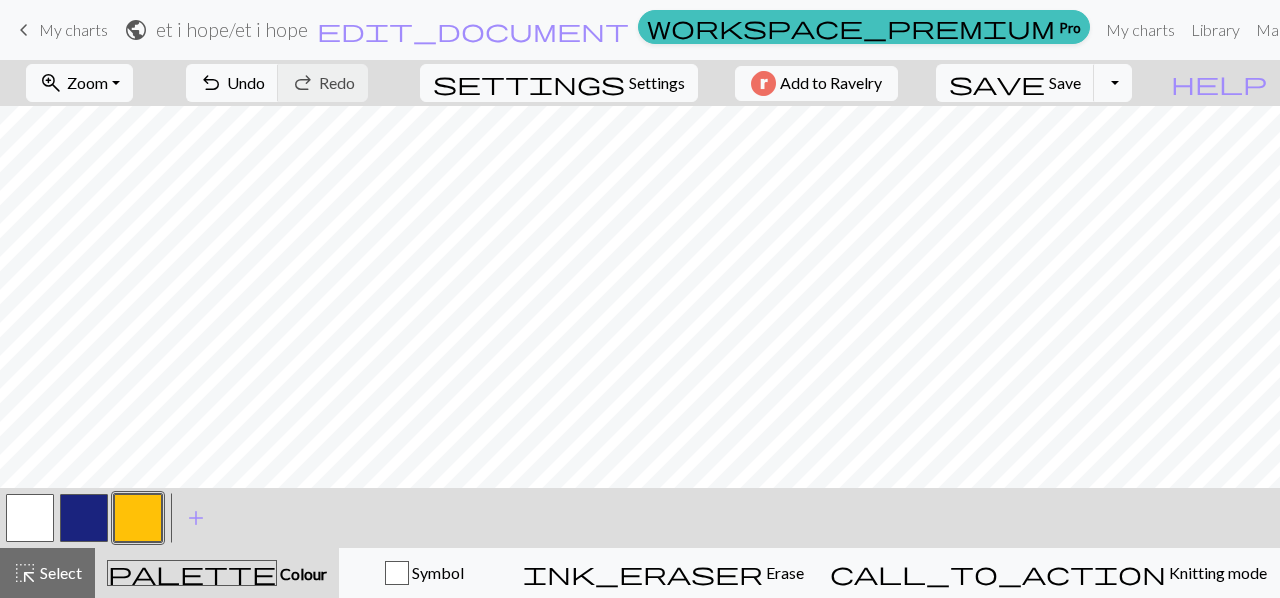 click on "< > add Add a  colour" at bounding box center [640, 518] 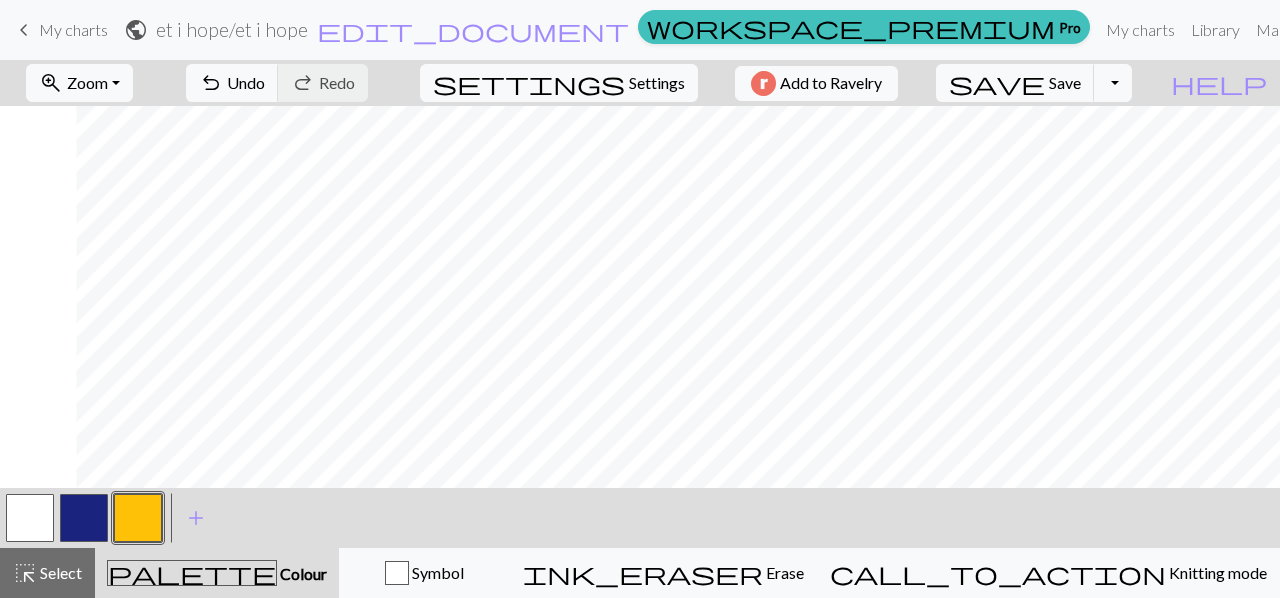 scroll, scrollTop: 0, scrollLeft: 785, axis: horizontal 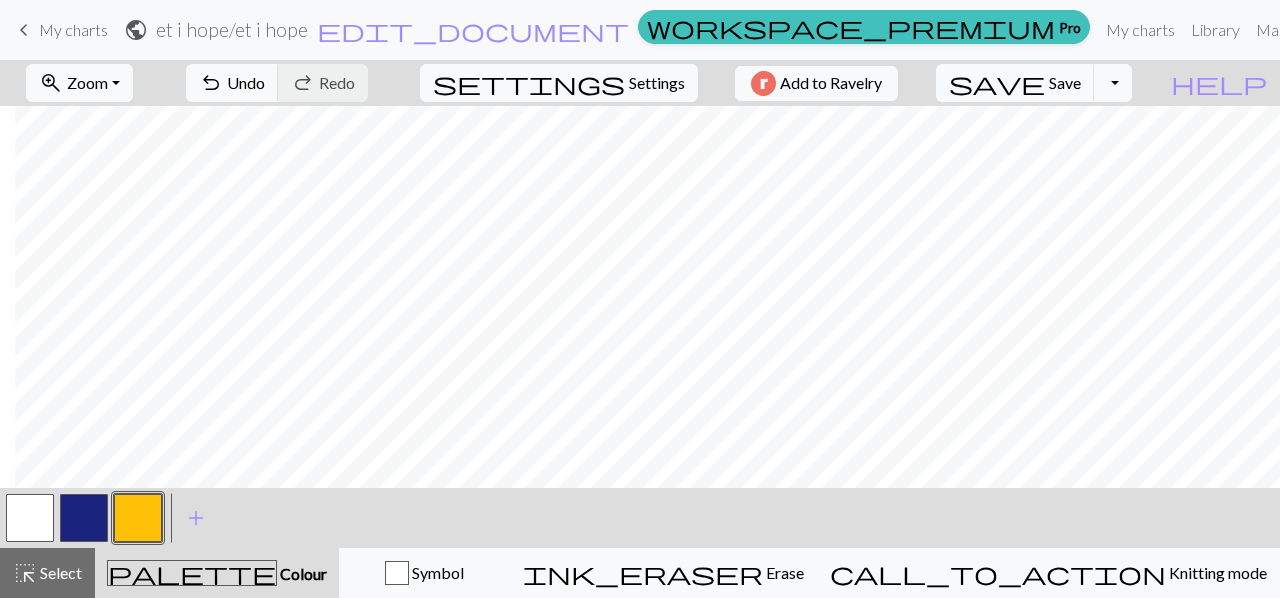 drag, startPoint x: 80, startPoint y: 513, endPoint x: 88, endPoint y: 497, distance: 17.888544 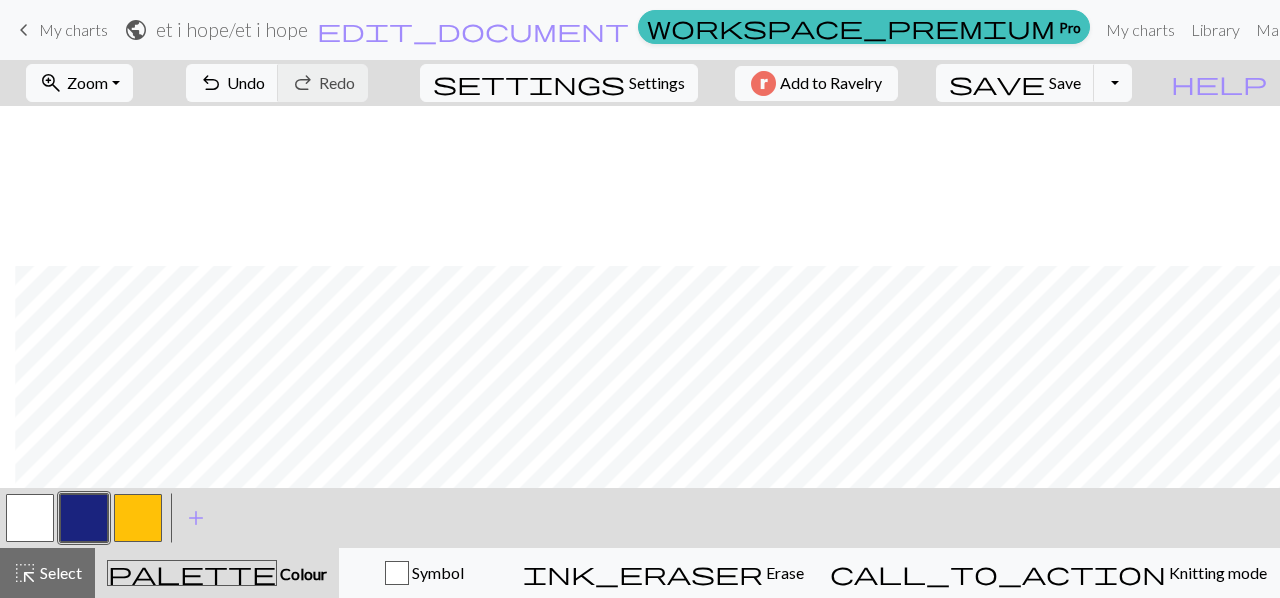 scroll, scrollTop: 1400, scrollLeft: 785, axis: both 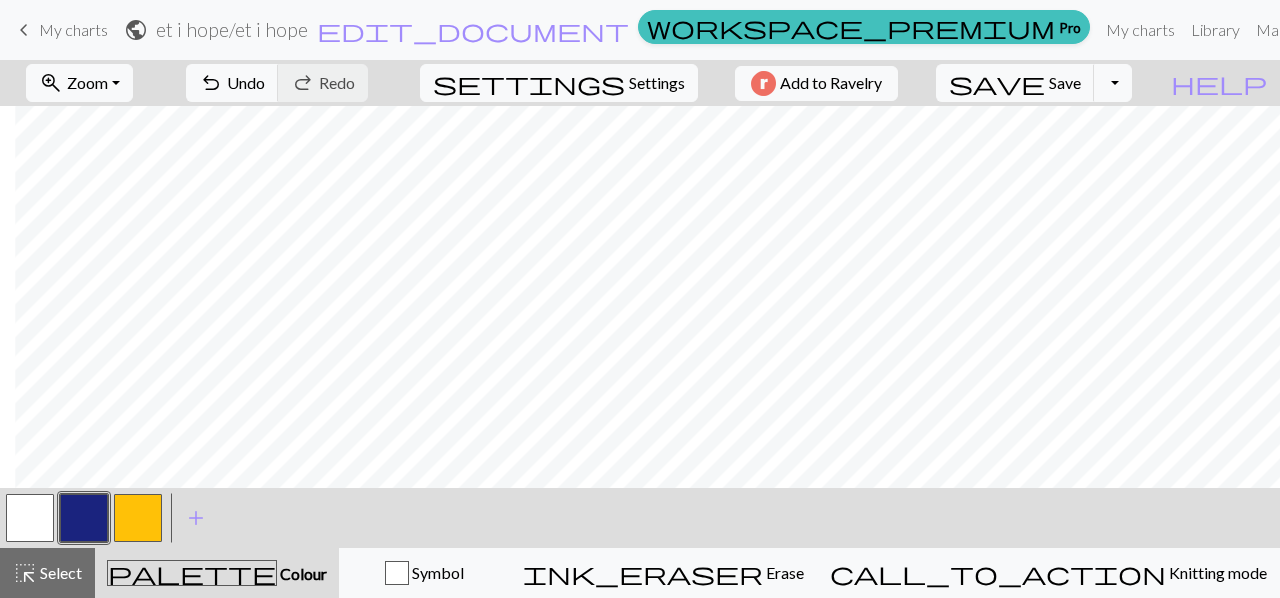 click at bounding box center [30, 518] 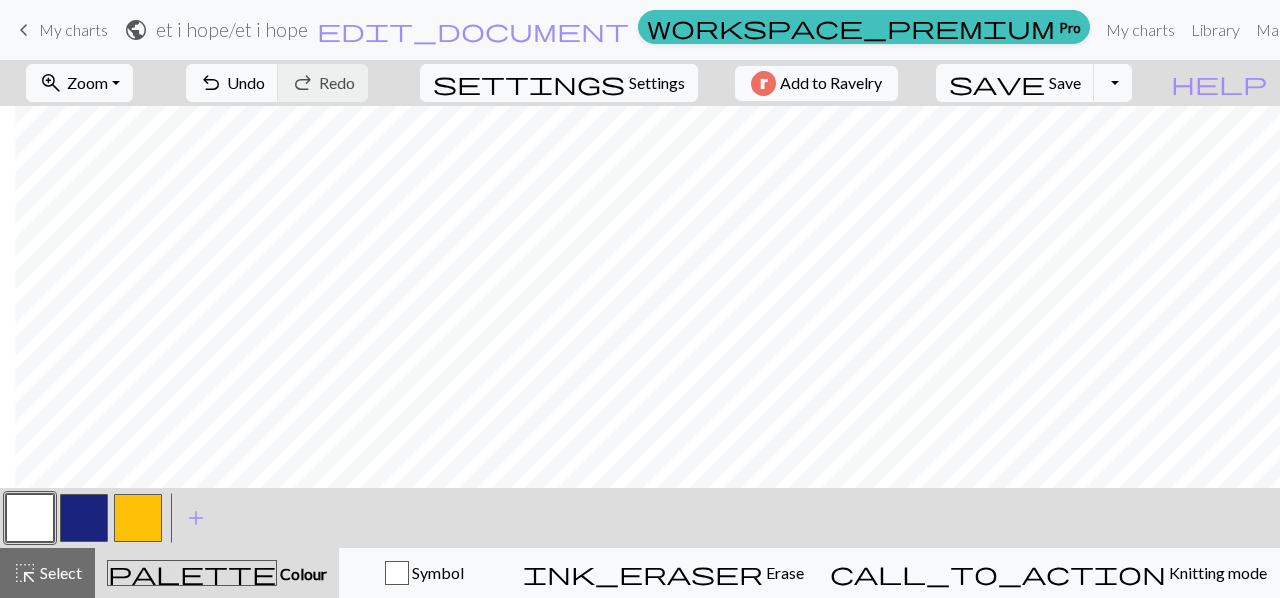 click at bounding box center (84, 518) 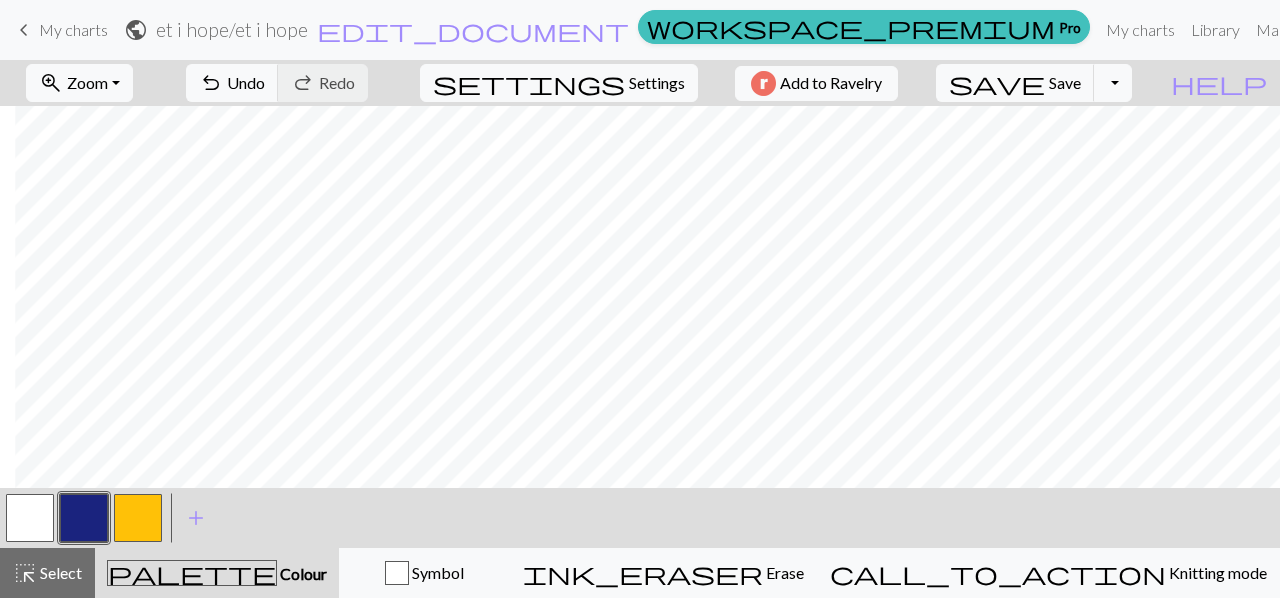 drag, startPoint x: 29, startPoint y: 504, endPoint x: 94, endPoint y: 492, distance: 66.09841 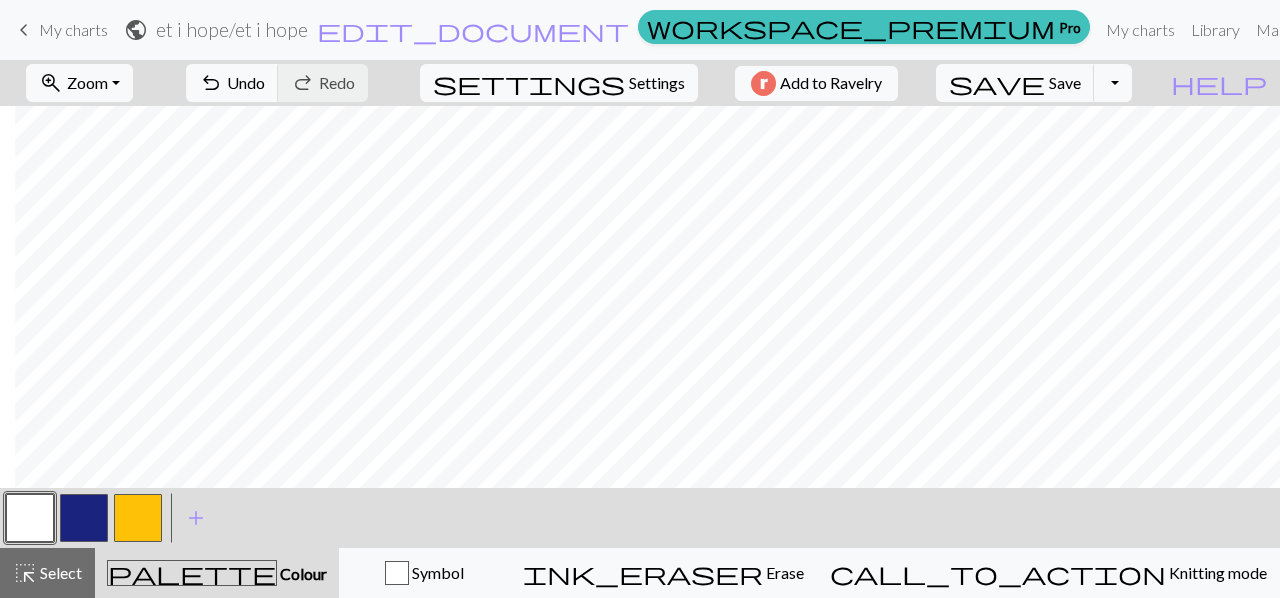 click at bounding box center (84, 518) 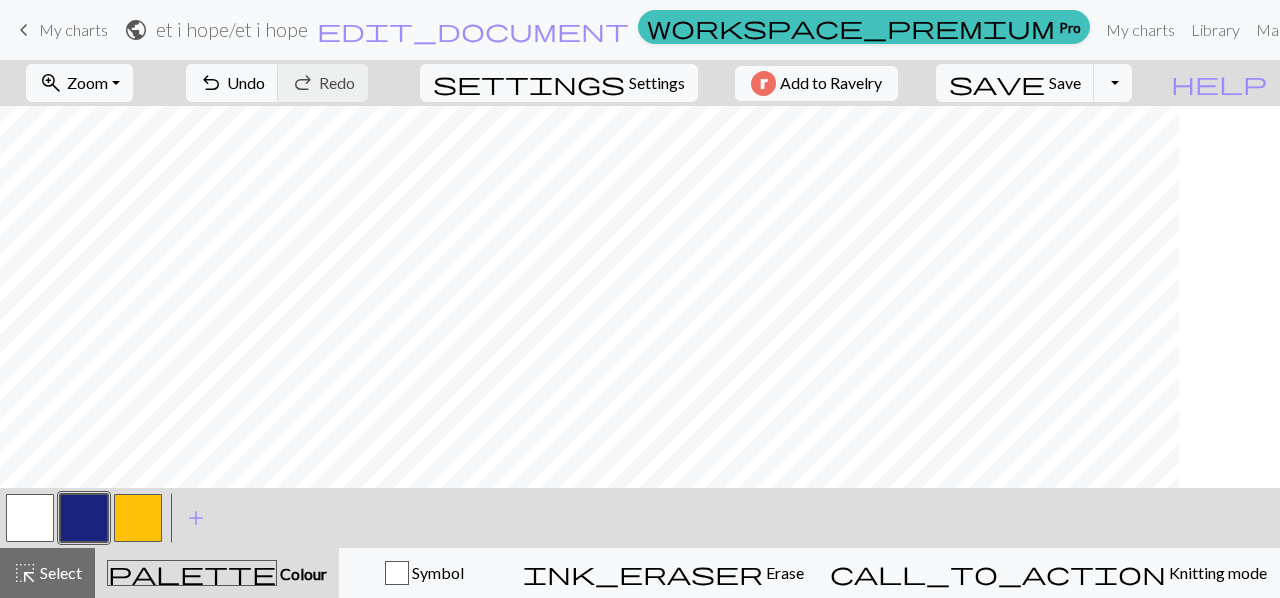 scroll, scrollTop: 1400, scrollLeft: 28, axis: both 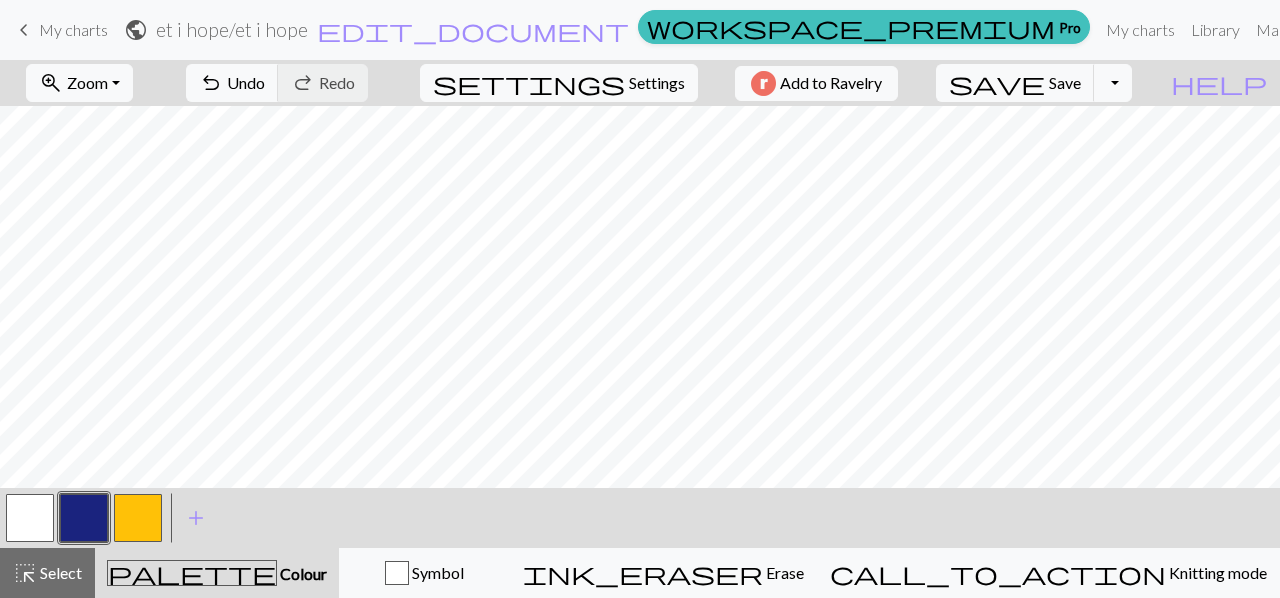 click at bounding box center (30, 518) 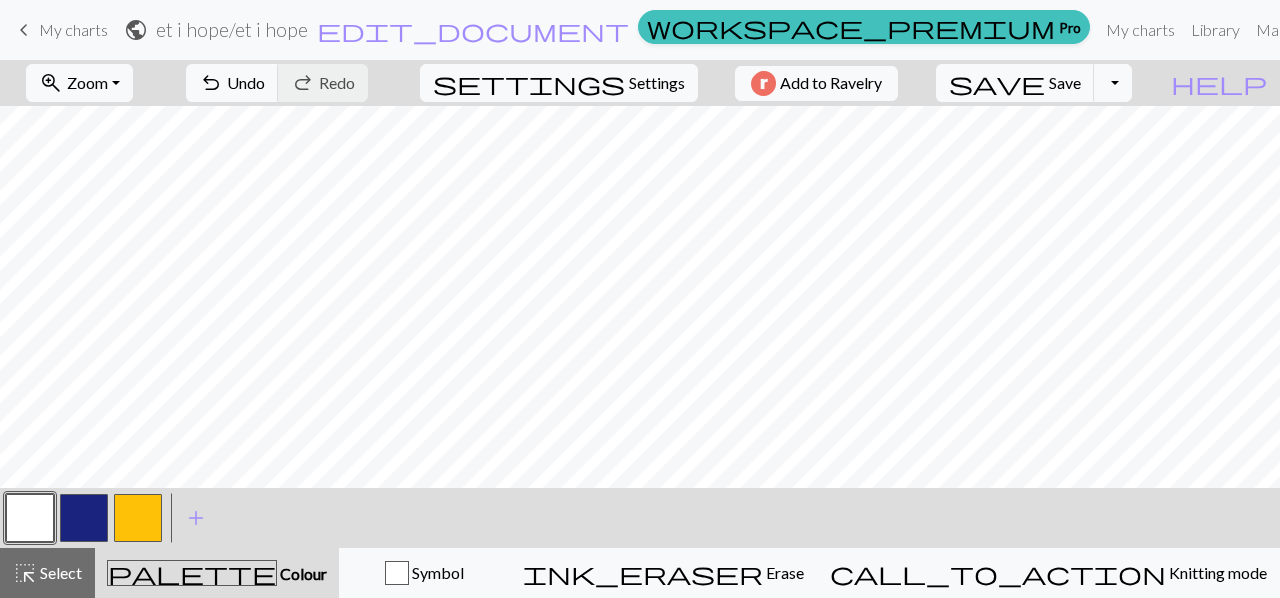 drag, startPoint x: 94, startPoint y: 491, endPoint x: 93, endPoint y: 478, distance: 13.038404 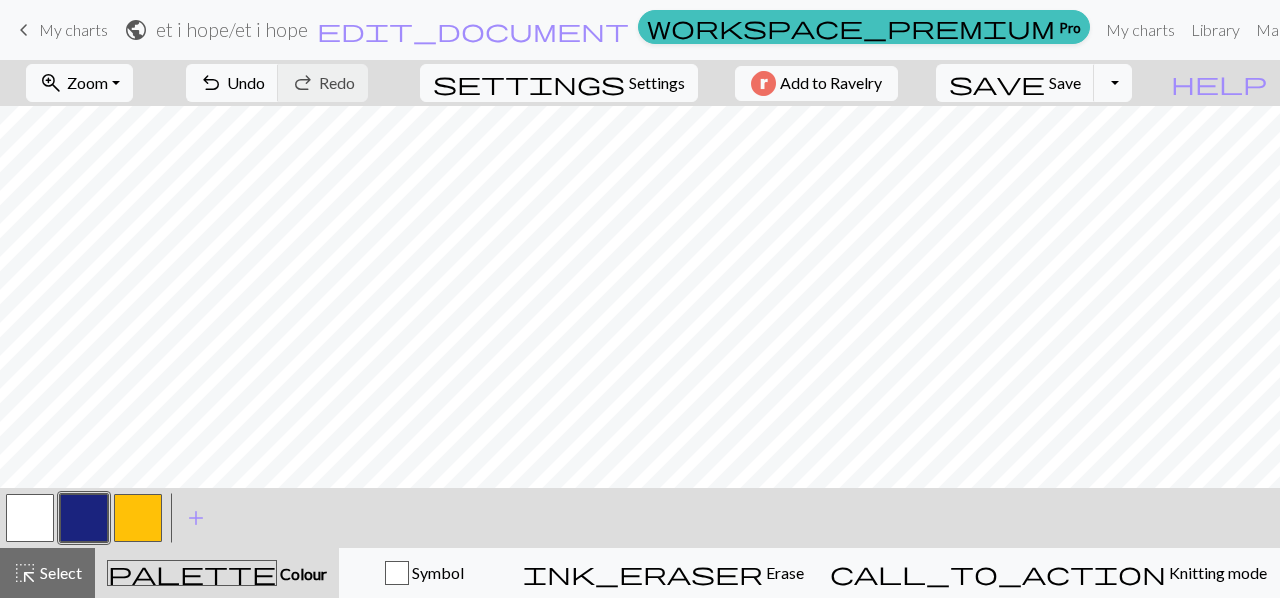 click at bounding box center [30, 518] 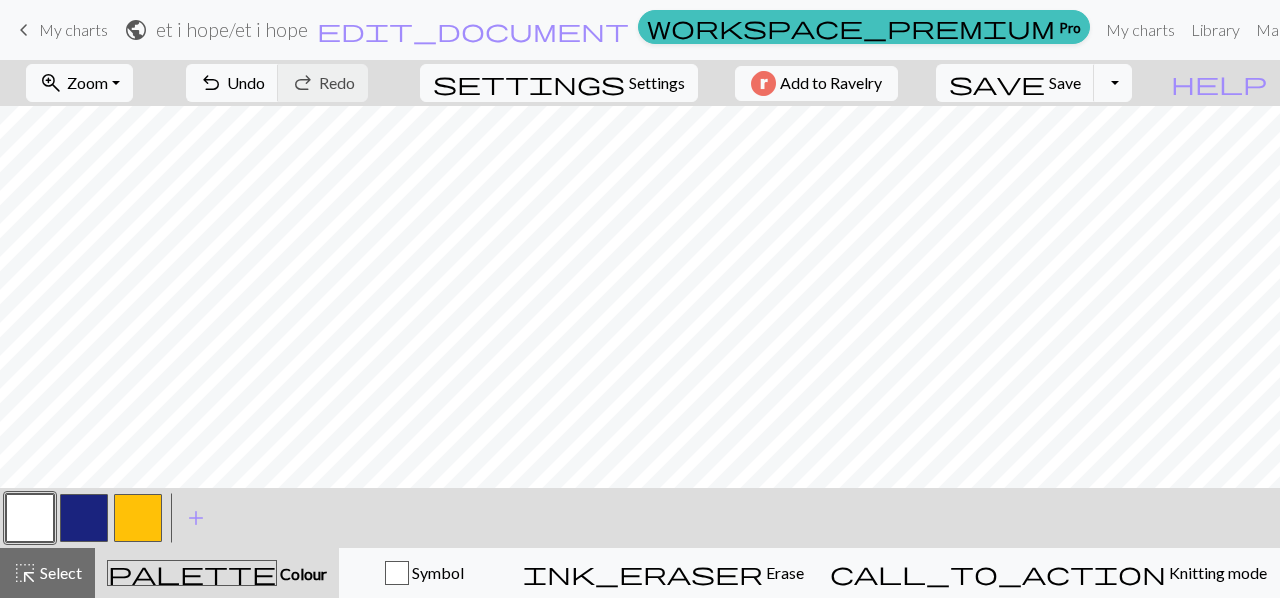 click at bounding box center [84, 518] 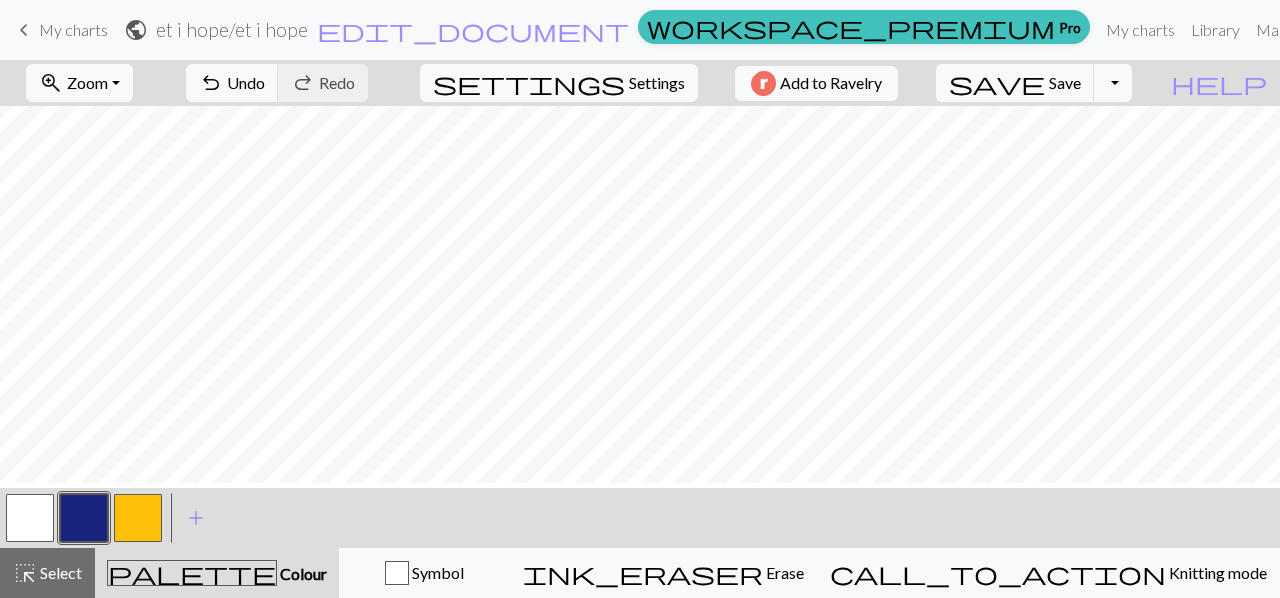 scroll, scrollTop: 400, scrollLeft: 0, axis: vertical 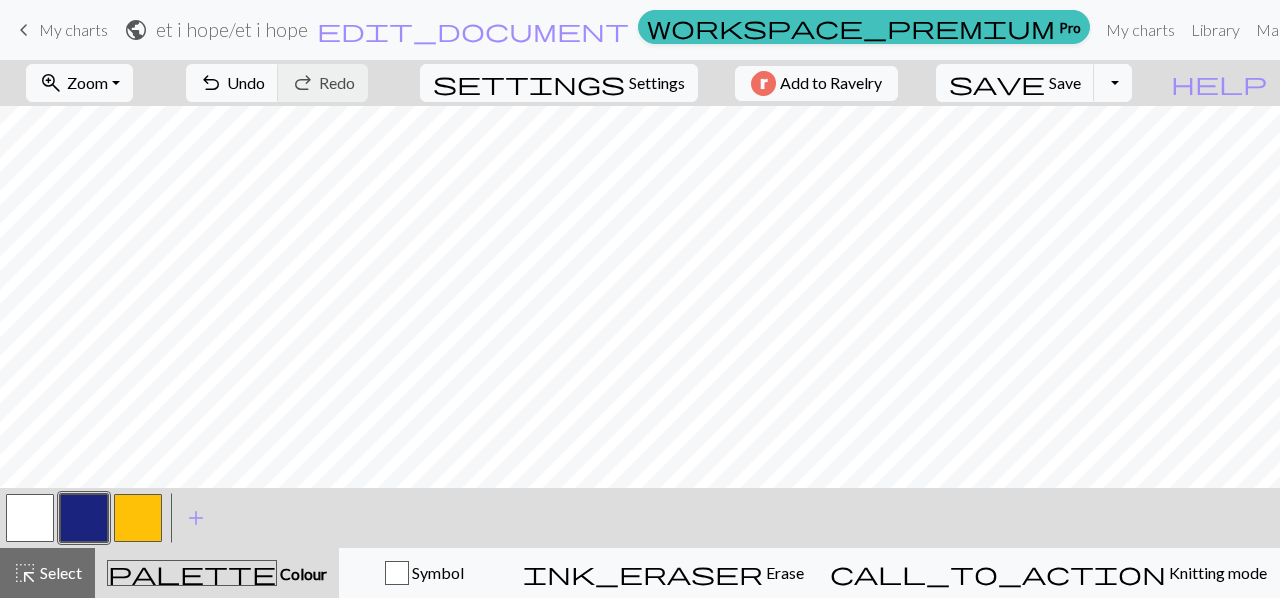 click at bounding box center [30, 518] 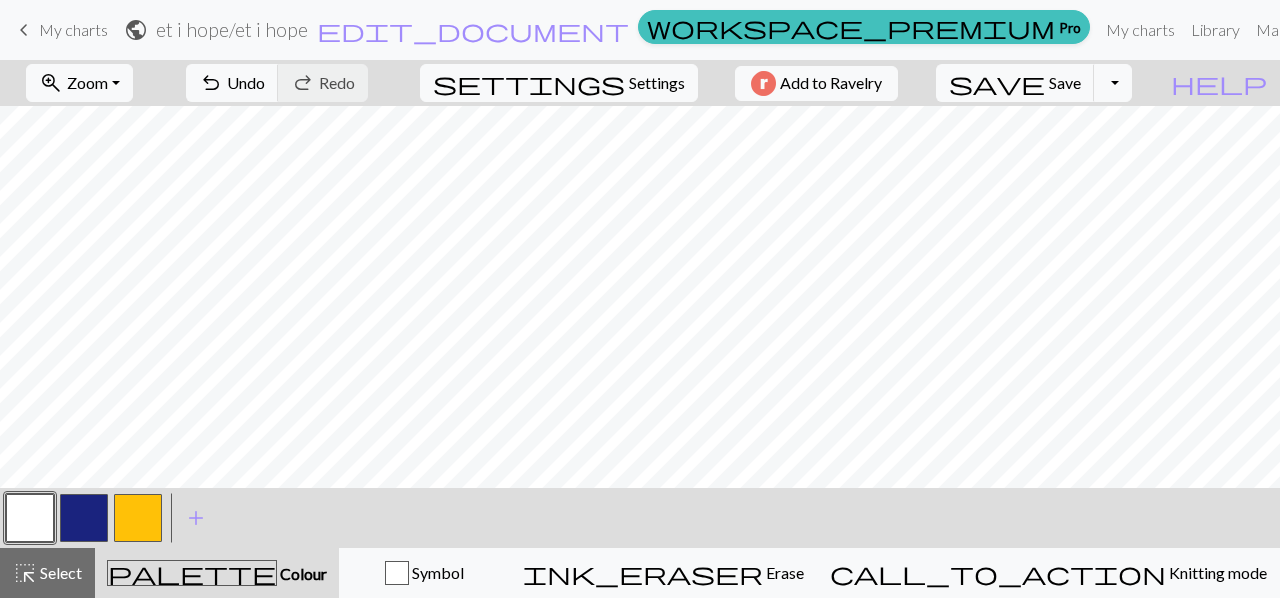 click at bounding box center (84, 518) 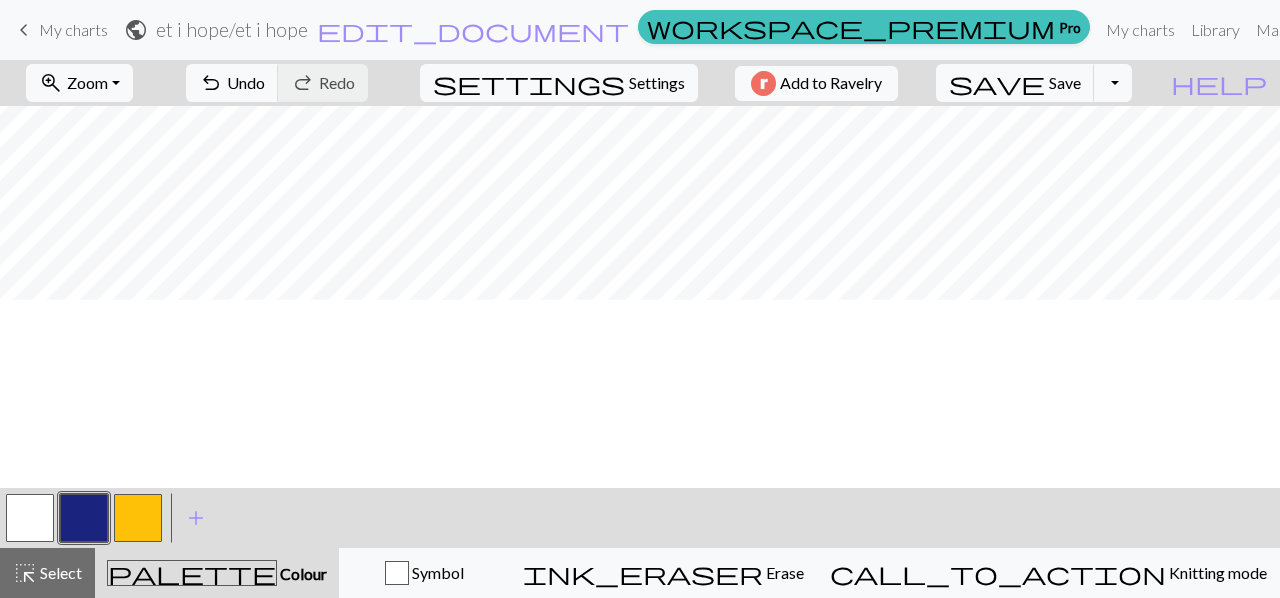scroll, scrollTop: 0, scrollLeft: 0, axis: both 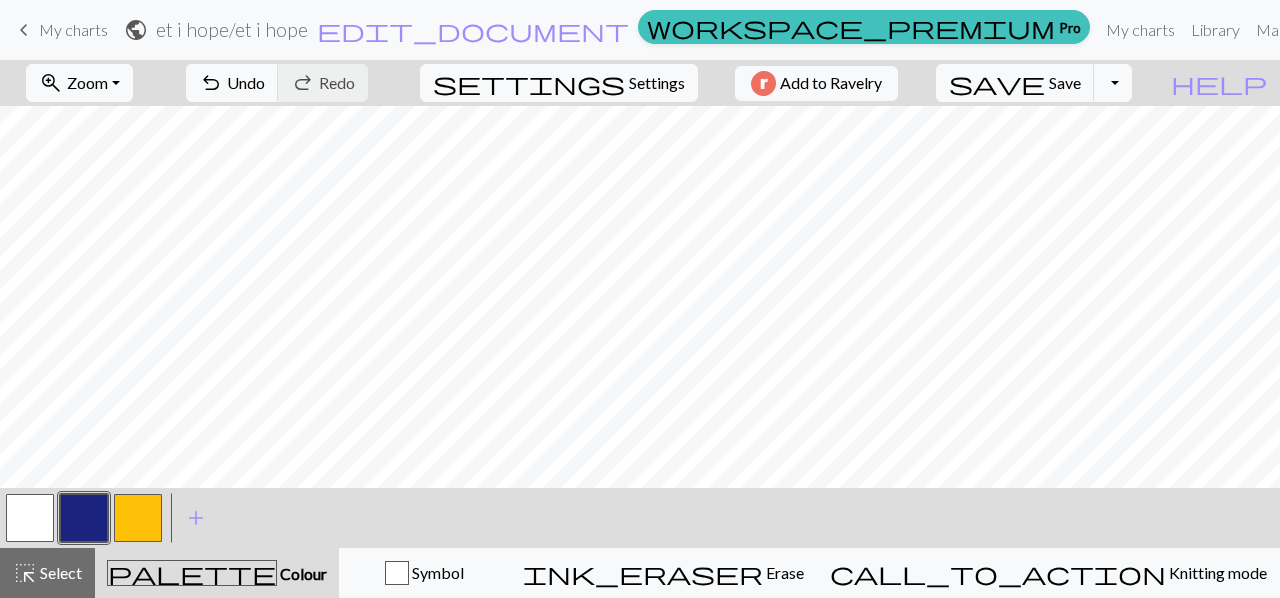 click at bounding box center (30, 518) 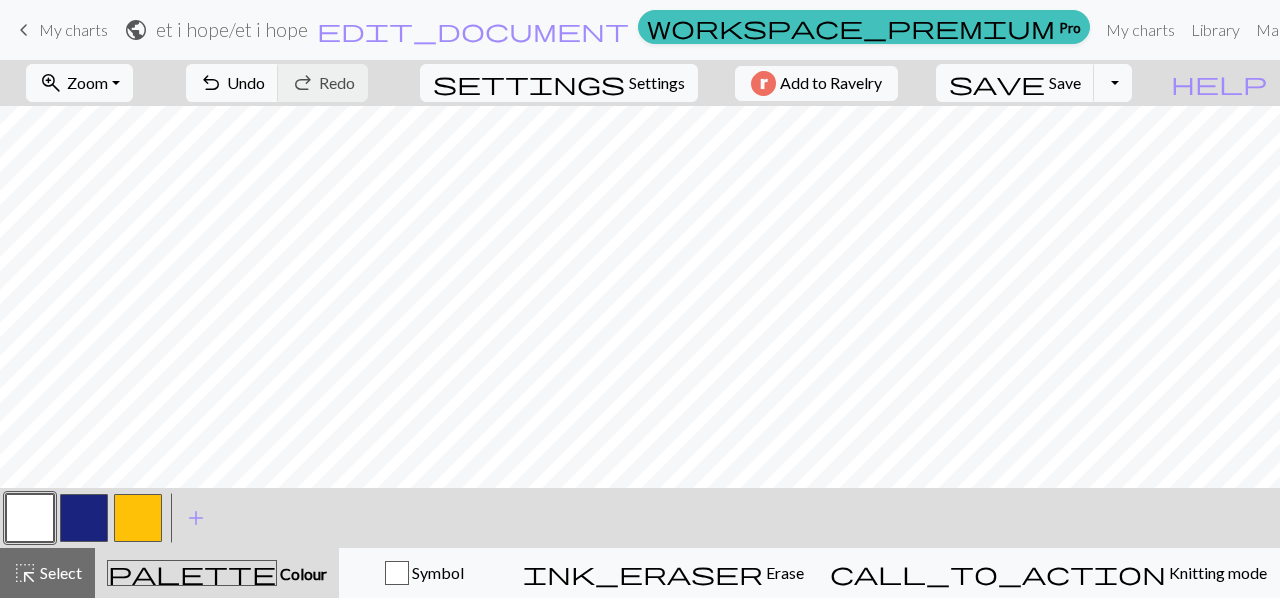 click at bounding box center [84, 518] 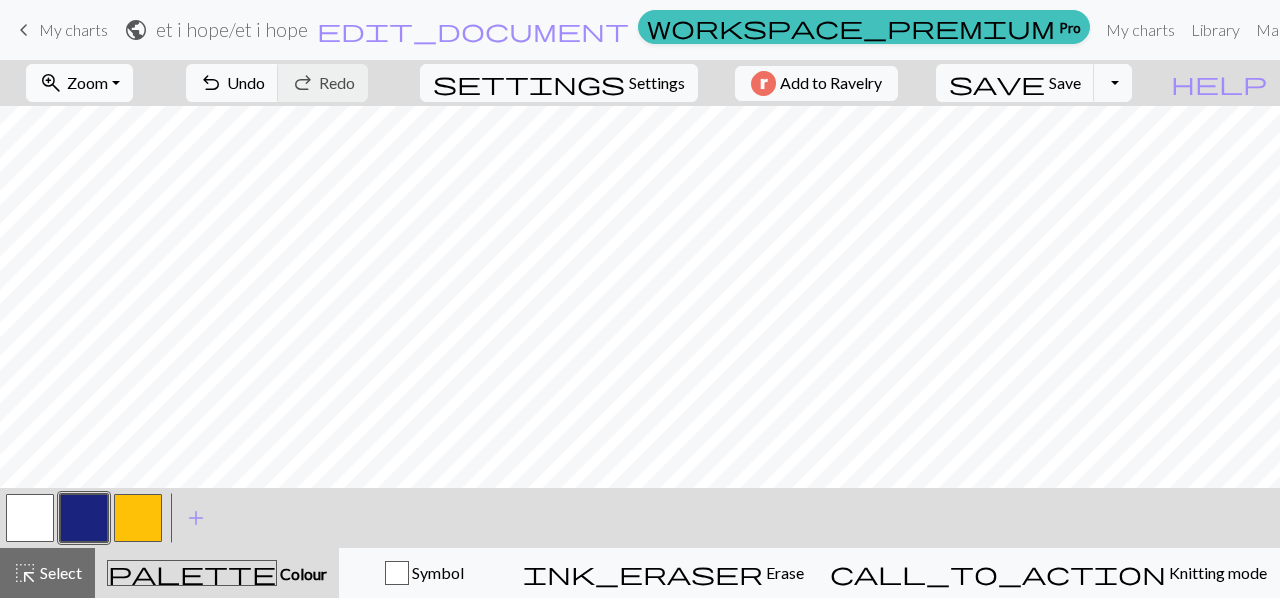 click on "zoom_in Zoom Zoom" at bounding box center (79, 83) 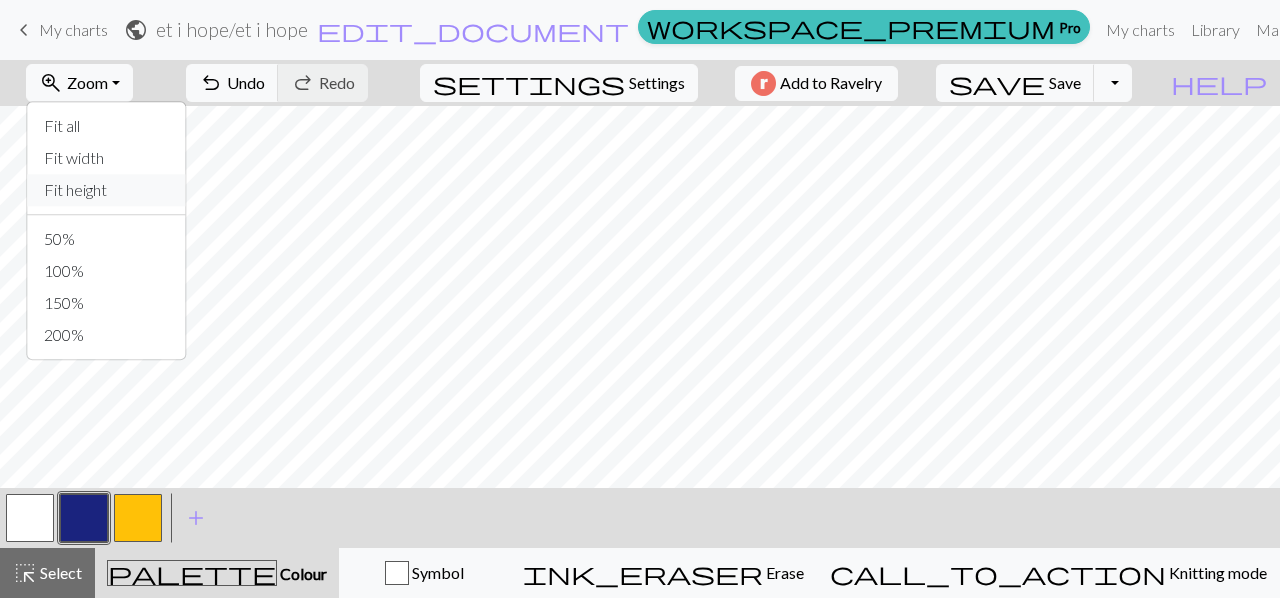 click on "Fit height" at bounding box center (107, 190) 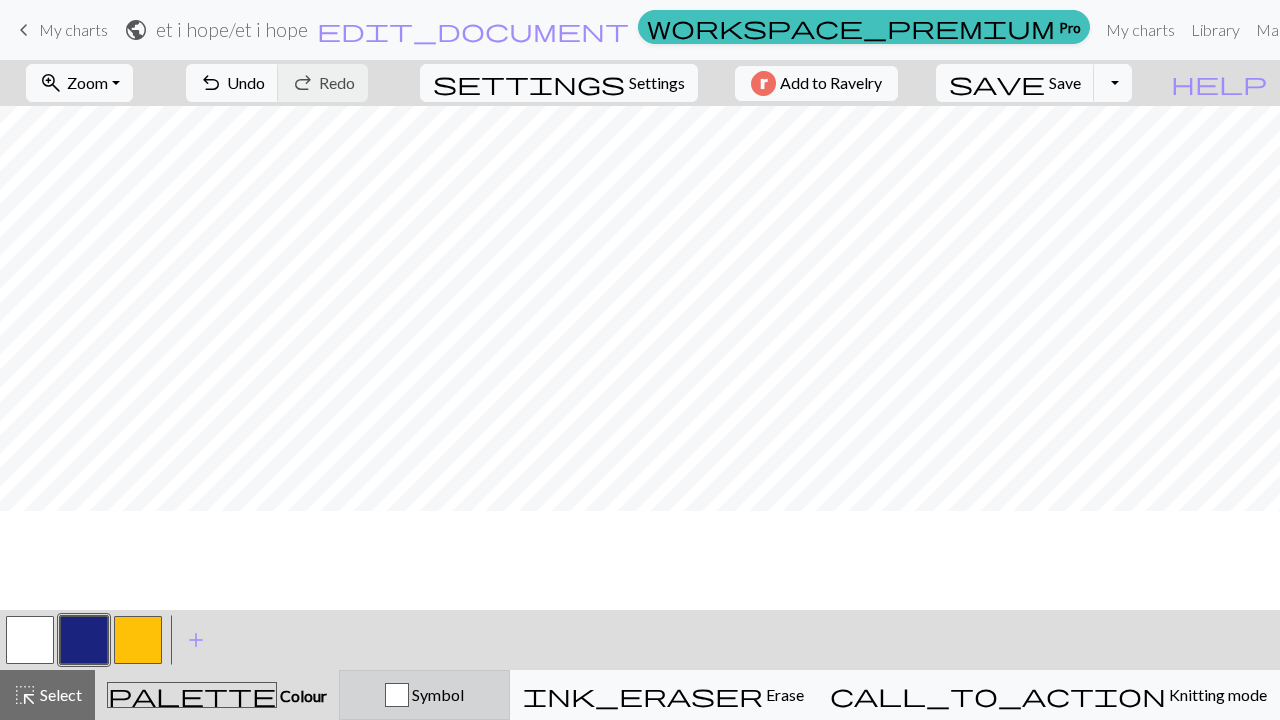 scroll, scrollTop: 0, scrollLeft: 0, axis: both 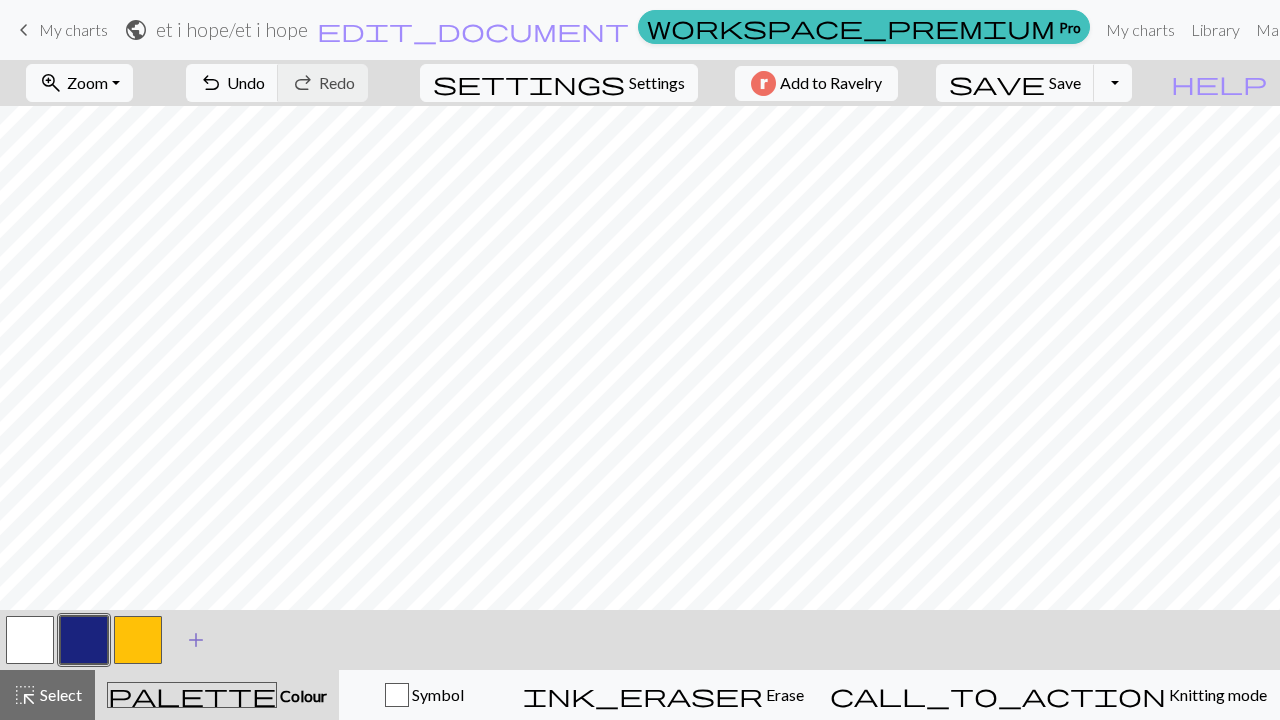 click on "add" at bounding box center [196, 640] 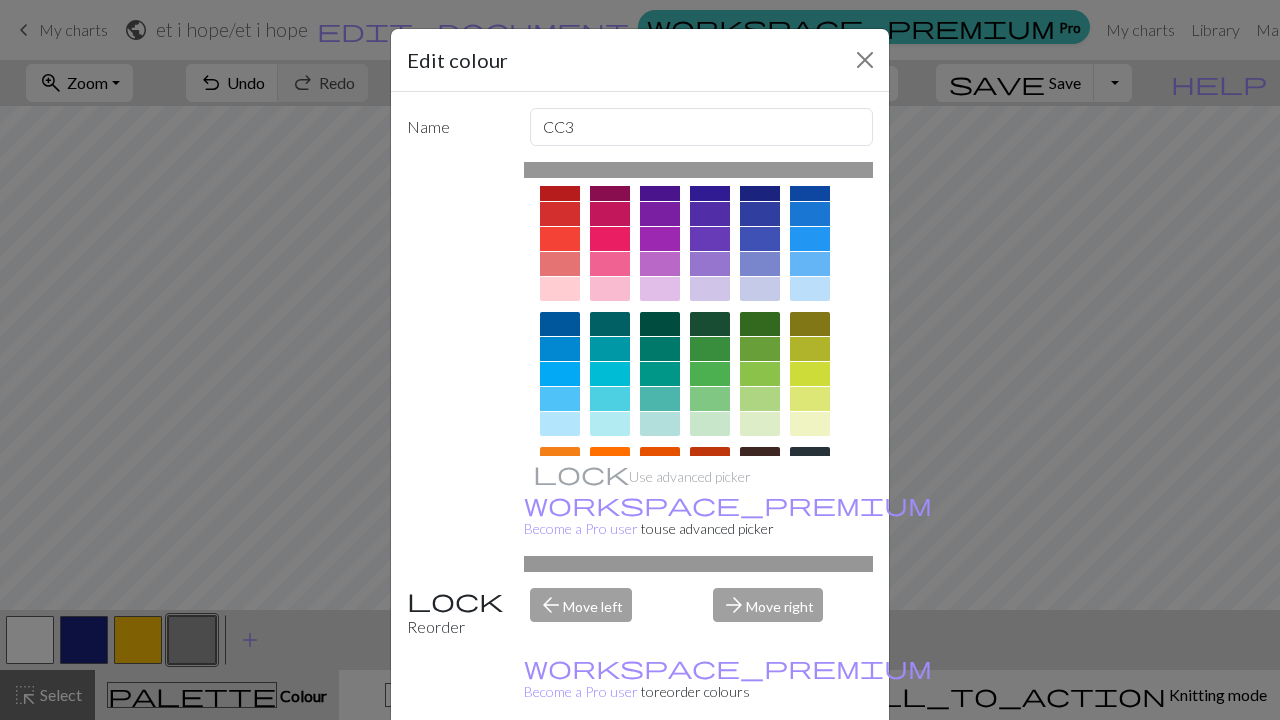 scroll, scrollTop: 0, scrollLeft: 0, axis: both 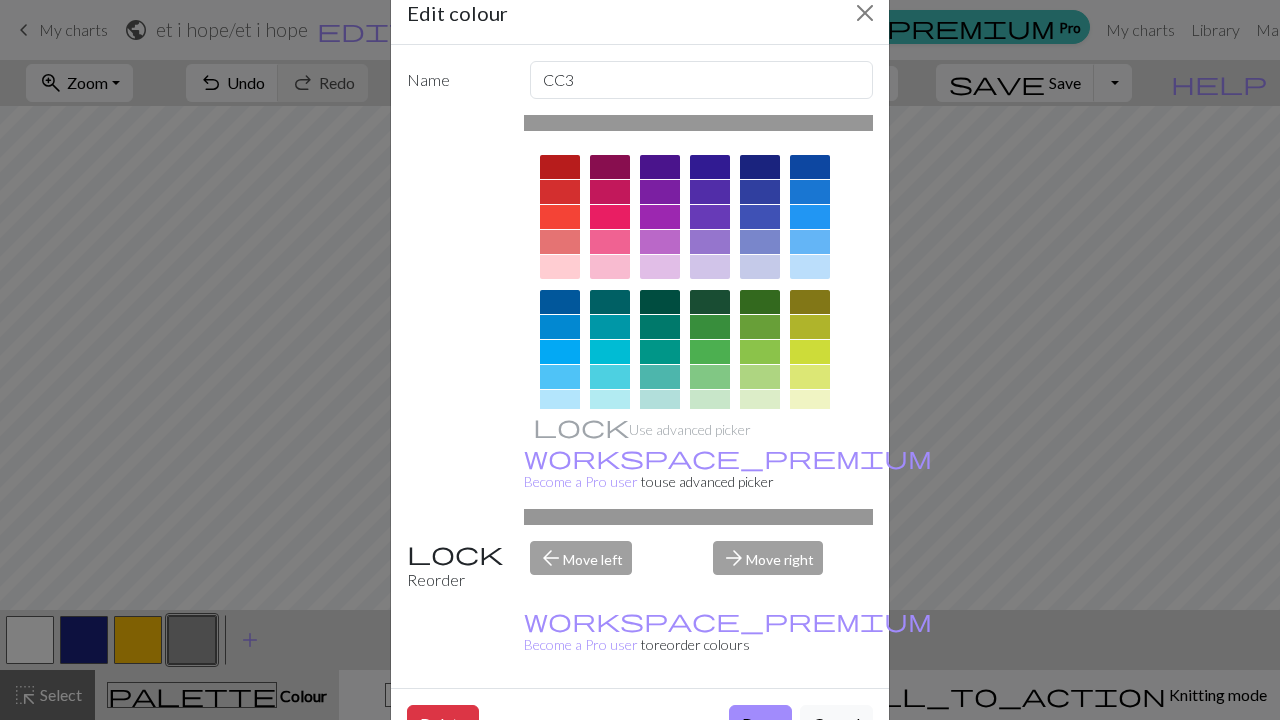 click at bounding box center (760, 167) 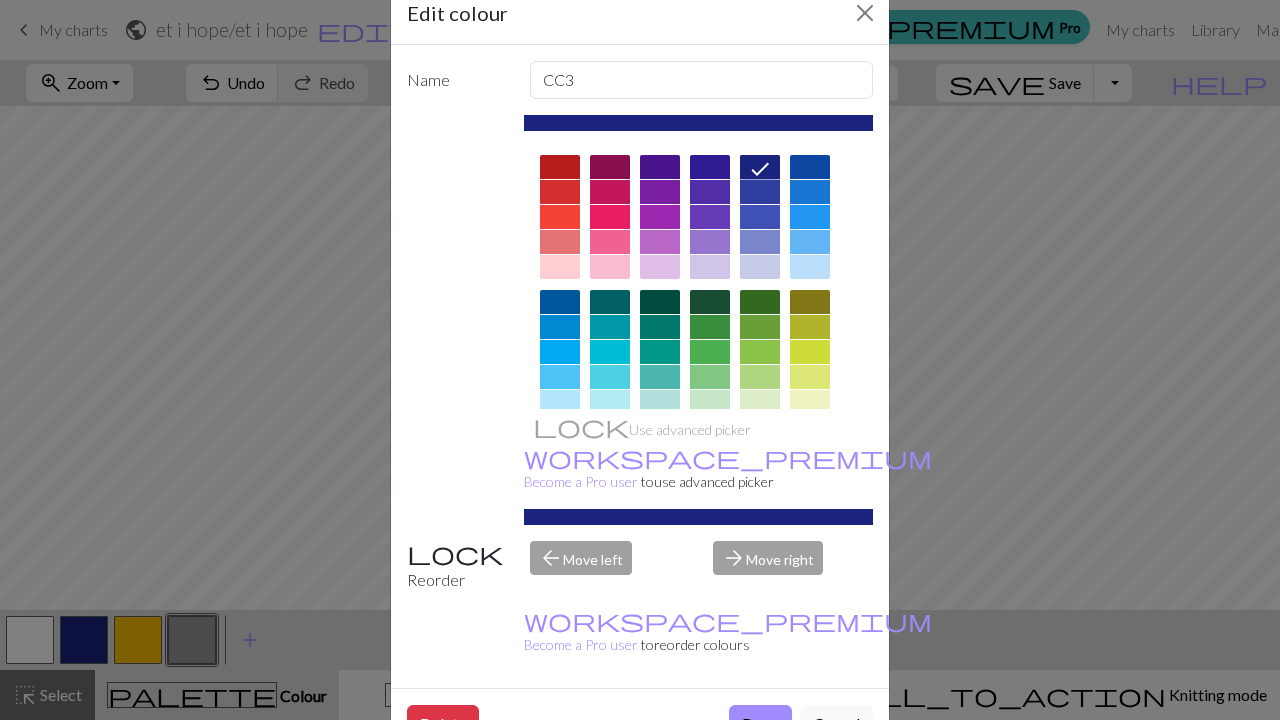click at bounding box center (810, 167) 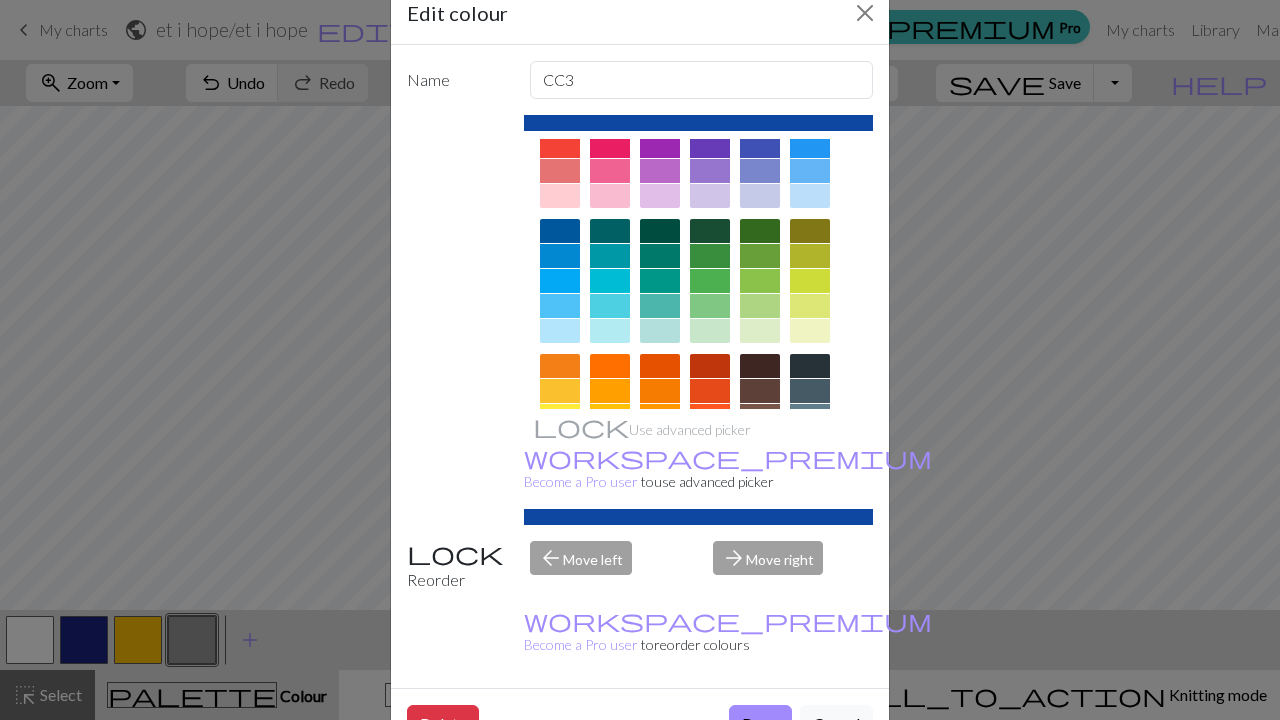 scroll, scrollTop: 100, scrollLeft: 0, axis: vertical 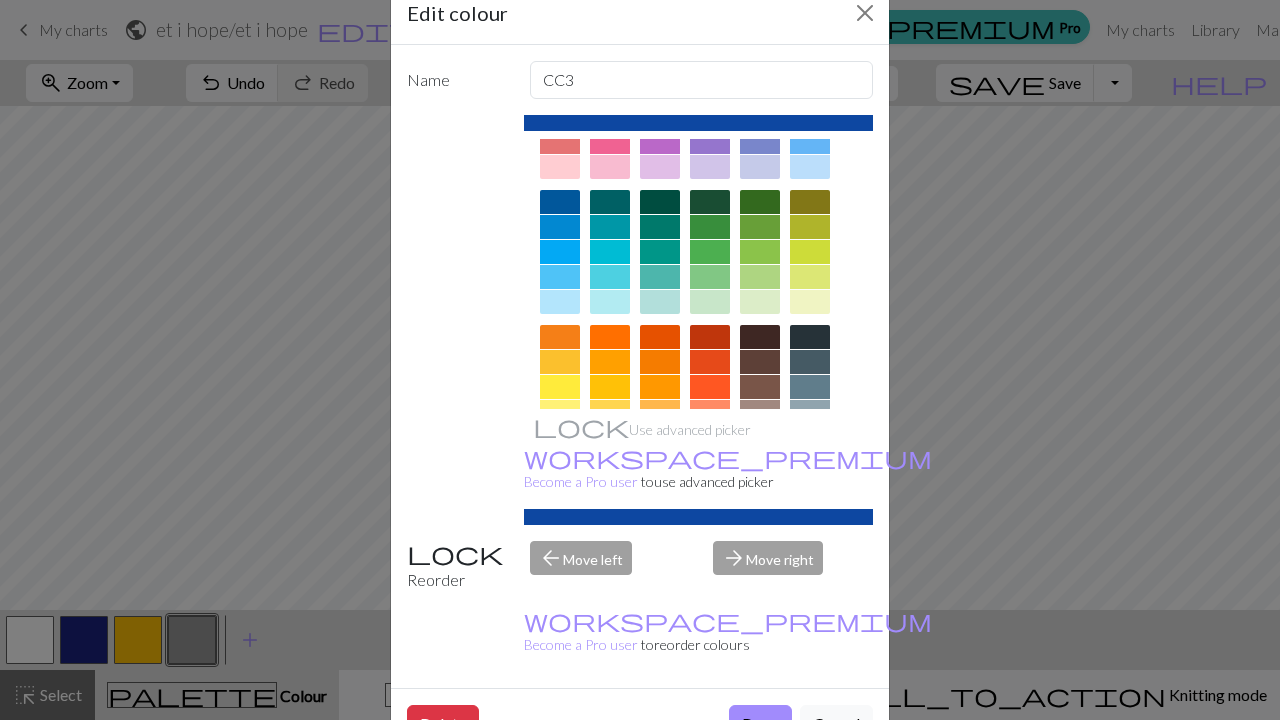 click at bounding box center [810, 337] 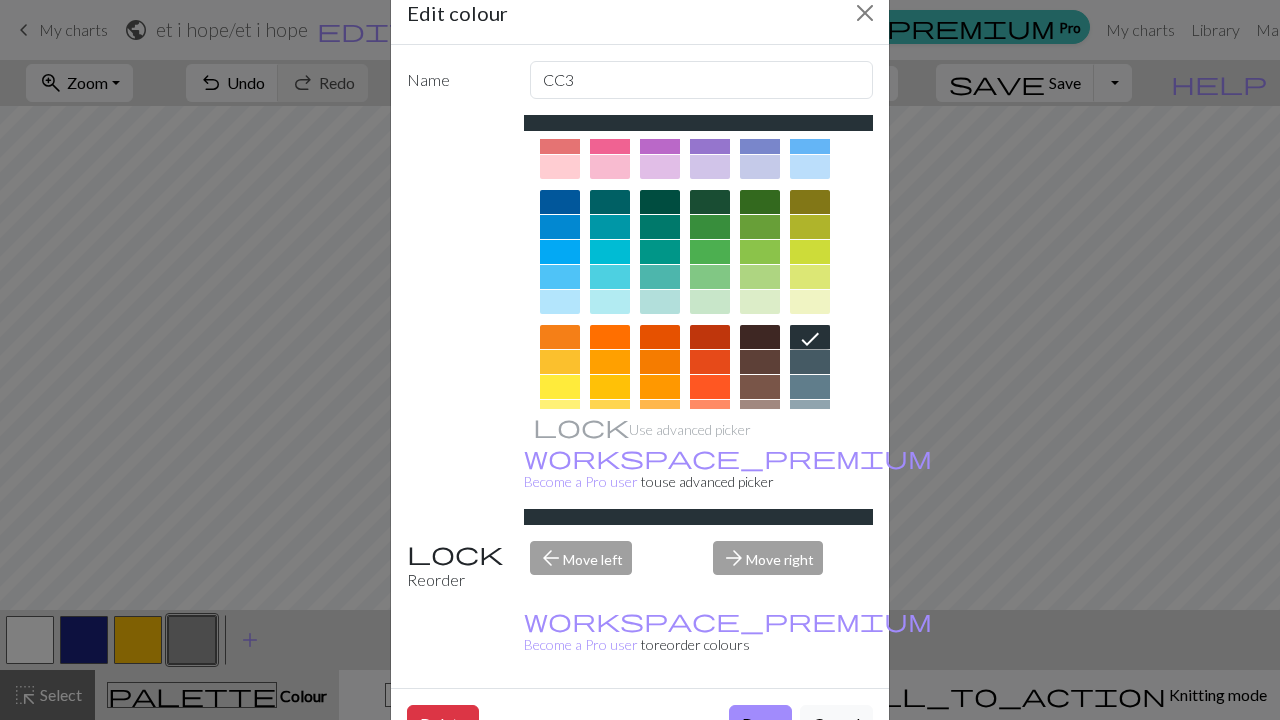 click on "Cancel" at bounding box center [836, 724] 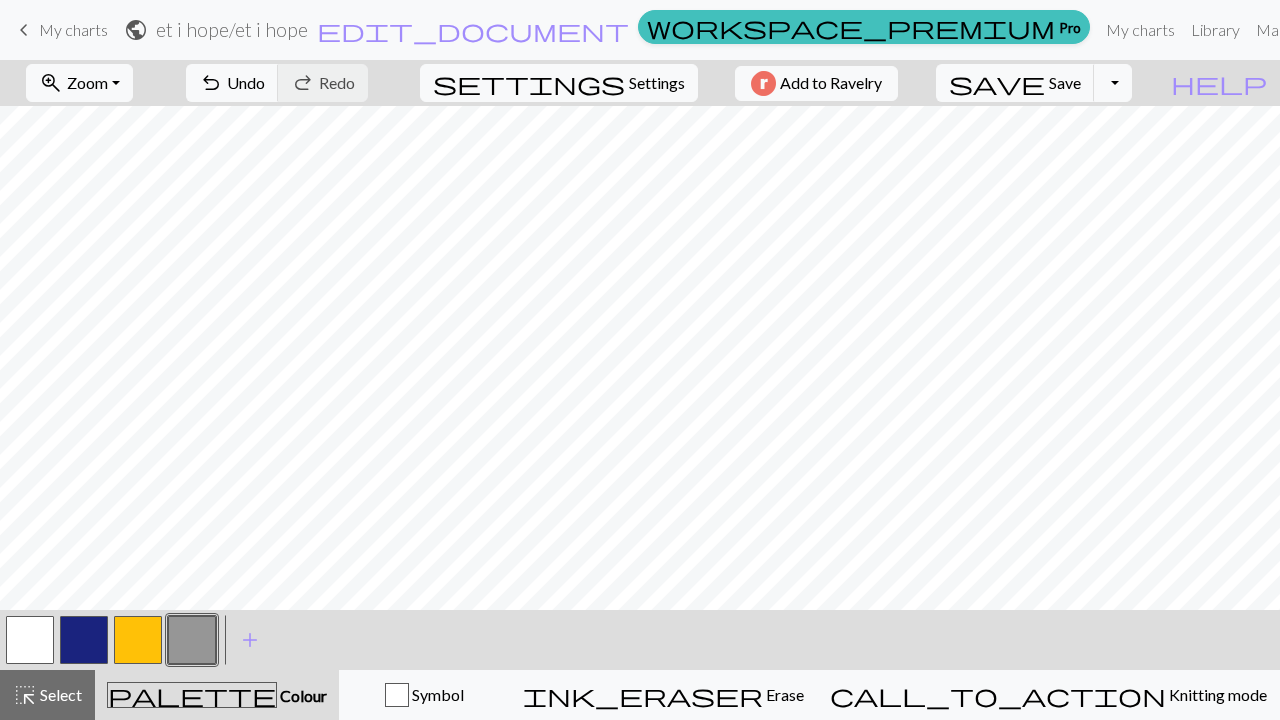 drag, startPoint x: 42, startPoint y: 639, endPoint x: 22, endPoint y: 628, distance: 22.825424 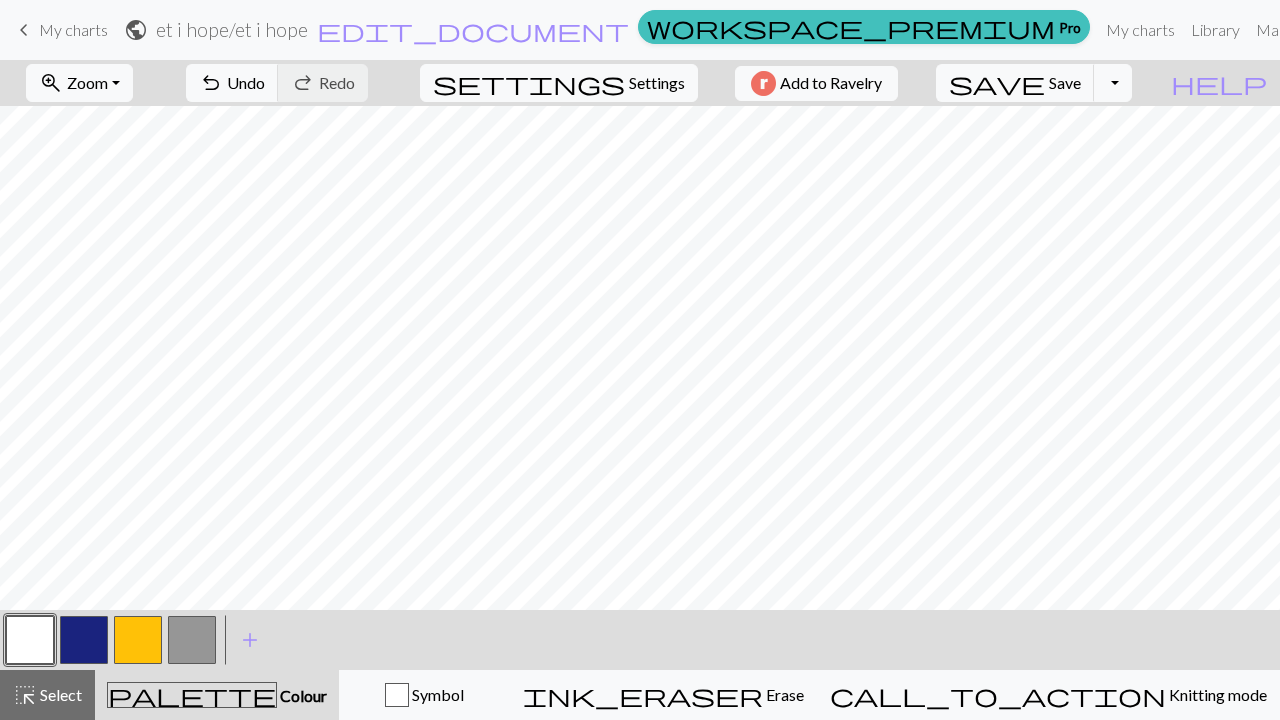 click at bounding box center [30, 640] 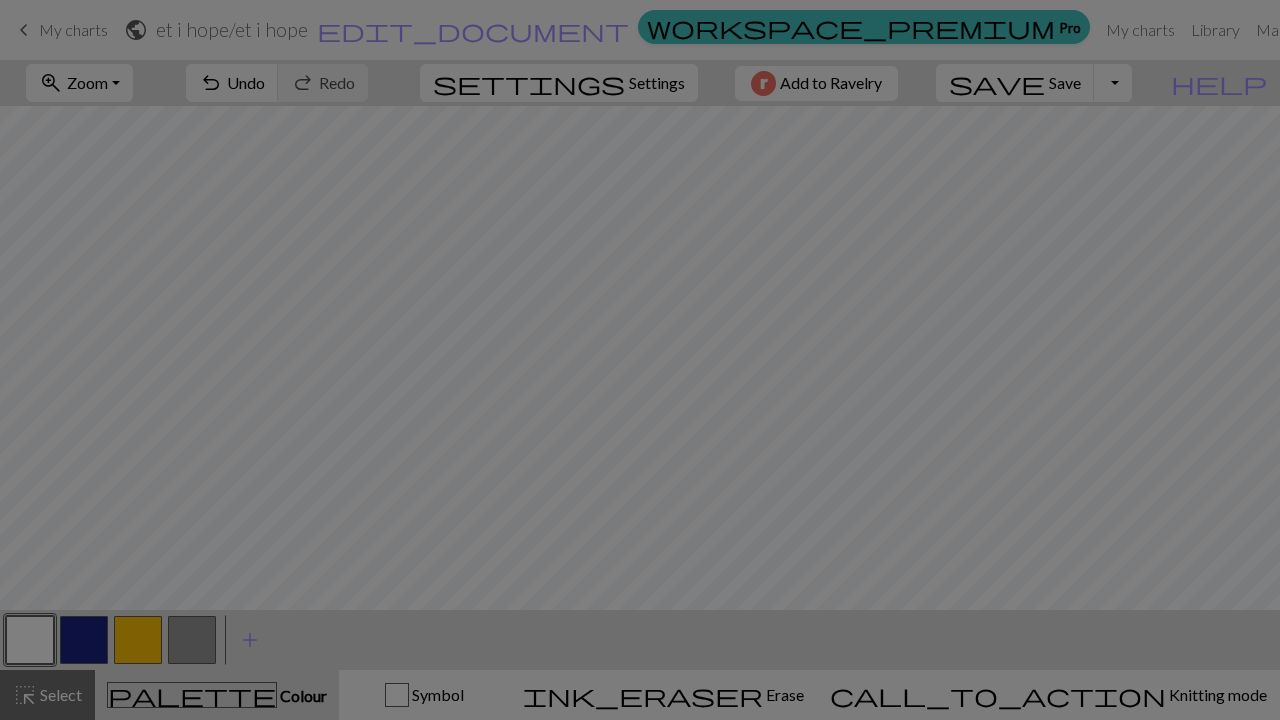 click on "Edit colour Name MC Use advanced picker workspace_premium Become a Pro user   to  use advanced picker Reorder arrow_back Move left arrow_forward Move right workspace_premium Become a Pro user   to  reorder colours Delete Done Cancel" at bounding box center (640, 360) 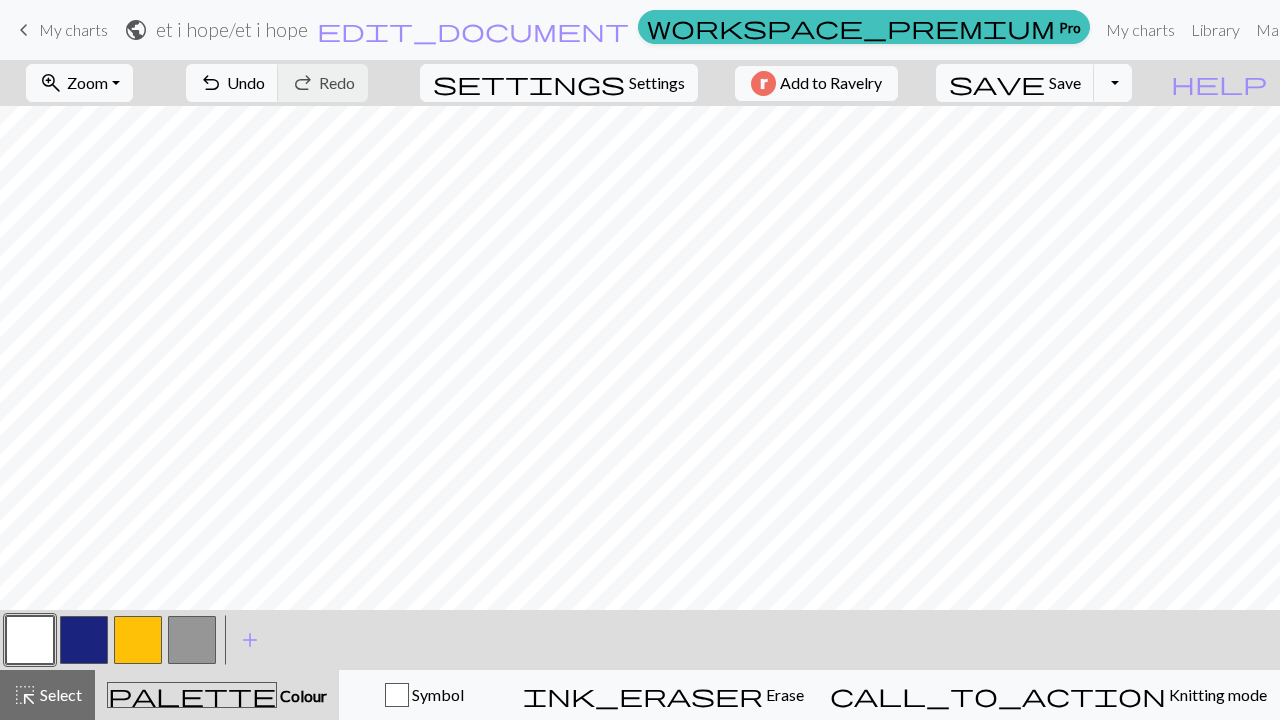 click at bounding box center (30, 640) 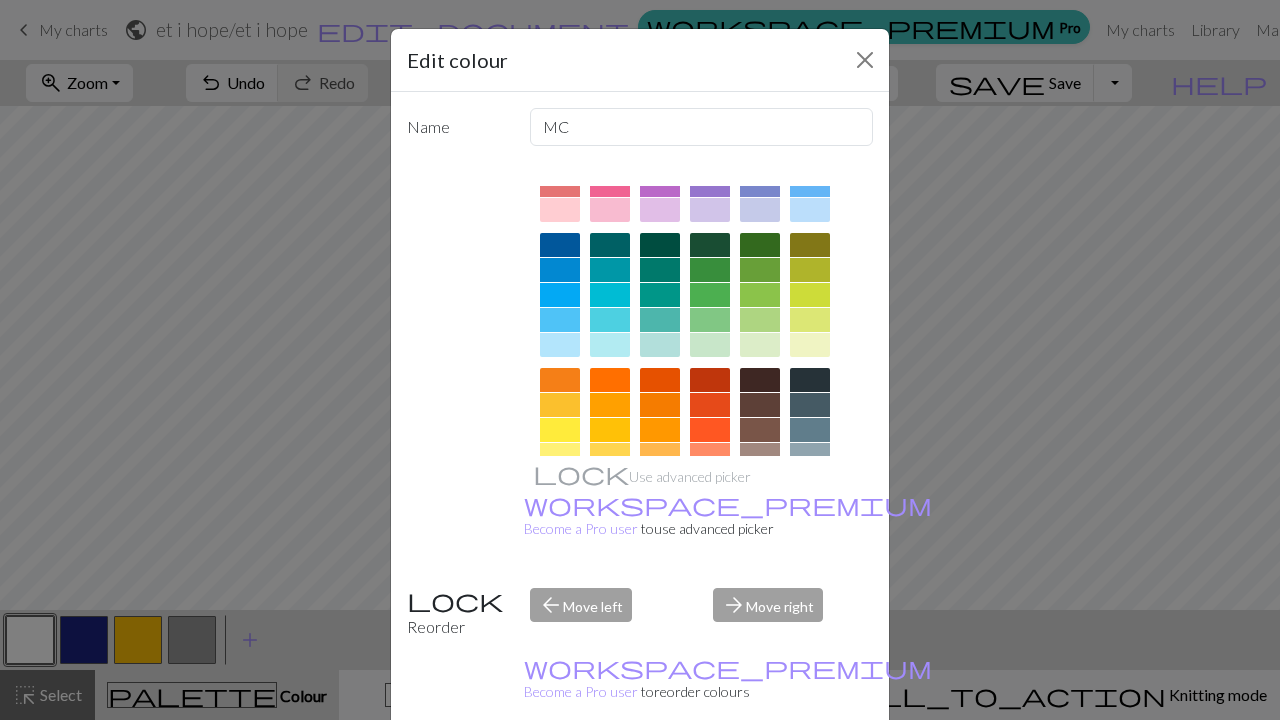 scroll, scrollTop: 298, scrollLeft: 0, axis: vertical 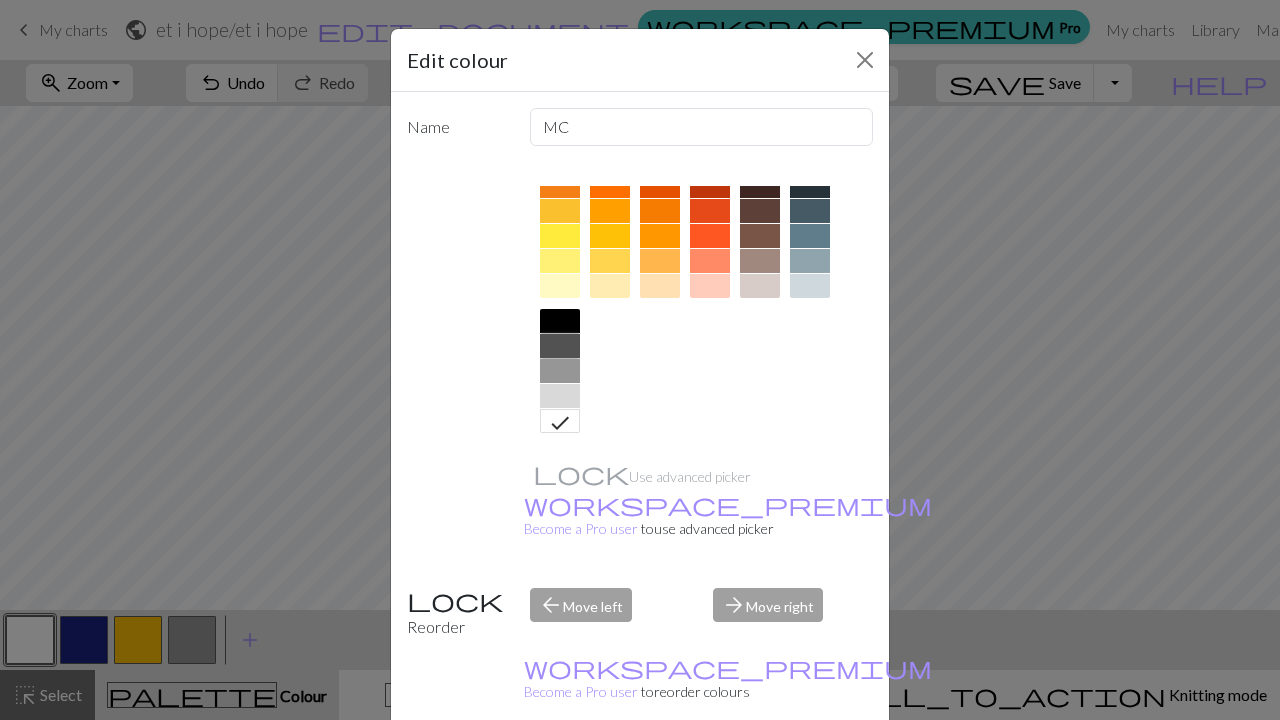 drag, startPoint x: 546, startPoint y: 338, endPoint x: 800, endPoint y: 671, distance: 418.8138 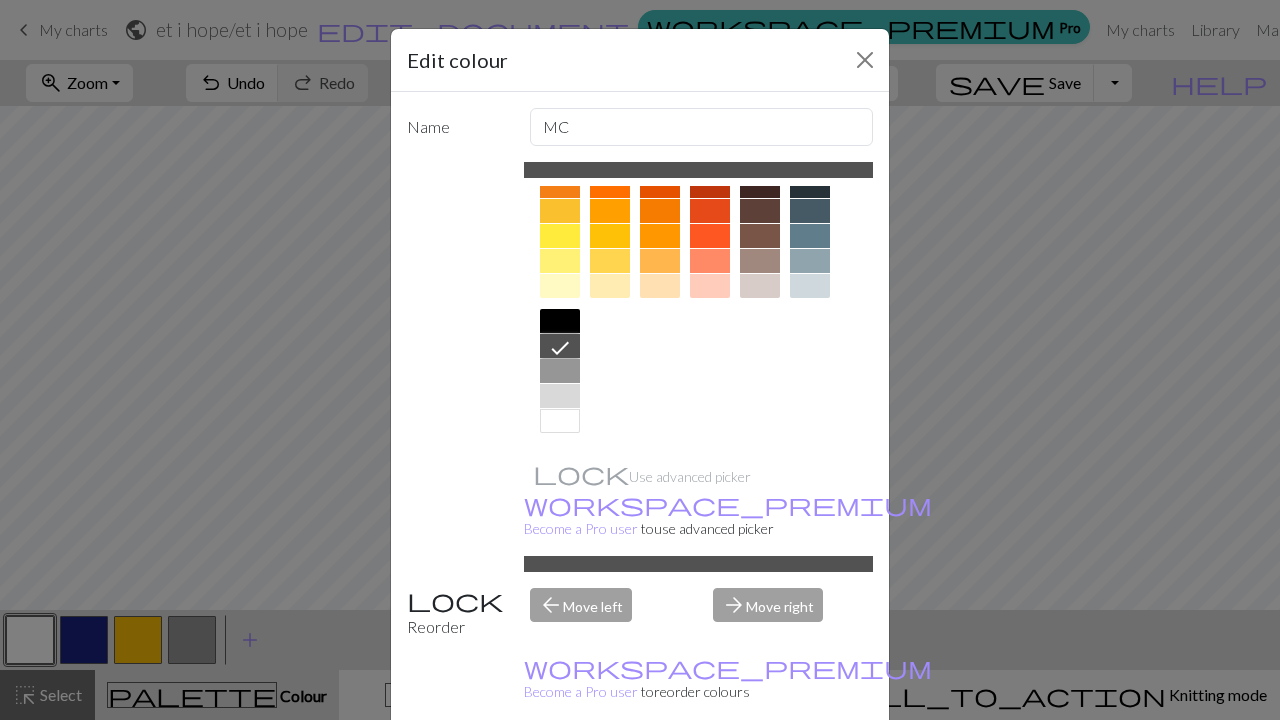 click at bounding box center [560, 321] 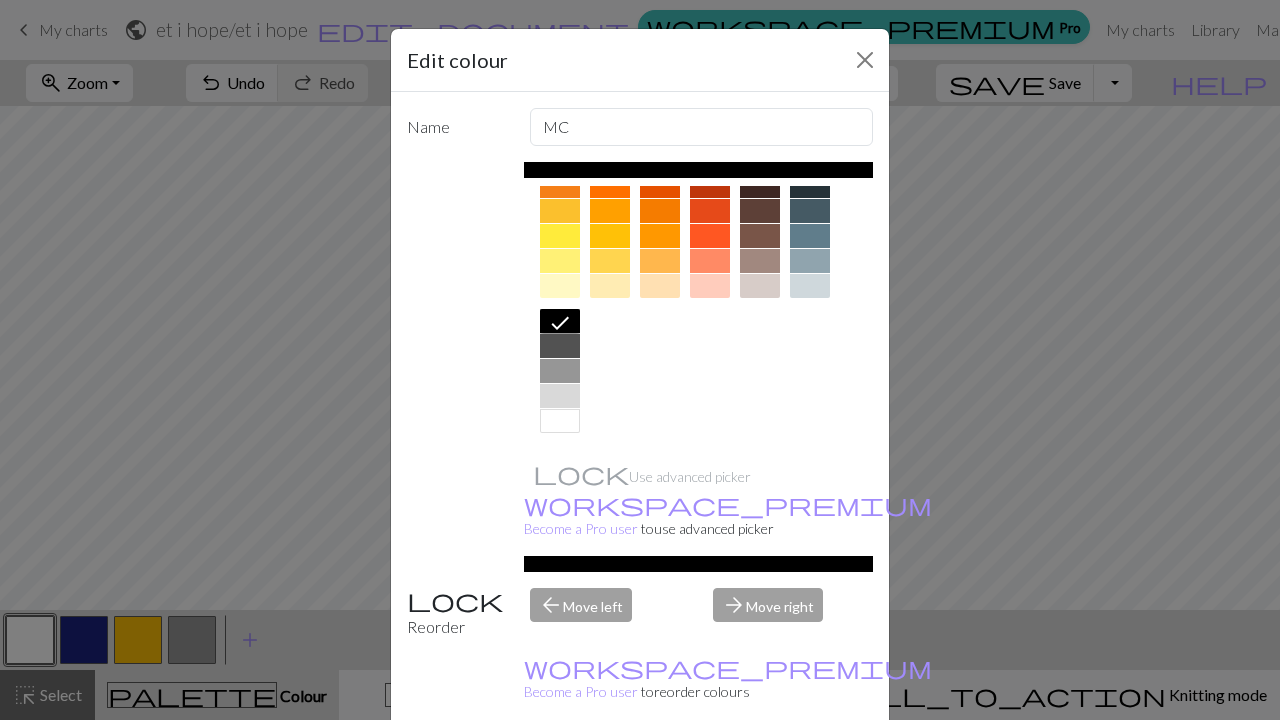 click on "Done" at bounding box center (760, 771) 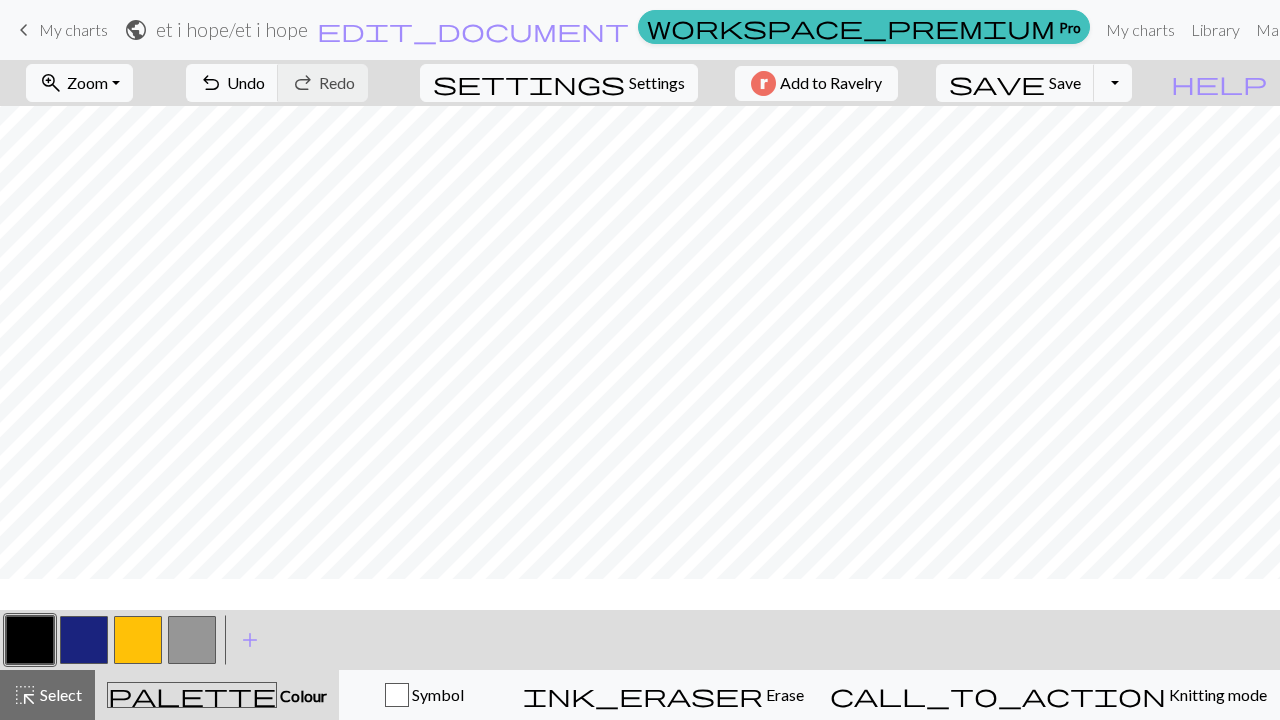scroll, scrollTop: 0, scrollLeft: 0, axis: both 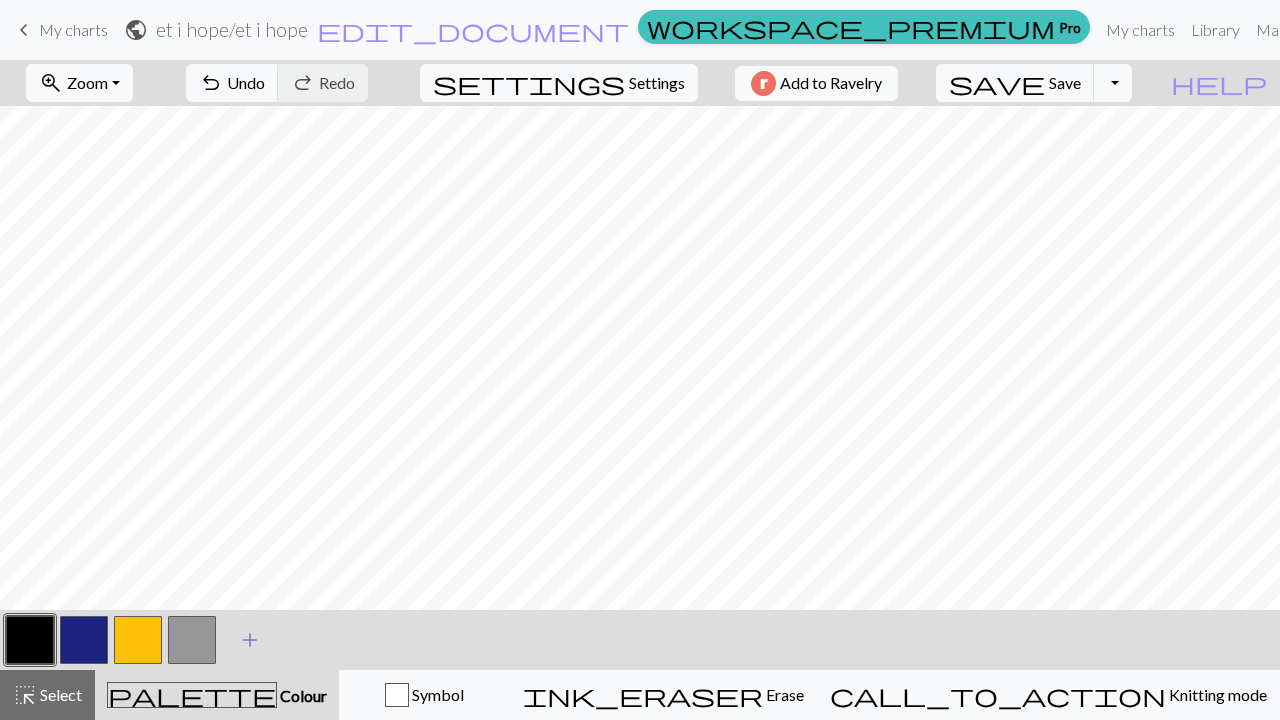 click on "add" at bounding box center (250, 640) 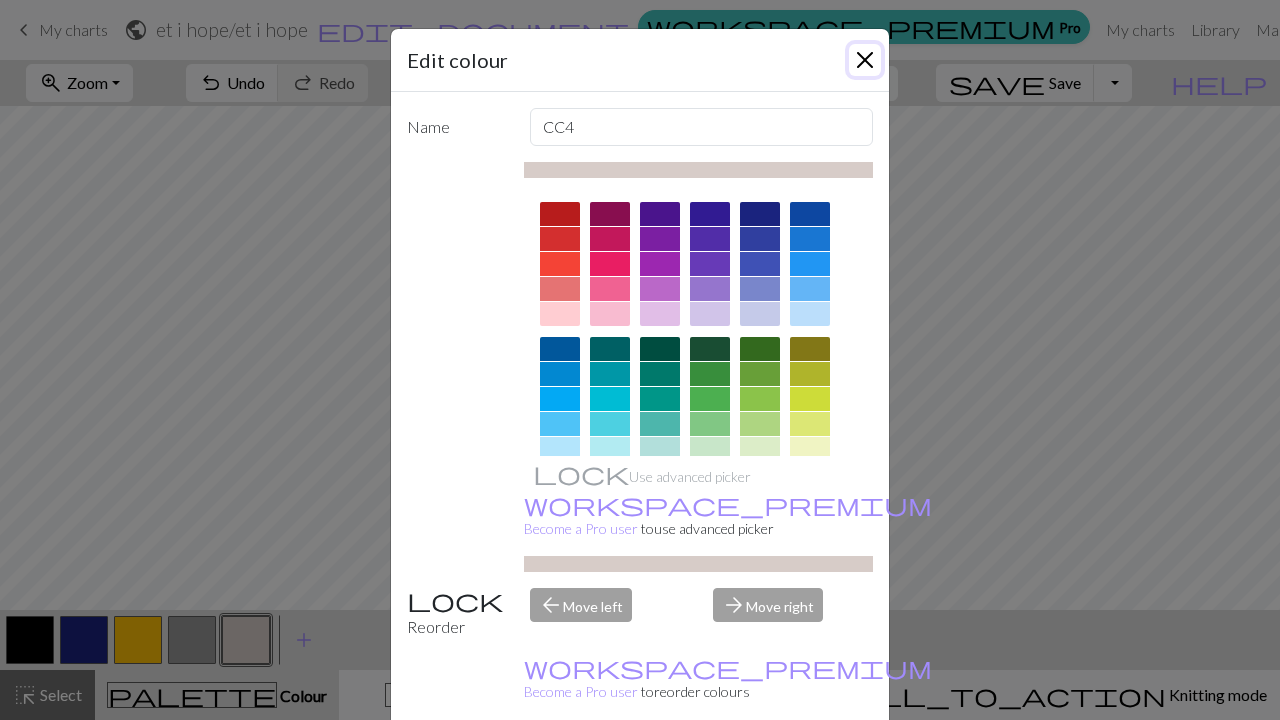 drag, startPoint x: 847, startPoint y: 66, endPoint x: 838, endPoint y: 80, distance: 16.643316 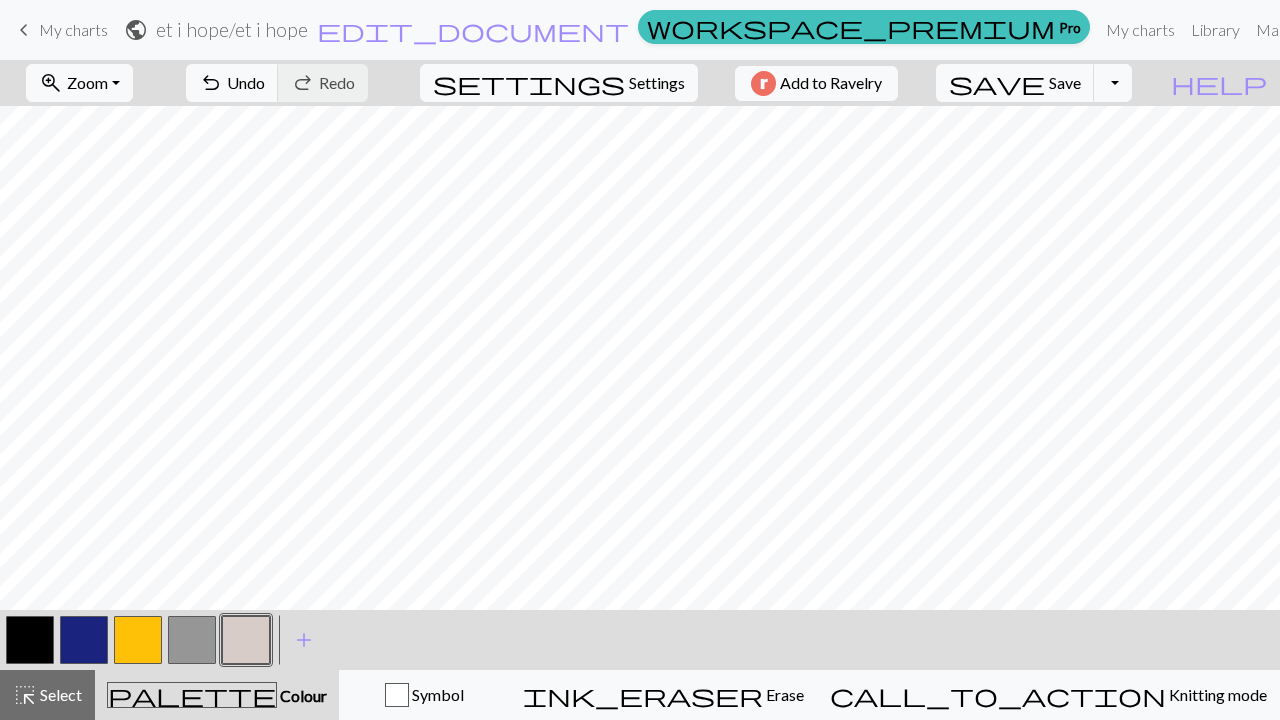 click at bounding box center [192, 640] 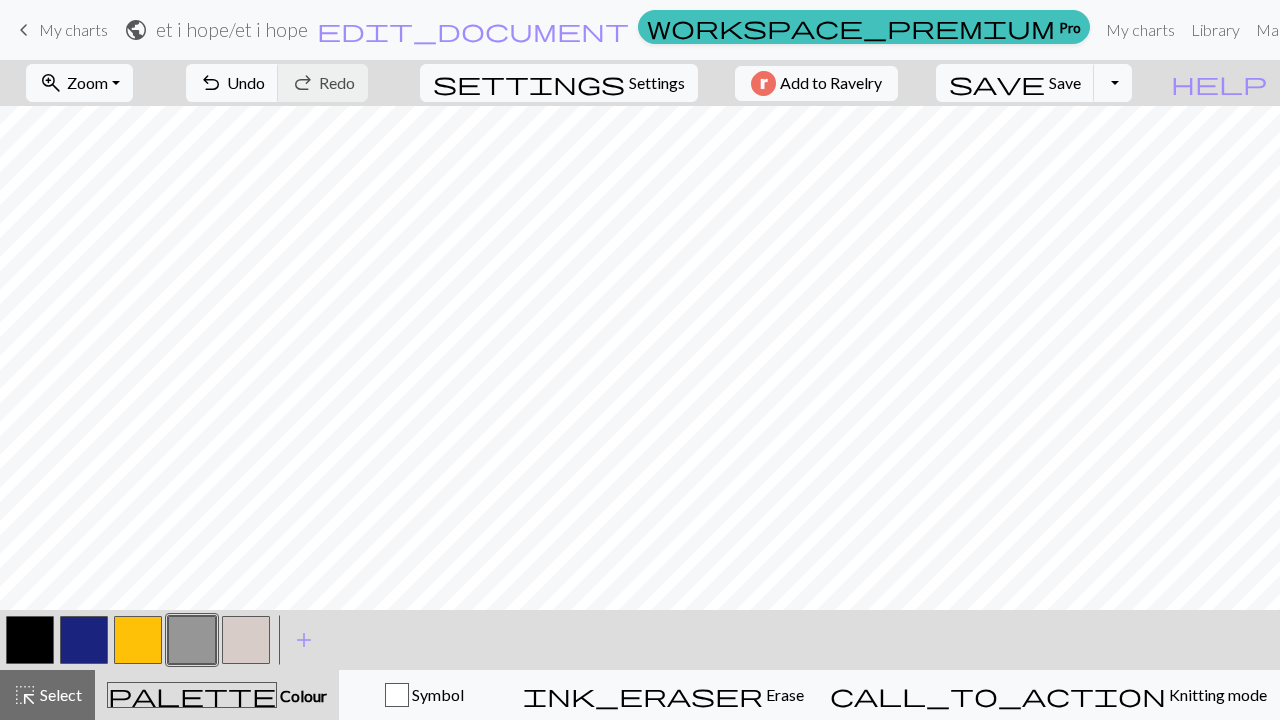click at bounding box center (192, 640) 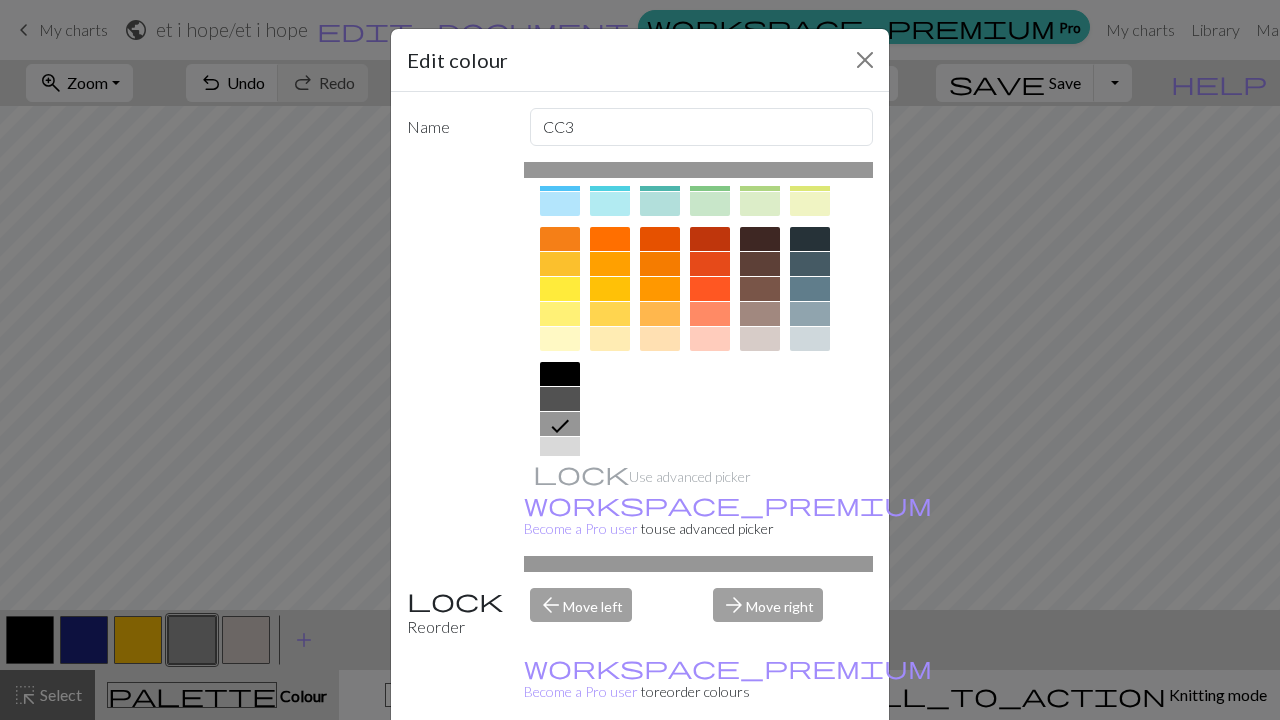scroll, scrollTop: 298, scrollLeft: 0, axis: vertical 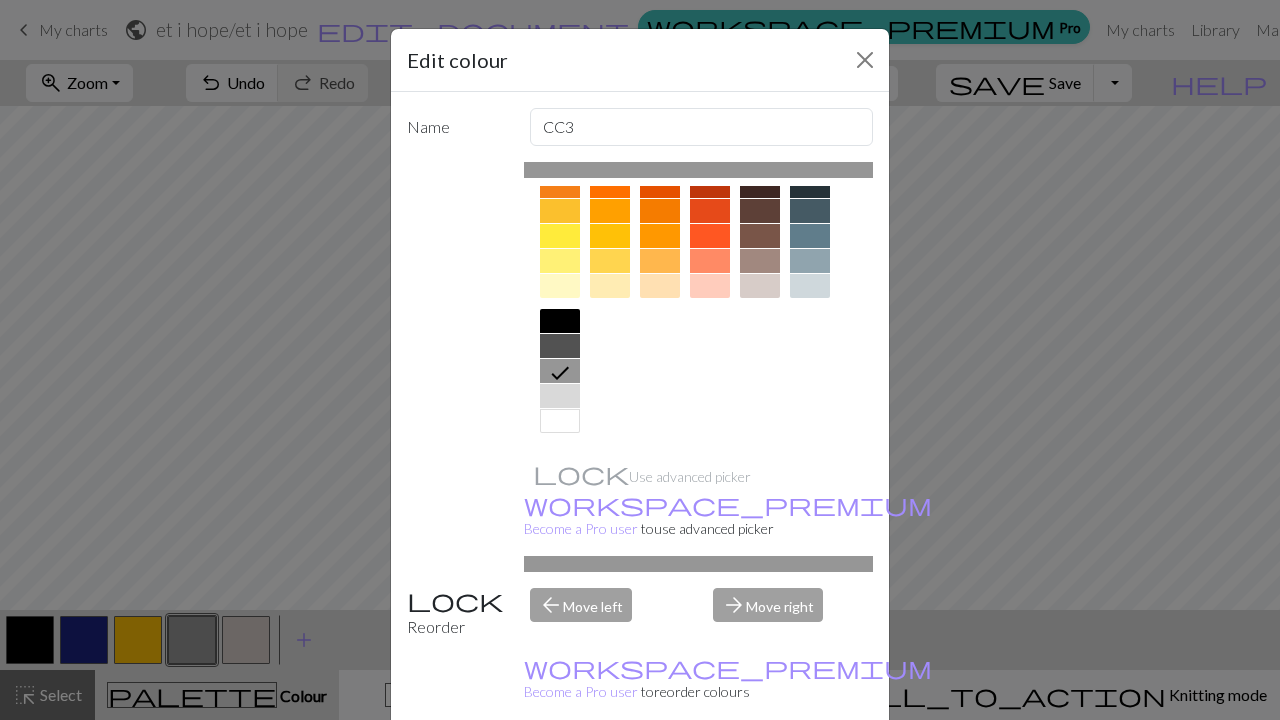click 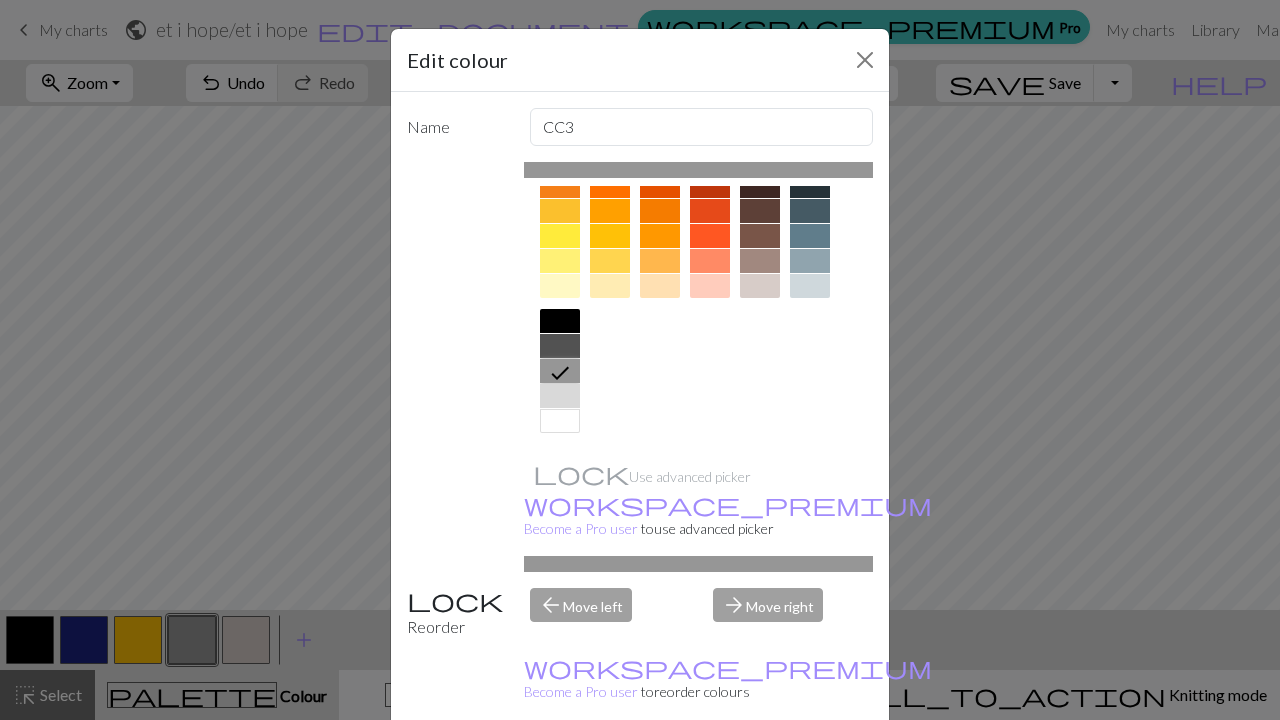 click at bounding box center (560, 396) 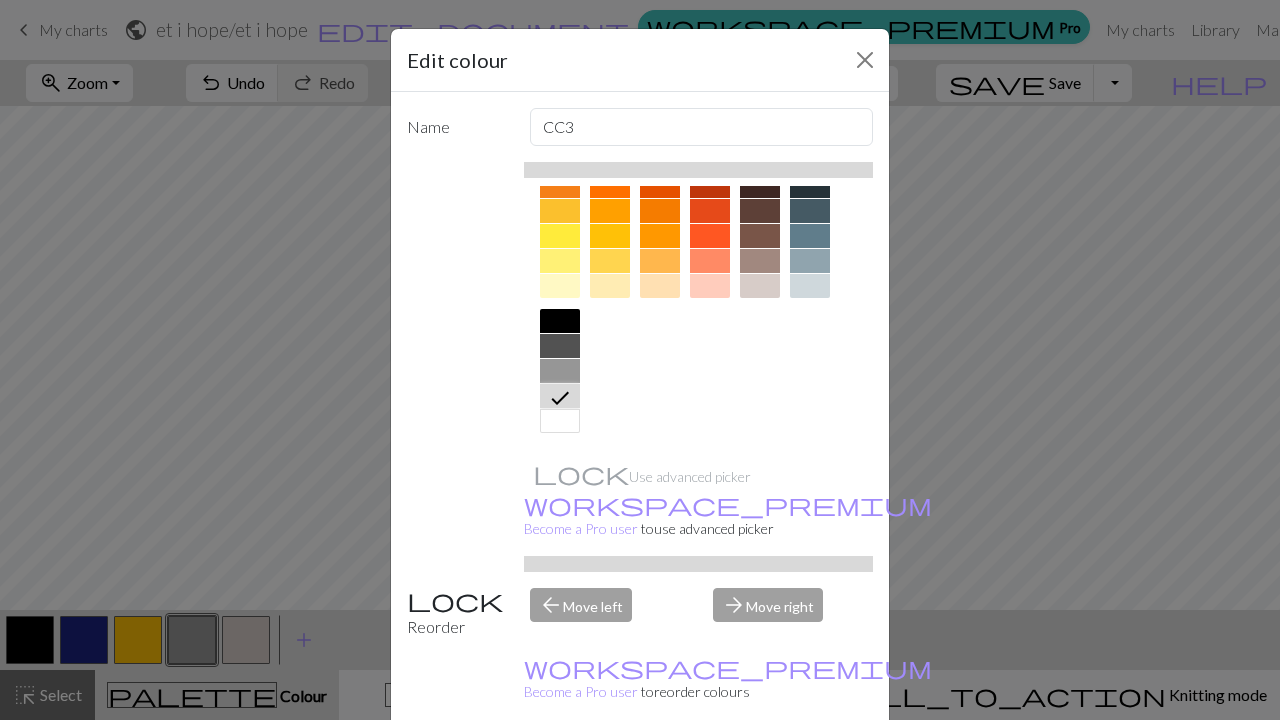click on "Done" at bounding box center [760, 771] 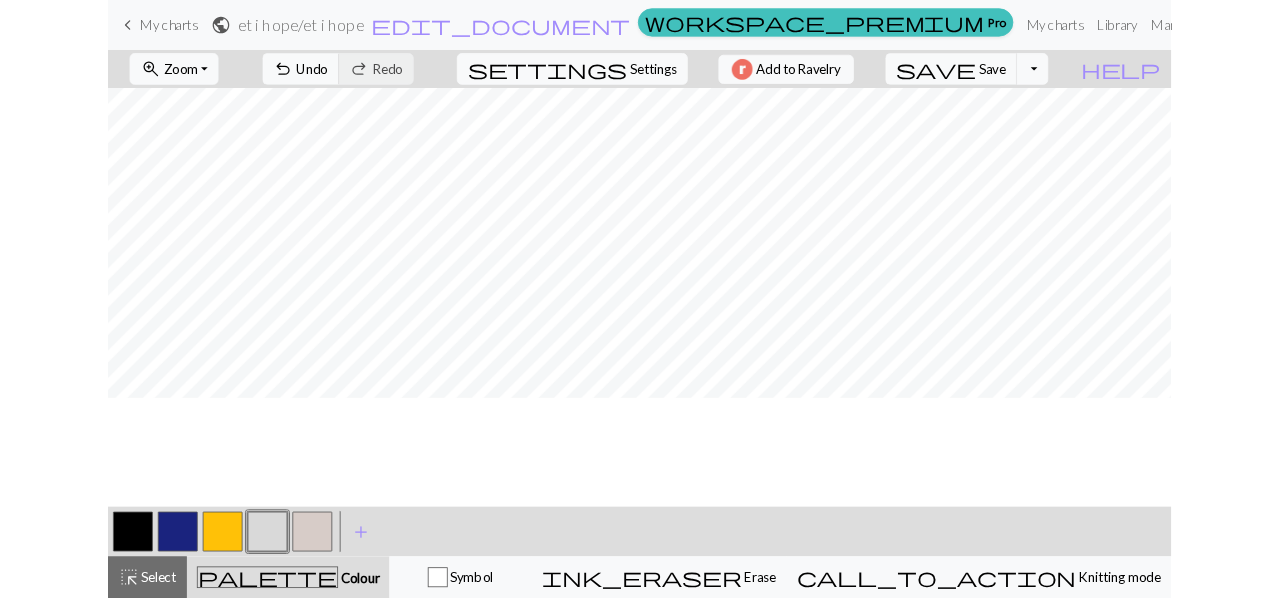 scroll, scrollTop: 0, scrollLeft: 0, axis: both 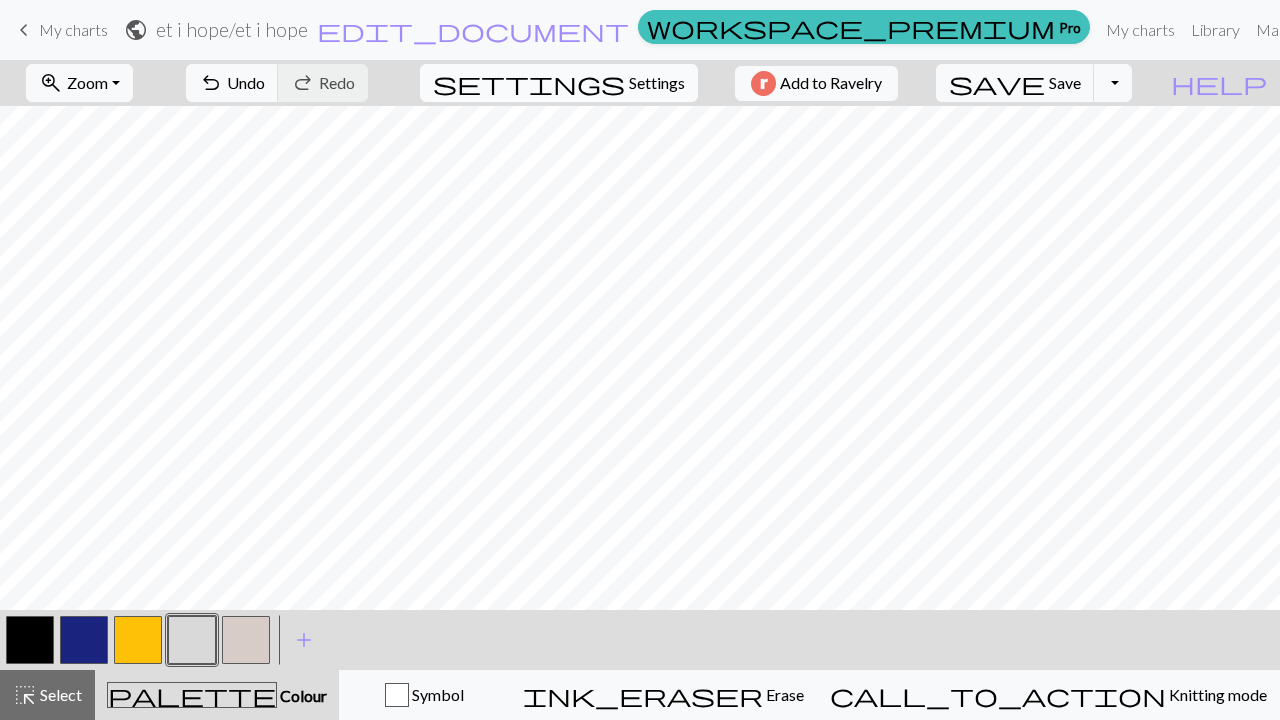 click on "Settings" at bounding box center [657, 83] 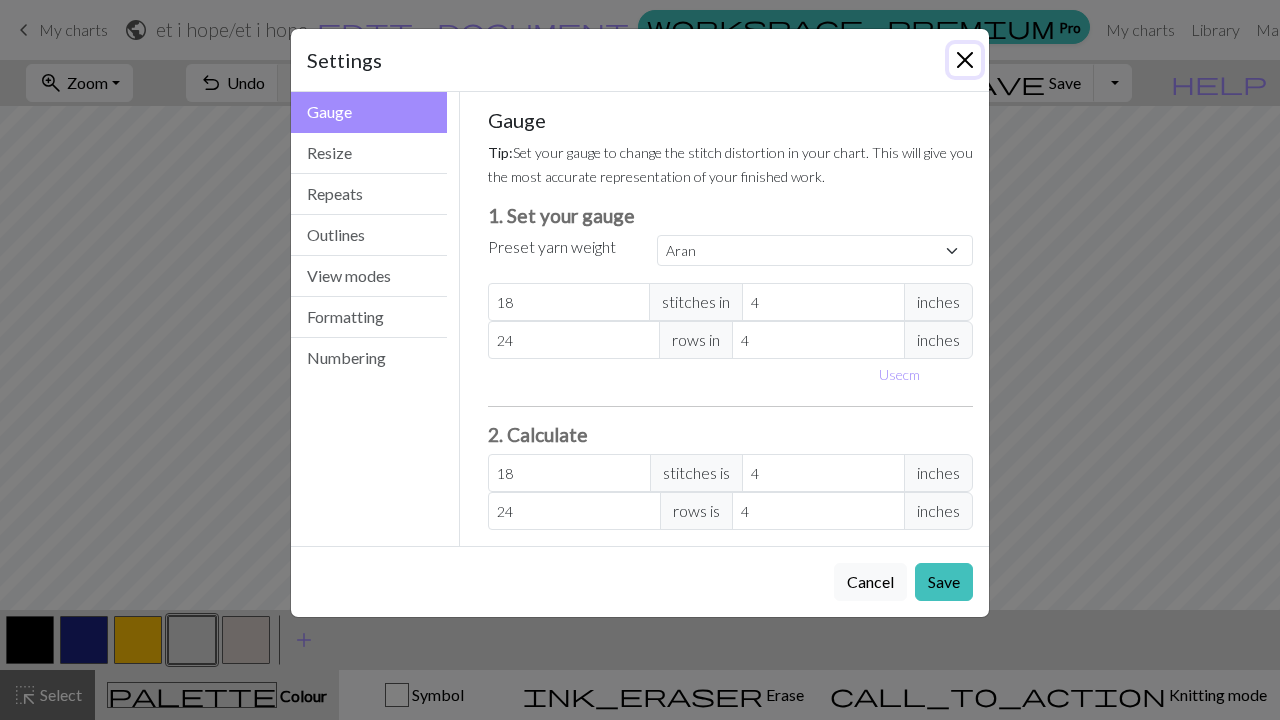 click at bounding box center [965, 60] 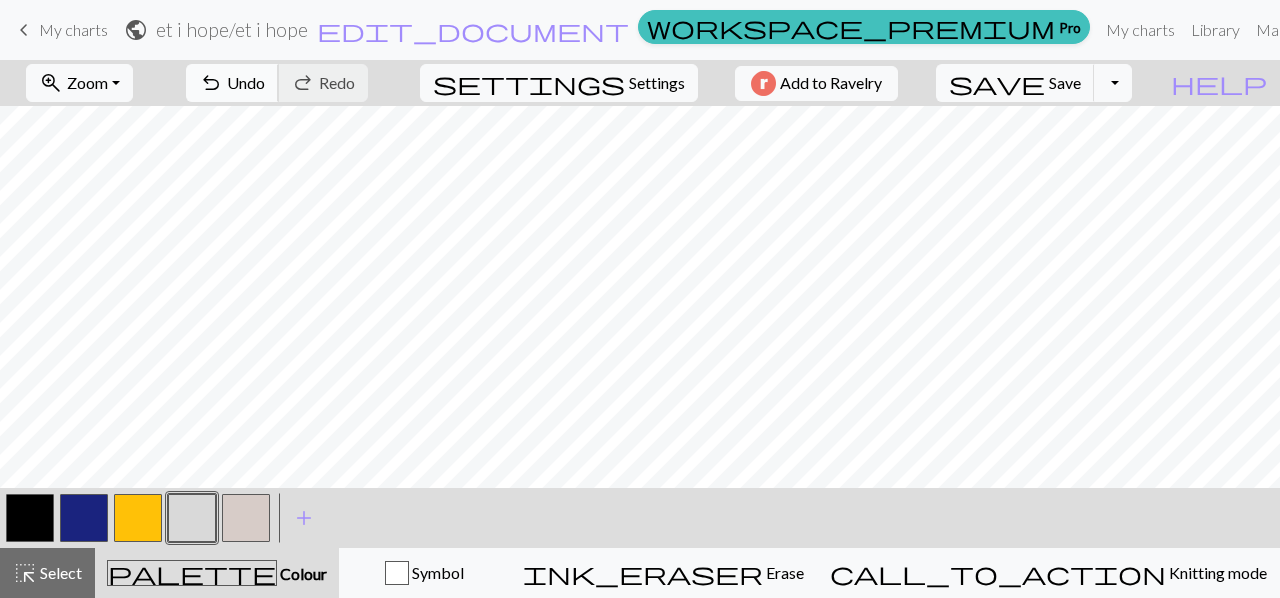 click on "Undo" at bounding box center [246, 82] 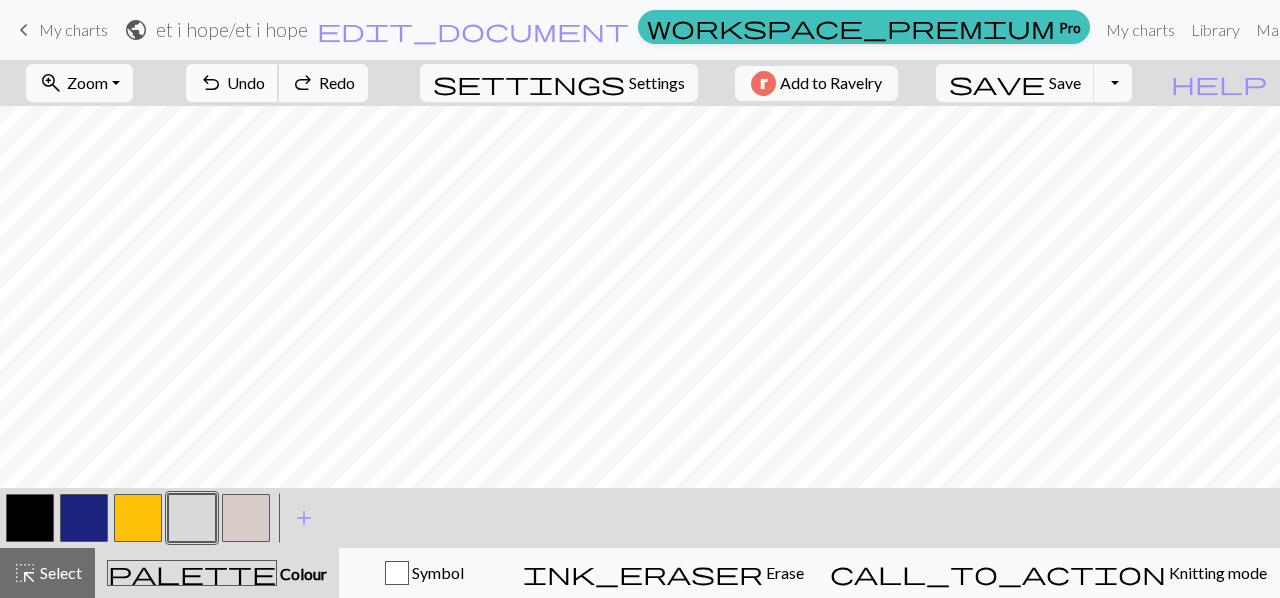 click on "Undo" at bounding box center [246, 82] 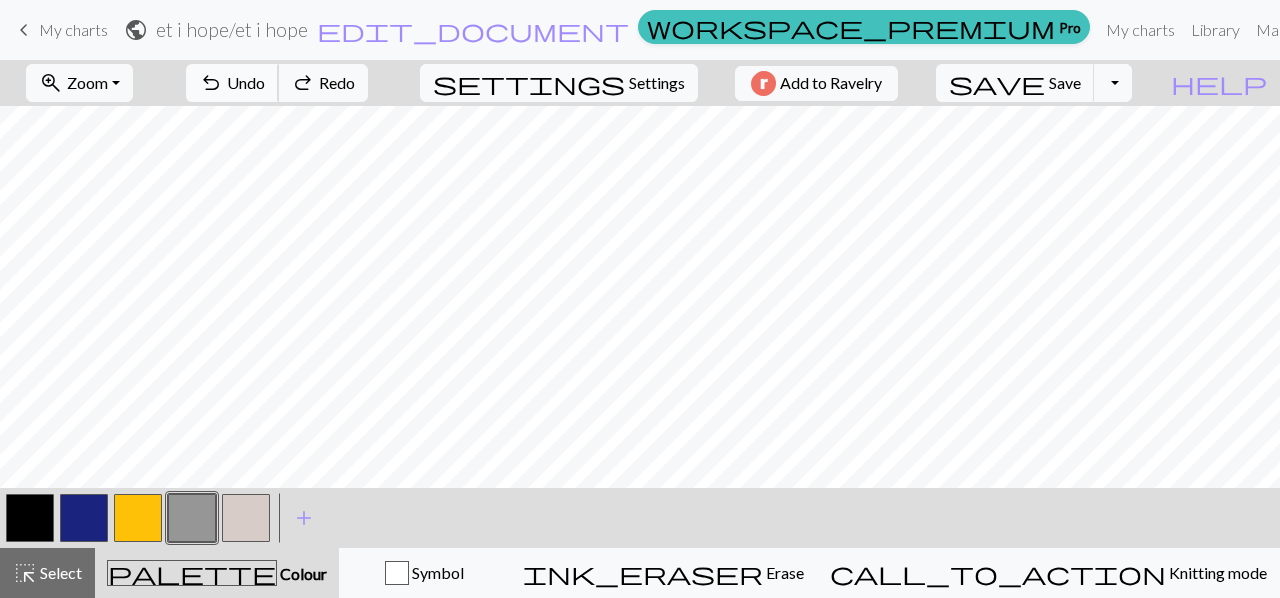 click on "Undo" at bounding box center (246, 82) 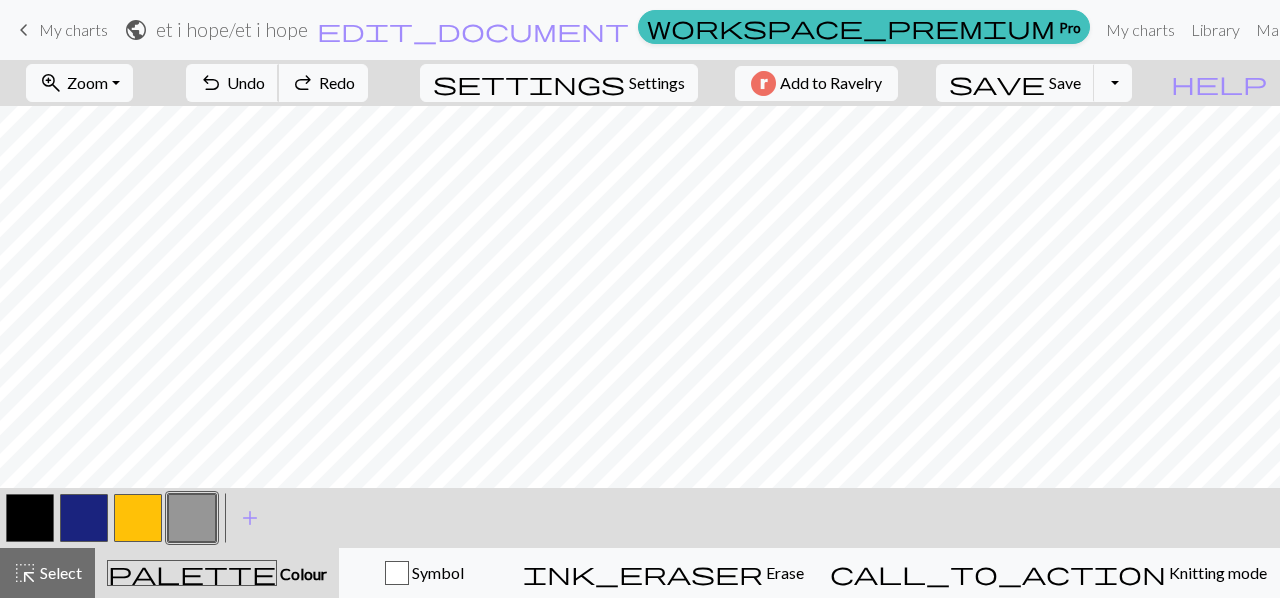 scroll, scrollTop: 0, scrollLeft: 0, axis: both 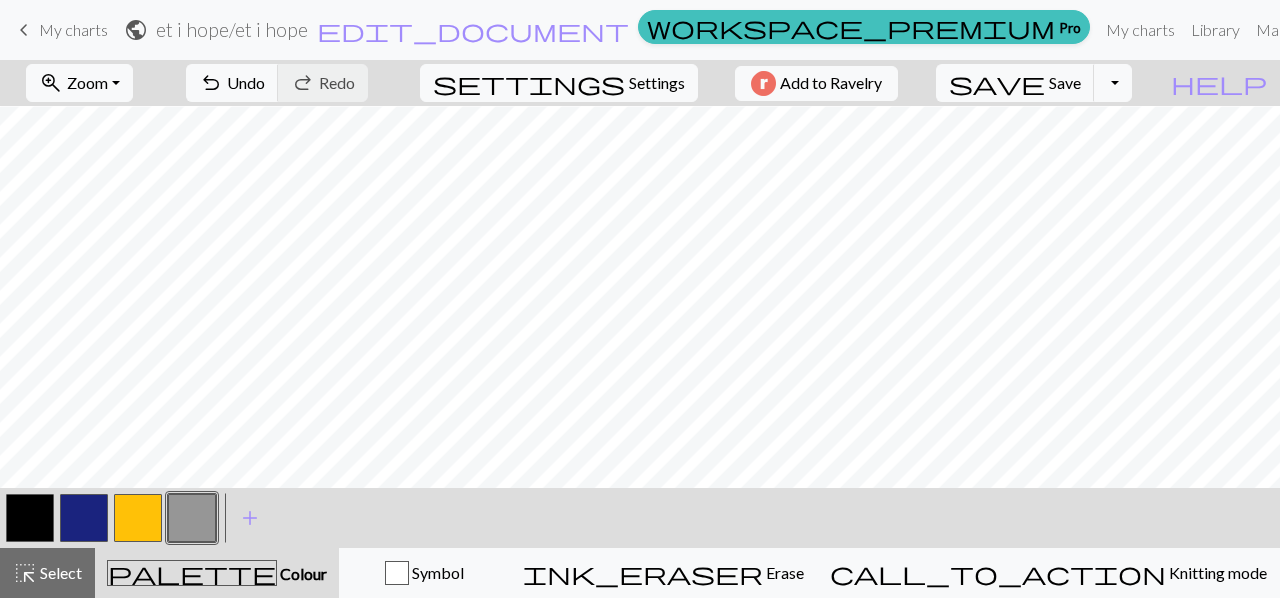 drag, startPoint x: 128, startPoint y: 529, endPoint x: 139, endPoint y: 499, distance: 31.95309 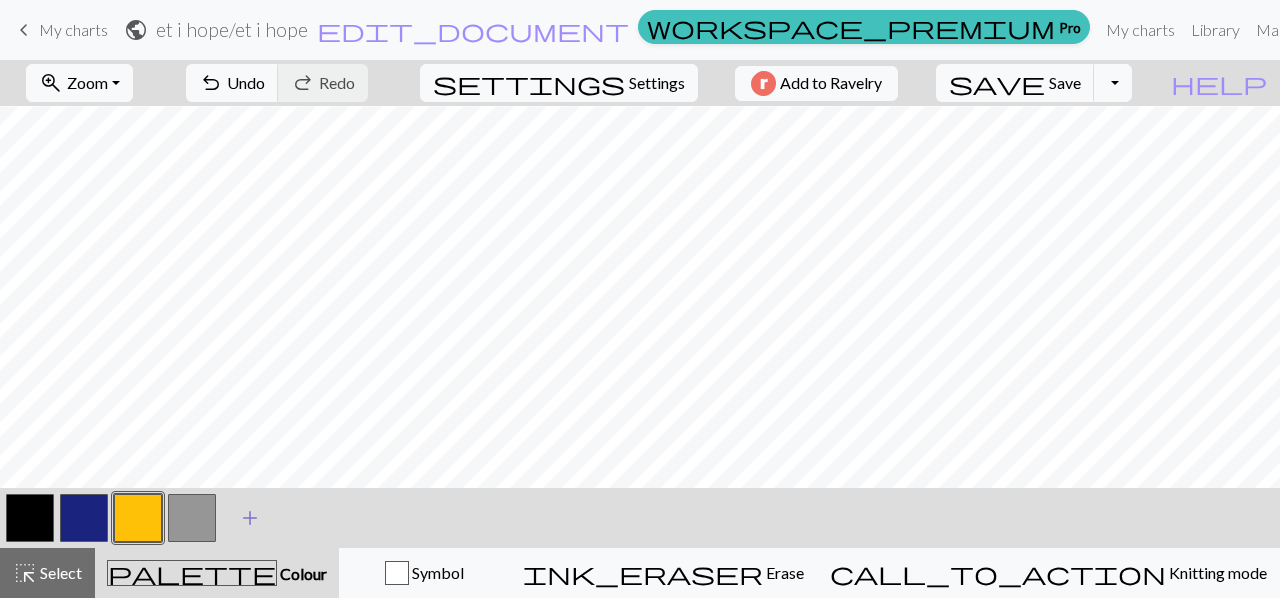 click on "add" at bounding box center (250, 518) 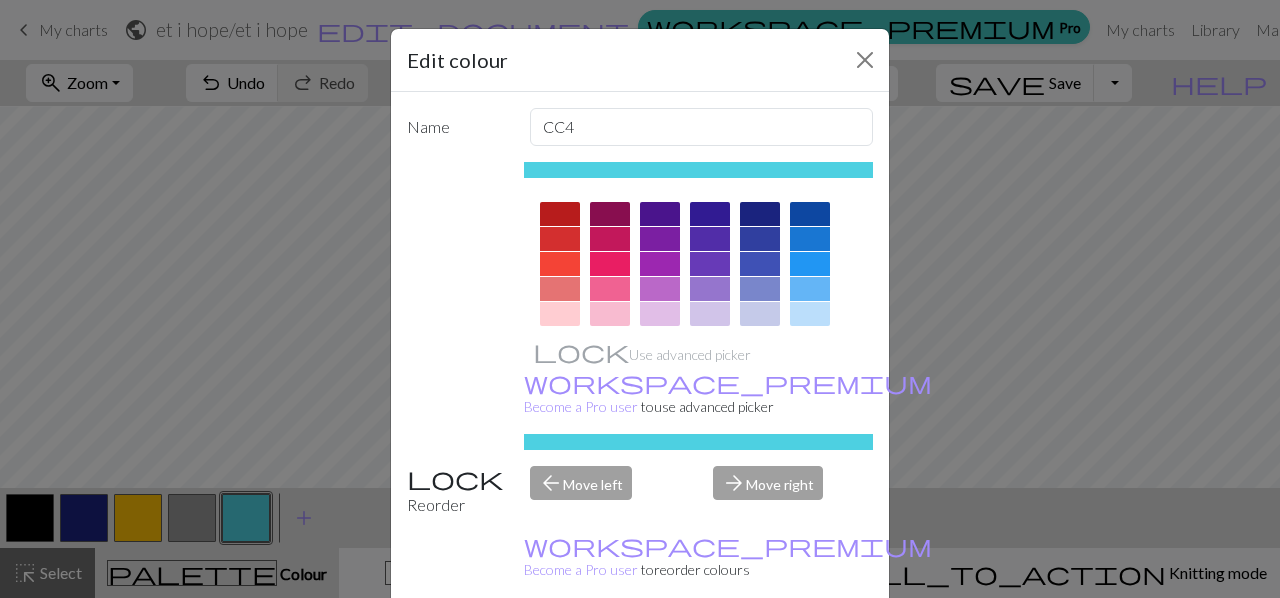 click at bounding box center [660, 289] 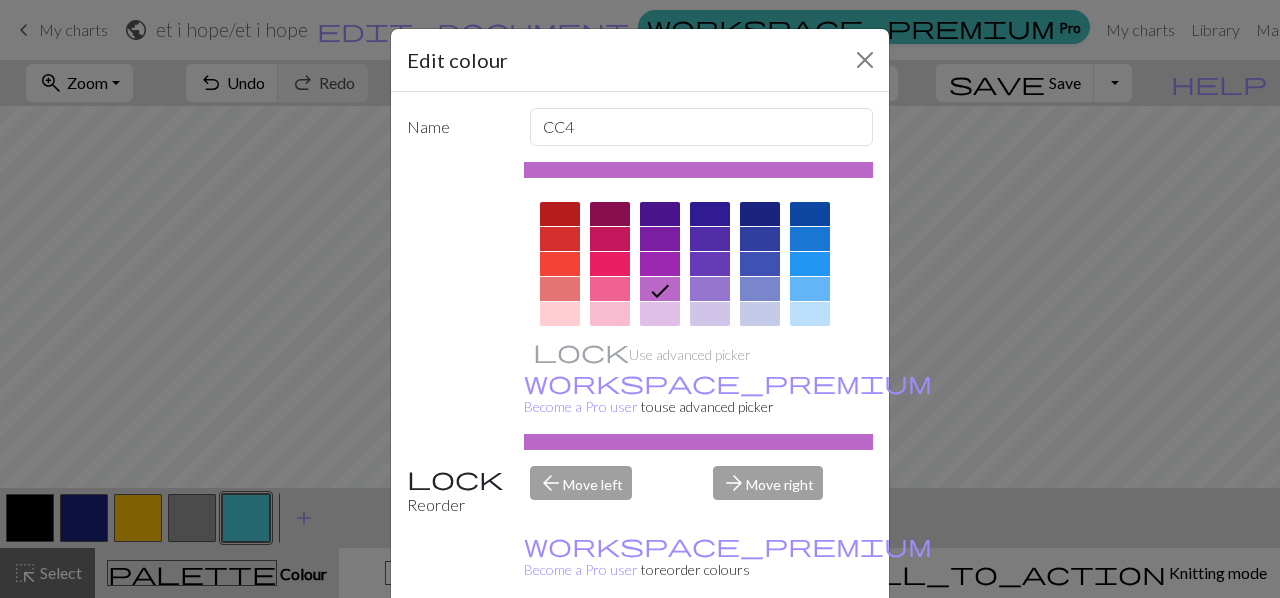 click on "Done" at bounding box center (760, 649) 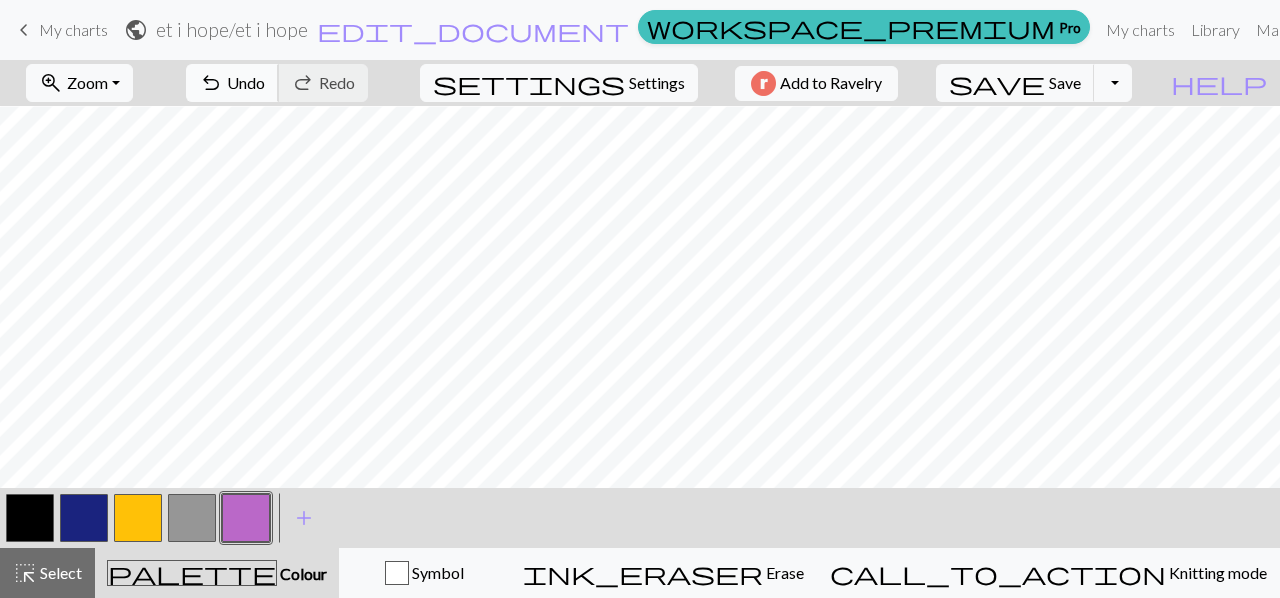click on "undo Undo Undo" at bounding box center (232, 83) 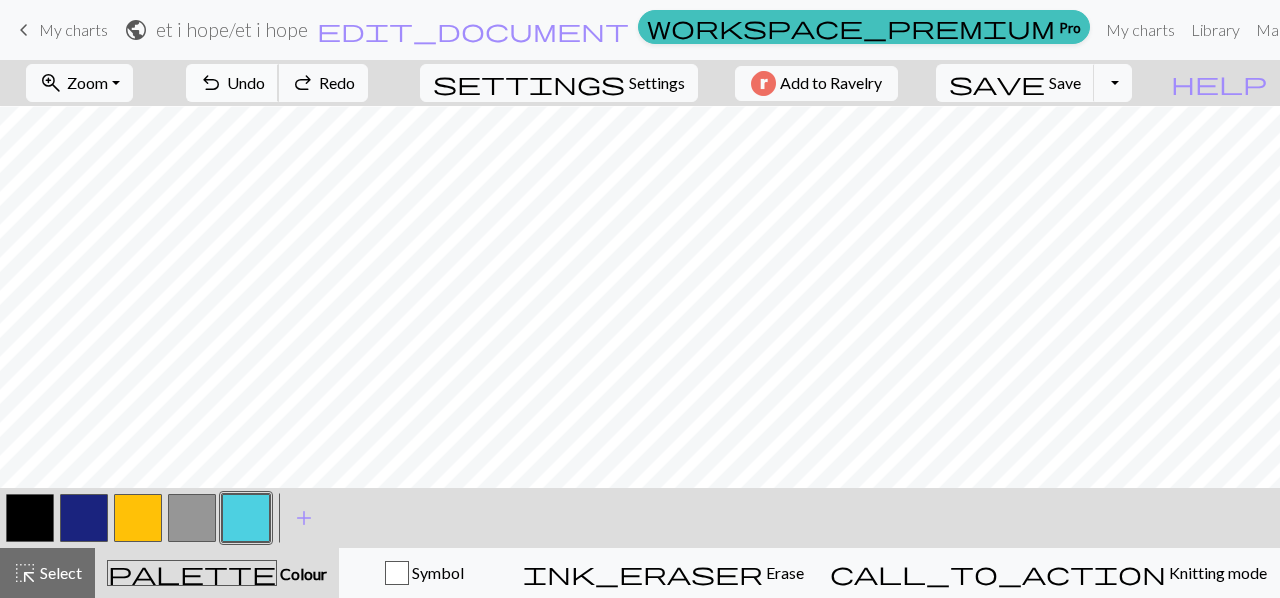 click on "undo Undo Undo" at bounding box center (232, 83) 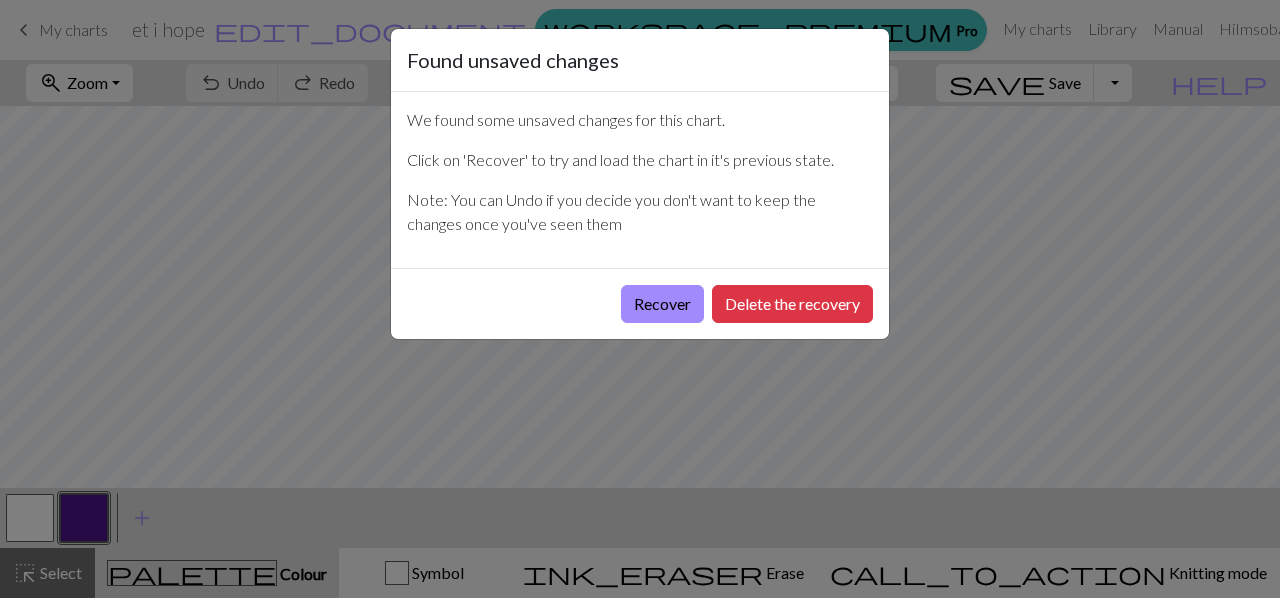 scroll, scrollTop: 0, scrollLeft: 0, axis: both 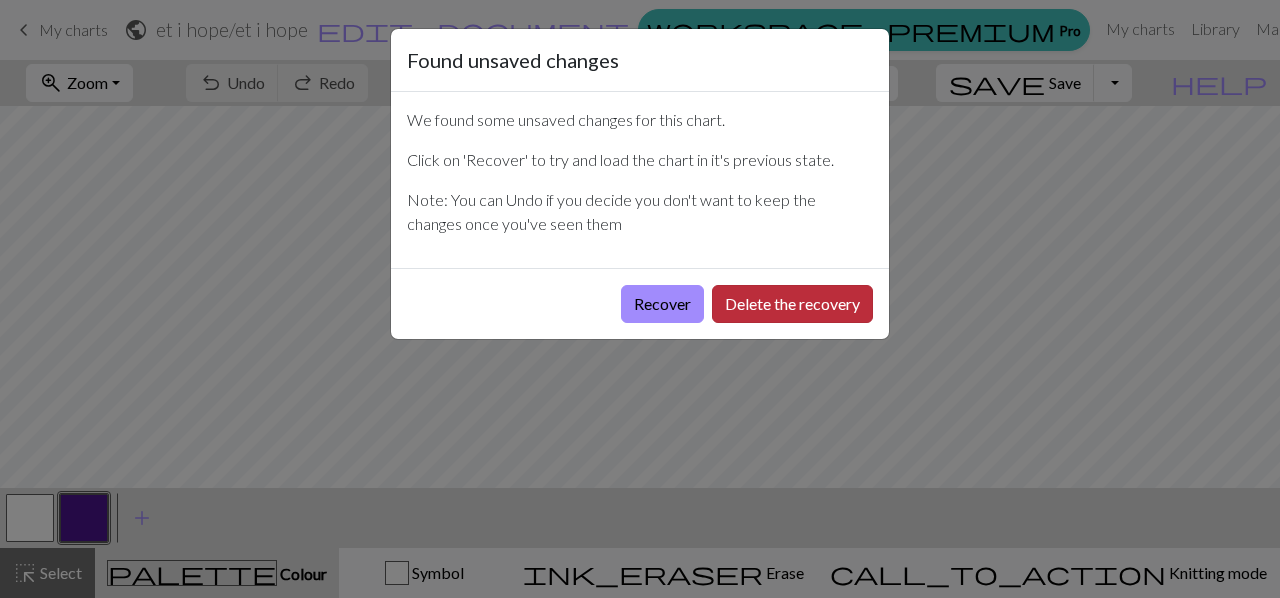 click on "Delete the recovery" at bounding box center (792, 304) 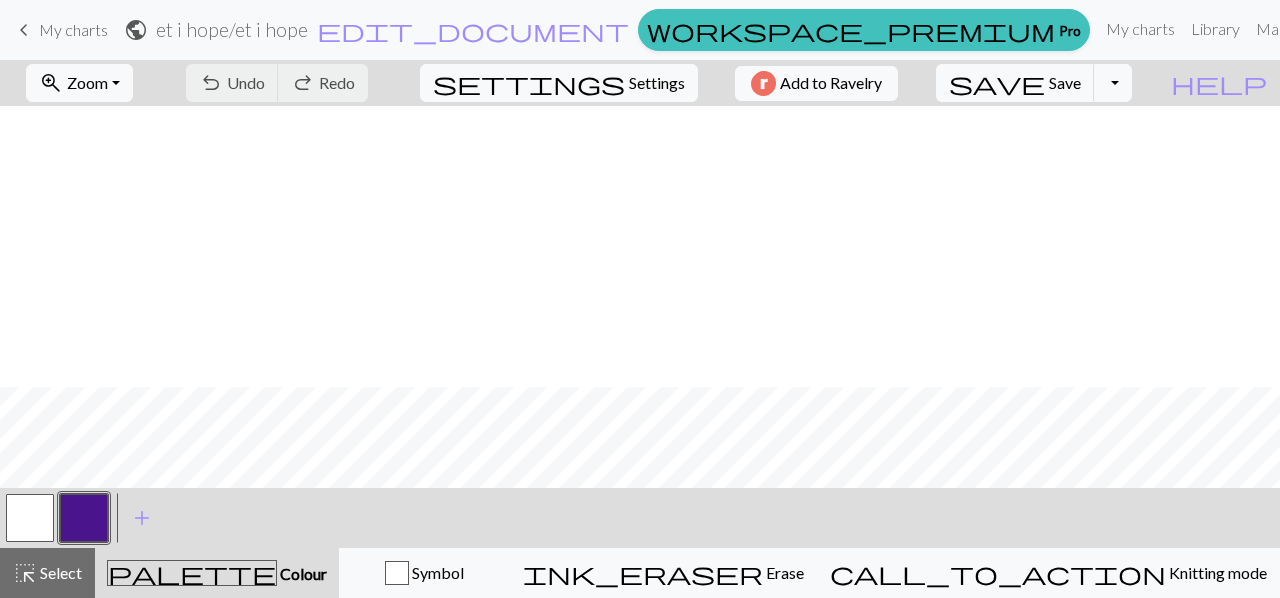 scroll, scrollTop: 1422, scrollLeft: 0, axis: vertical 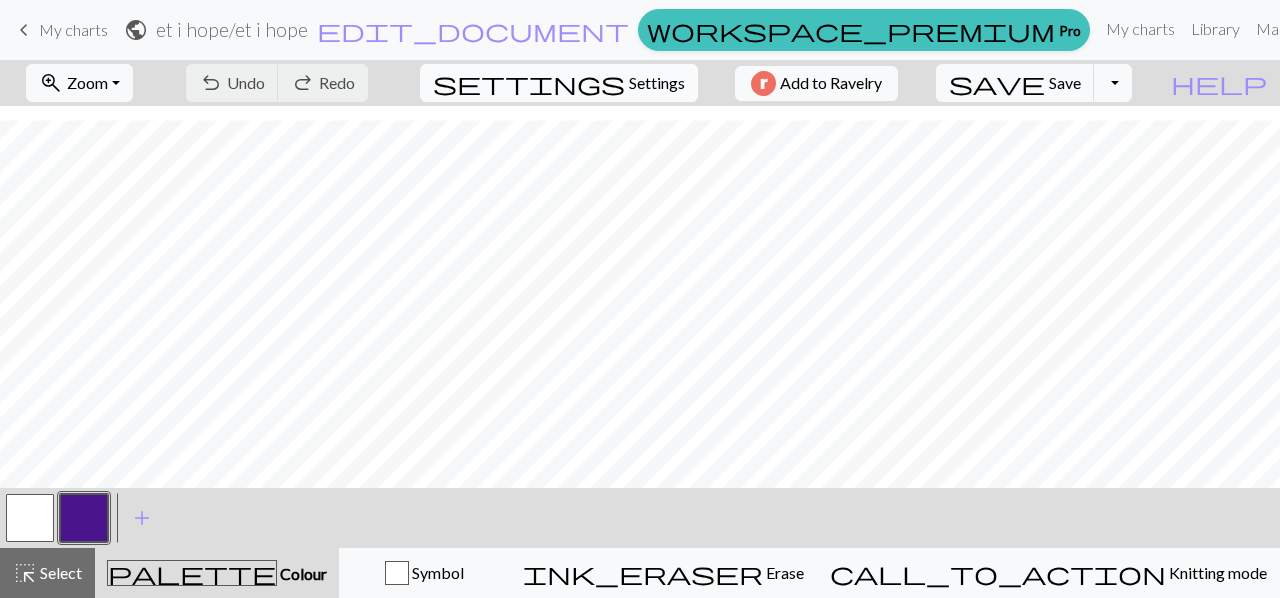 click on "Settings" at bounding box center (657, 83) 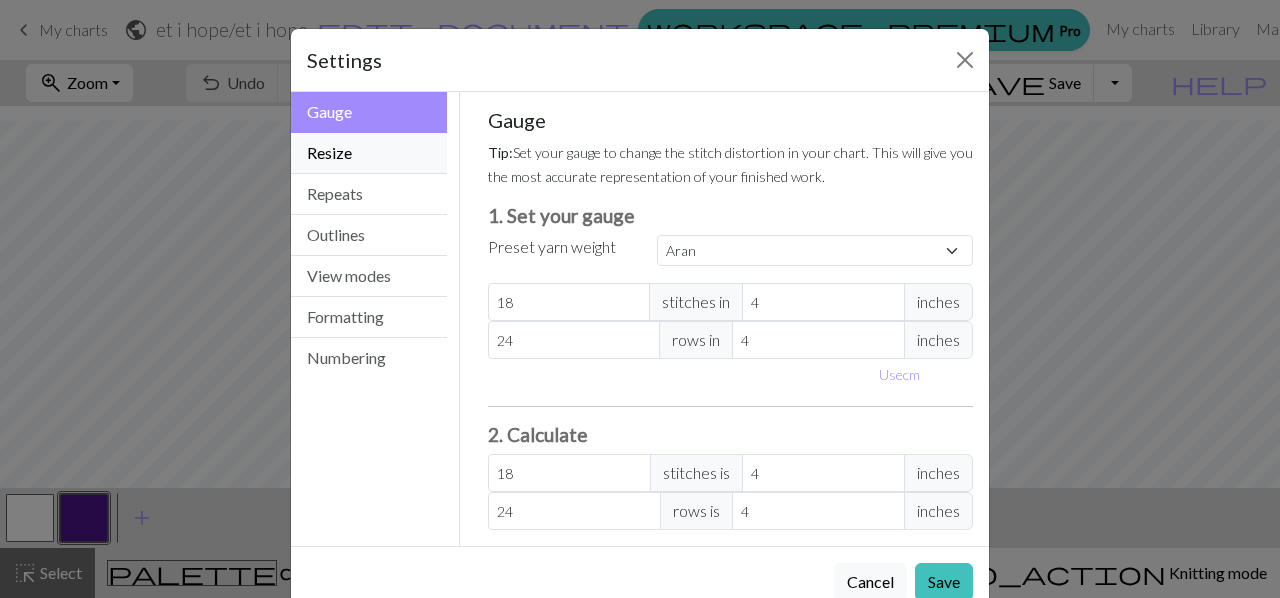 click on "Resize" at bounding box center [369, 153] 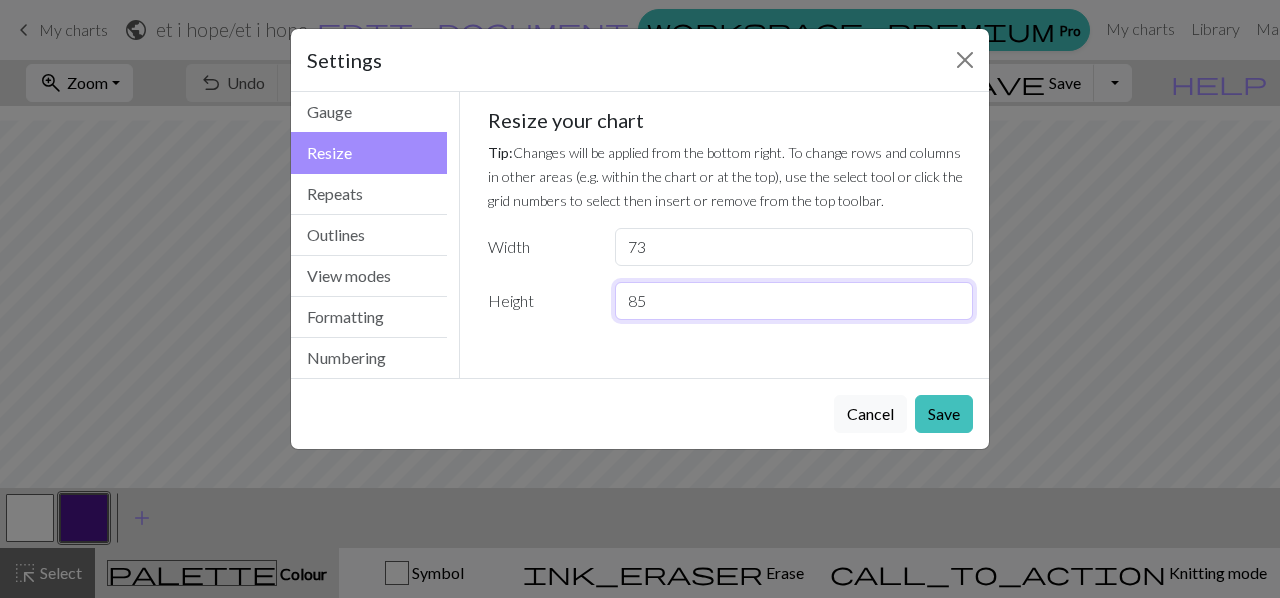 click on "85" at bounding box center [794, 301] 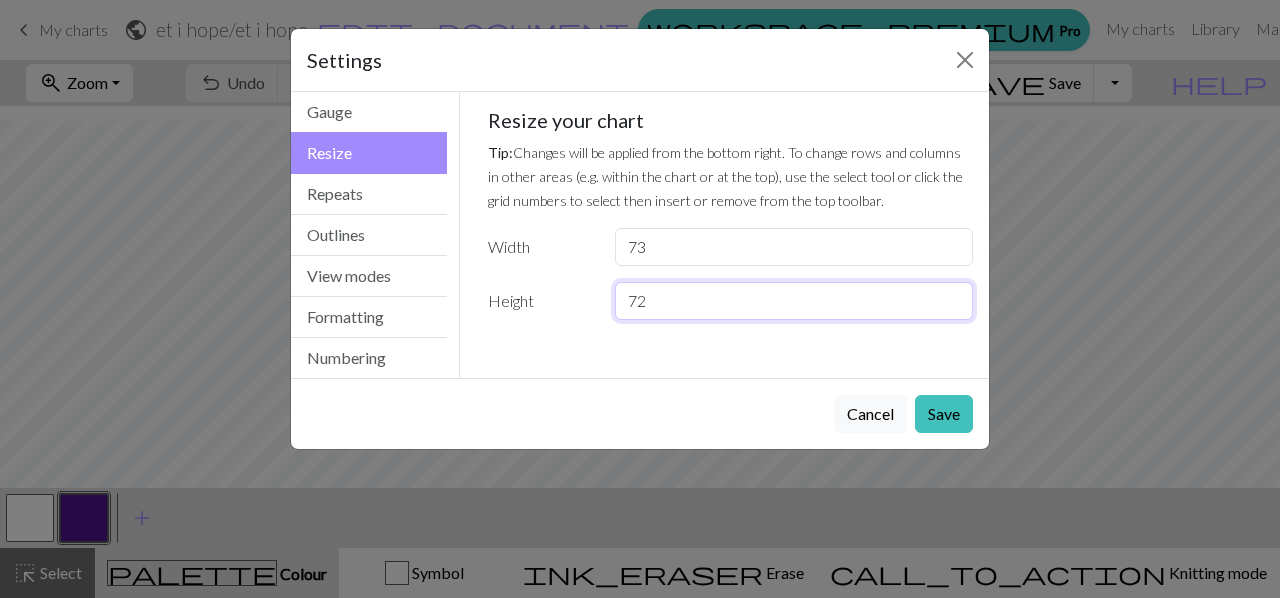 type on "72" 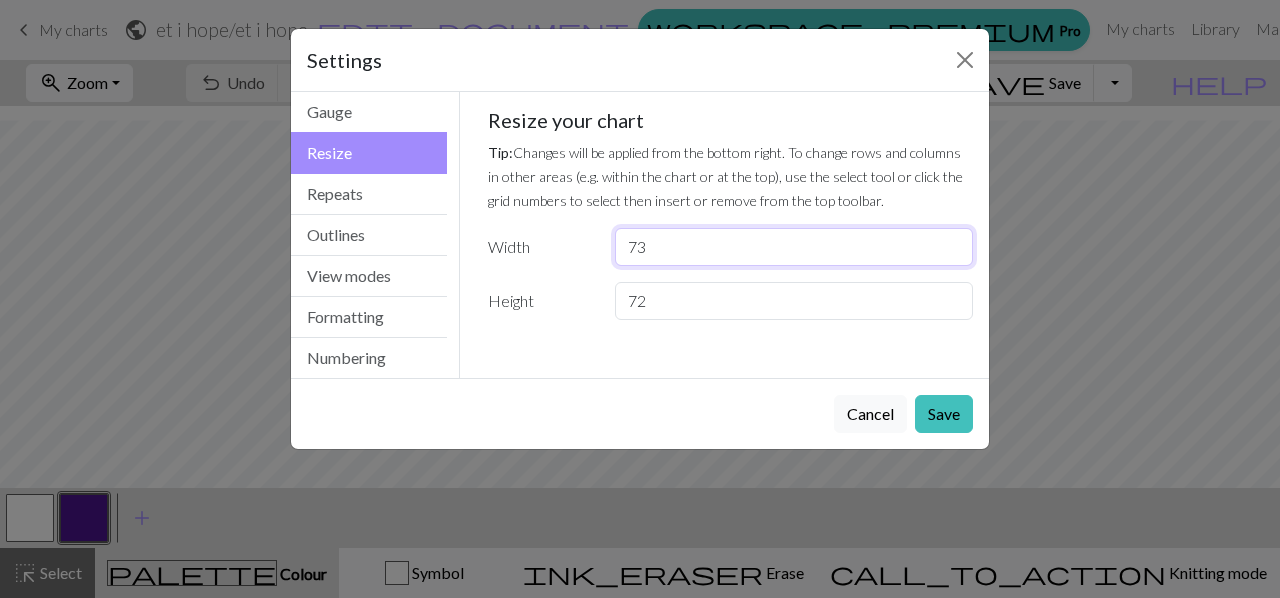 click on "73" at bounding box center (794, 247) 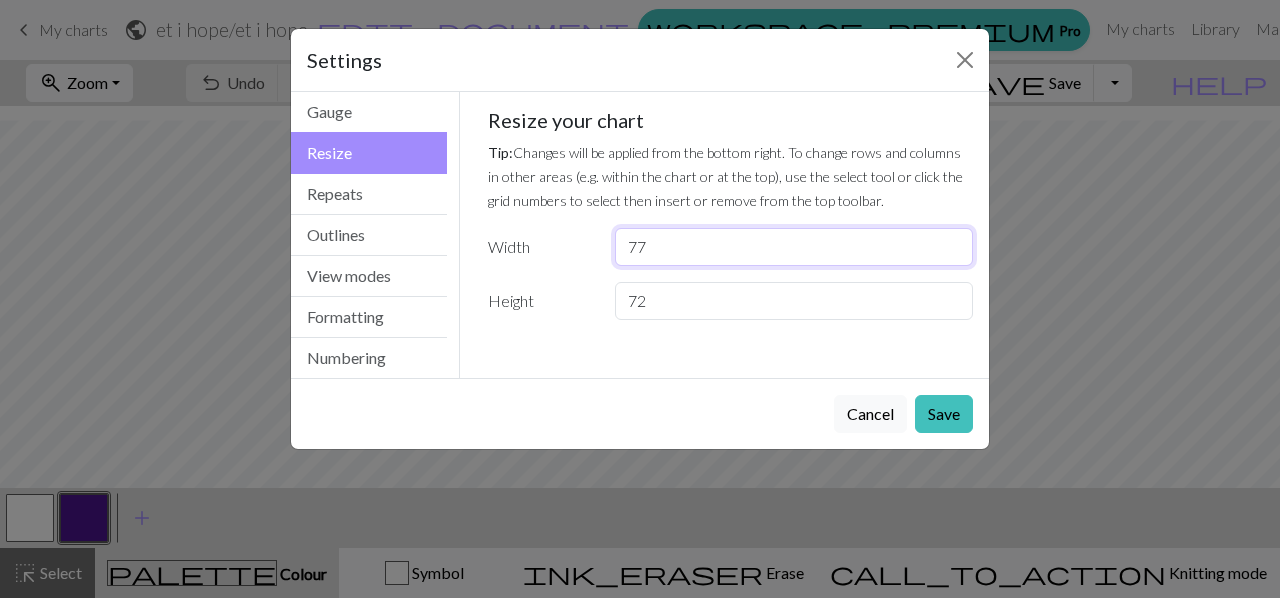type on "77" 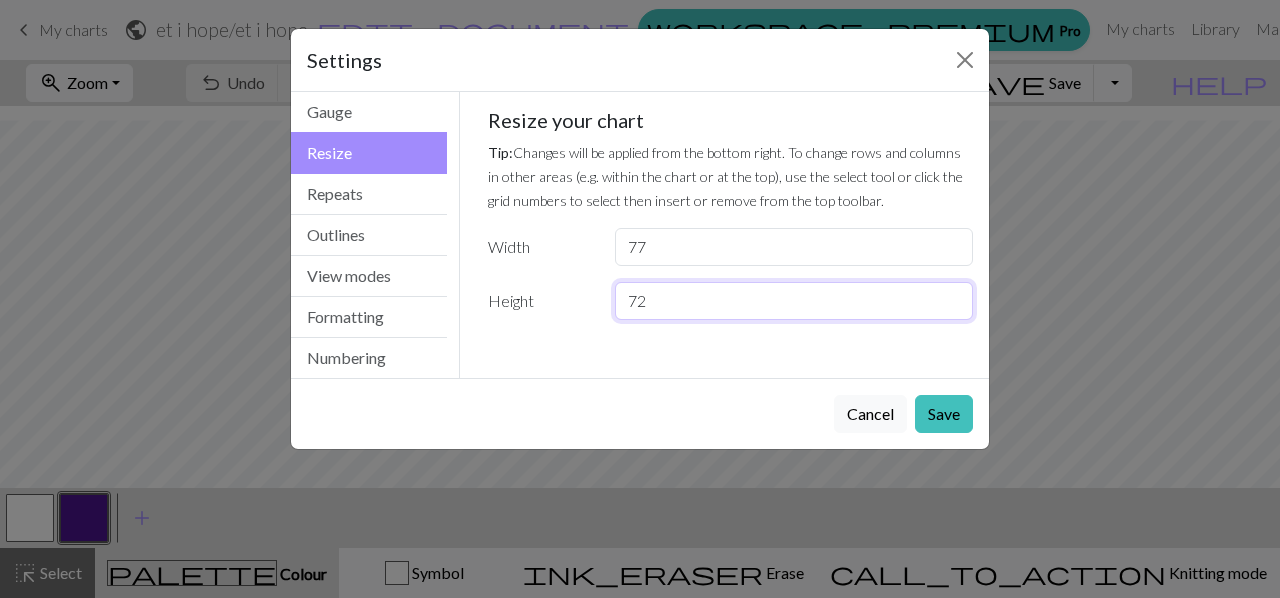 click on "72" at bounding box center (794, 301) 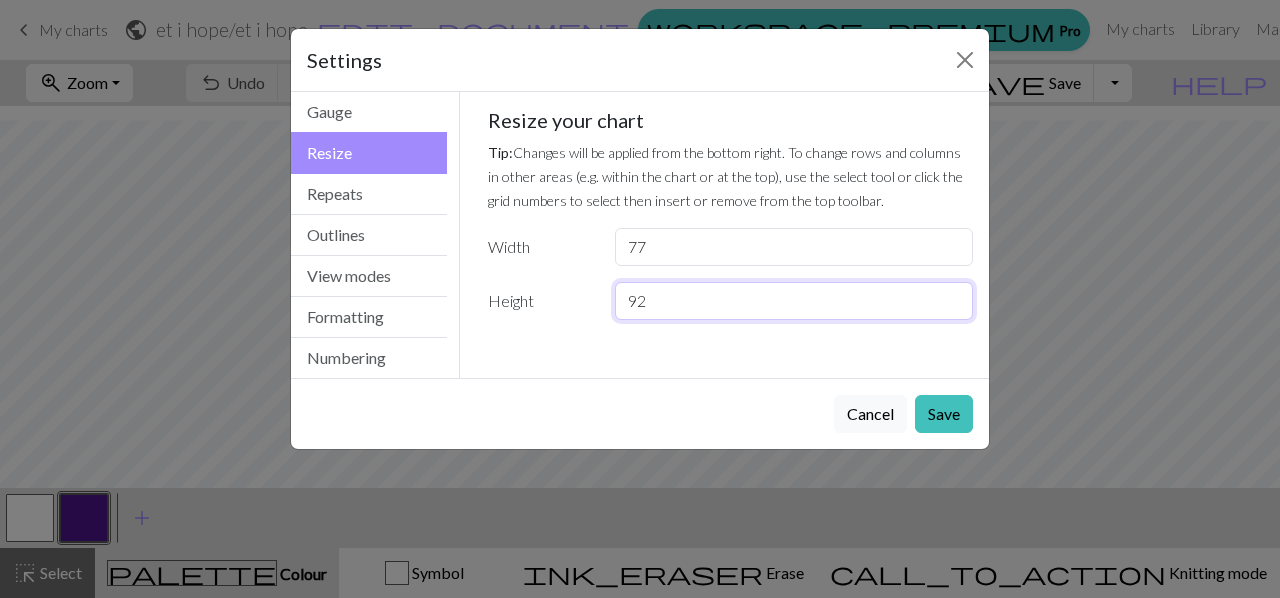 type on "92" 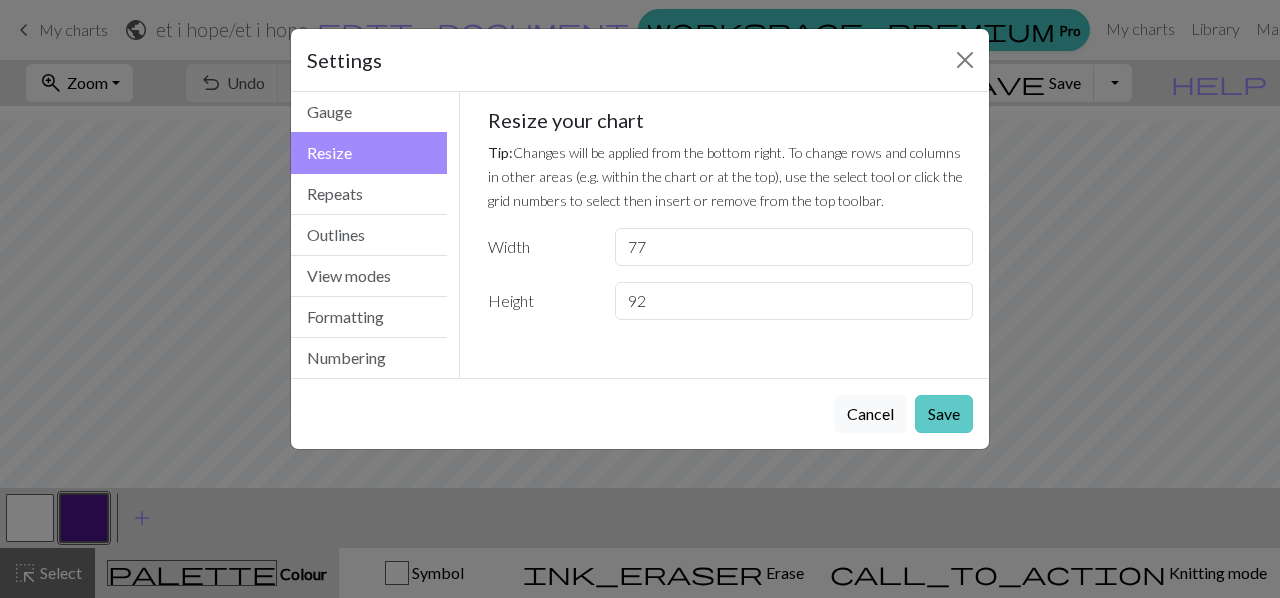 click on "Save" at bounding box center (944, 414) 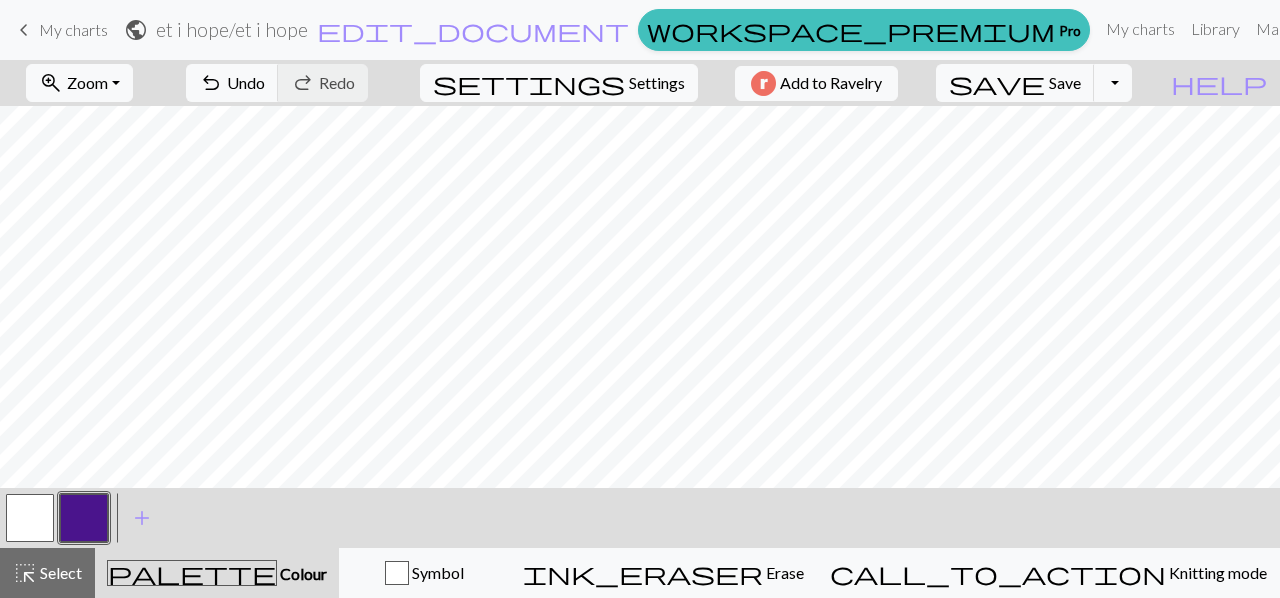 scroll, scrollTop: 0, scrollLeft: 0, axis: both 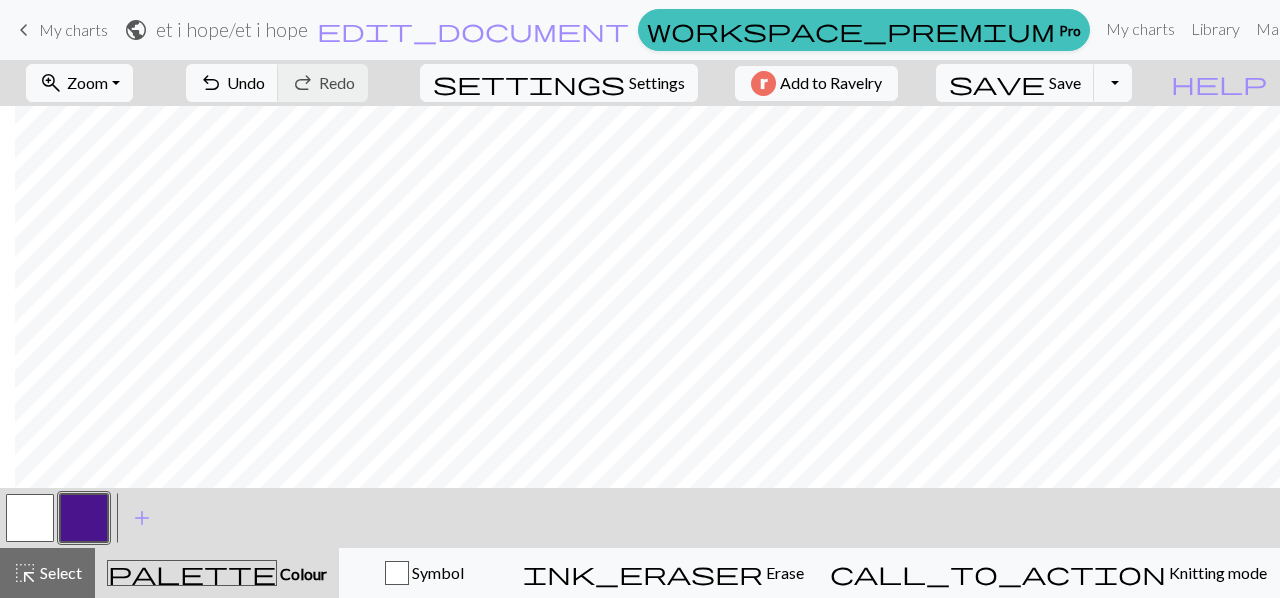 click at bounding box center [30, 518] 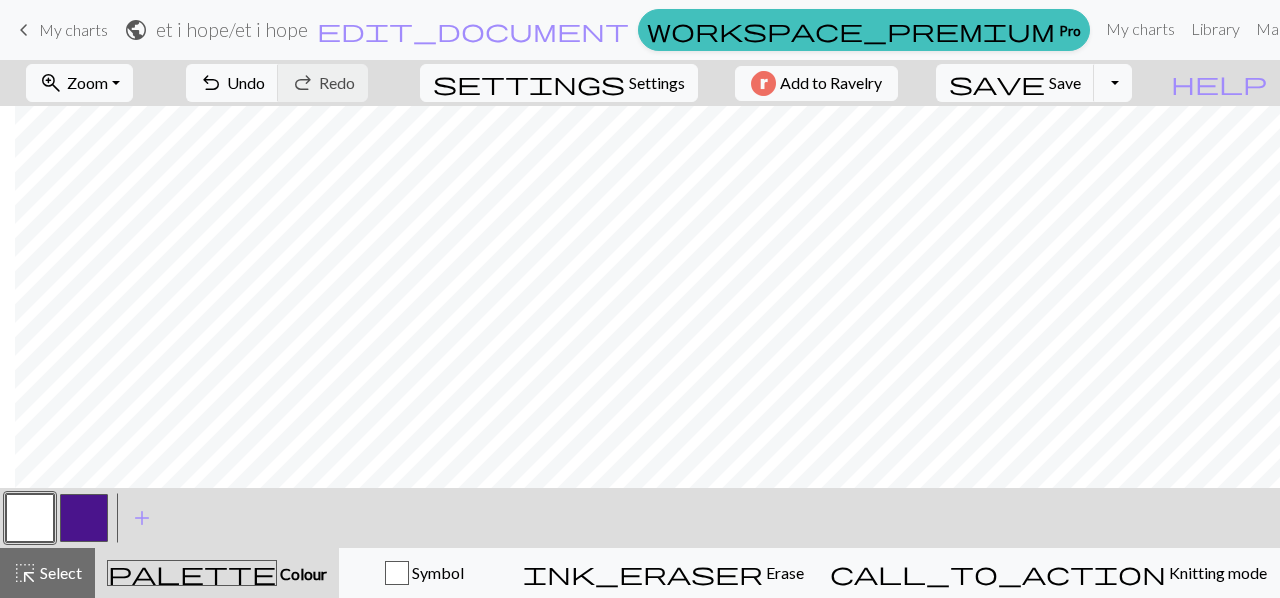 click at bounding box center (30, 518) 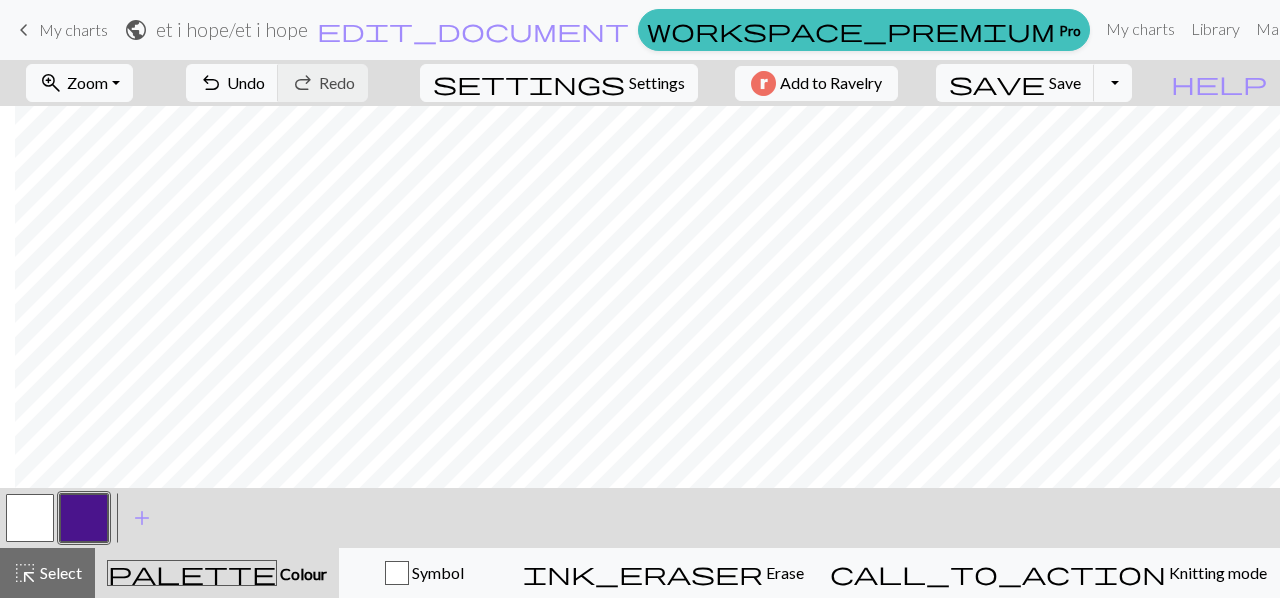 click at bounding box center (84, 518) 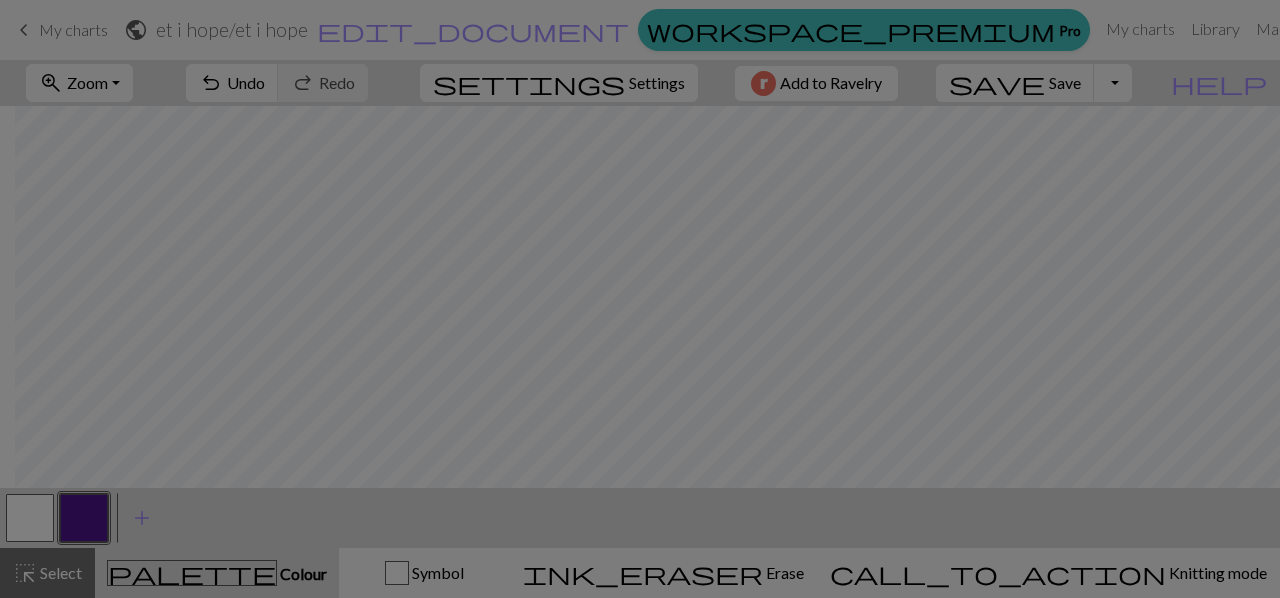 click on "Edit colour Name CC1 Use advanced picker workspace_premium Become a Pro user   to  use advanced picker Reorder arrow_back Move left arrow_forward Move right workspace_premium Become a Pro user   to  reorder colours Delete Done Cancel" at bounding box center [640, 299] 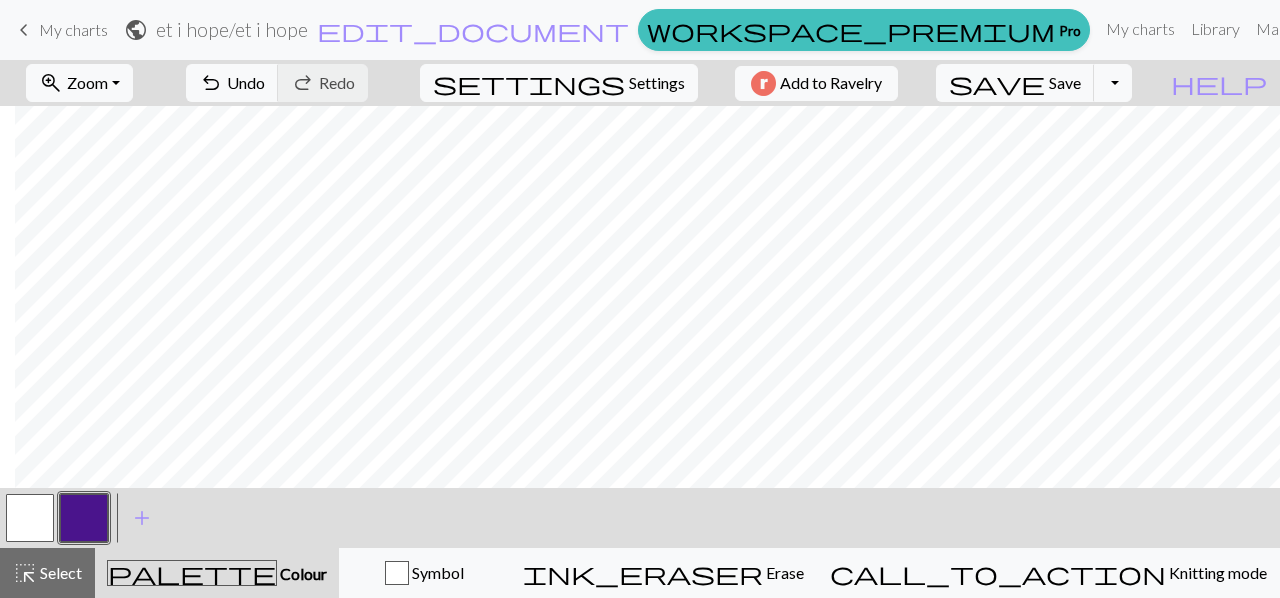 click on "Edit colour Name CC1 Use advanced picker workspace_premium Become a Pro user   to  use advanced picker Reorder arrow_back Move left arrow_forward Move right workspace_premium Become a Pro user   to  reorder colours Delete Done Cancel" at bounding box center [640, 299] 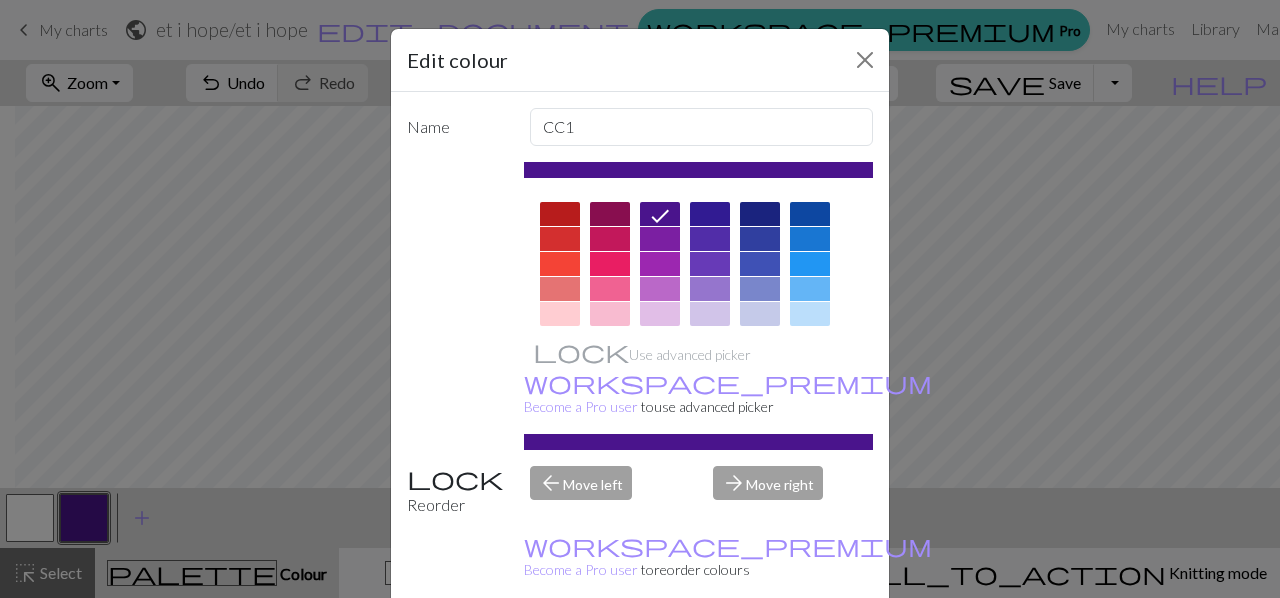 click on "Edit colour Name CC1 Use advanced picker workspace_premium Become a Pro user   to  use advanced picker Reorder arrow_back Move left arrow_forward Move right workspace_premium Become a Pro user   to  reorder colours Delete Done Cancel" at bounding box center (640, 299) 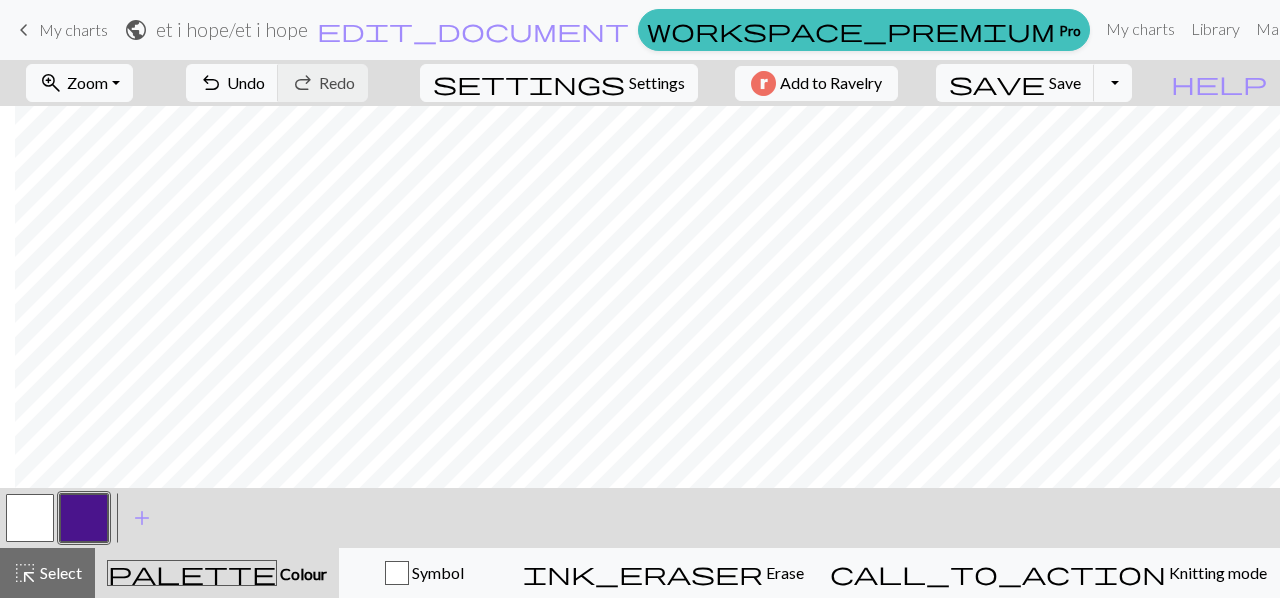 click at bounding box center [84, 518] 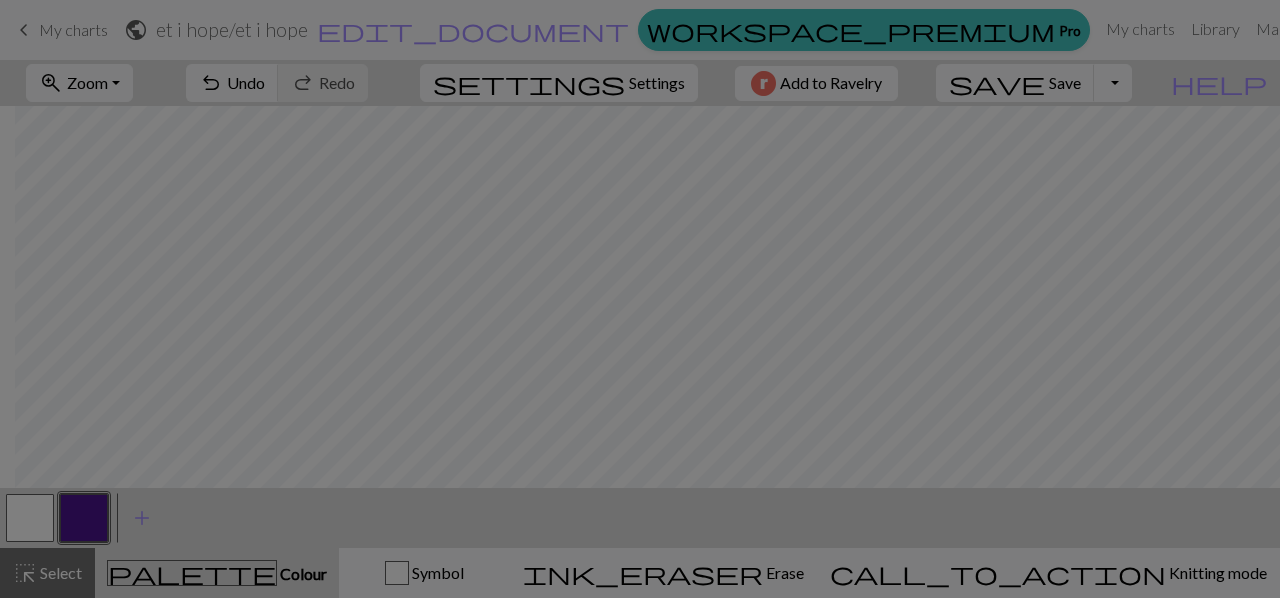 drag, startPoint x: 100, startPoint y: 527, endPoint x: 84, endPoint y: 519, distance: 17.888544 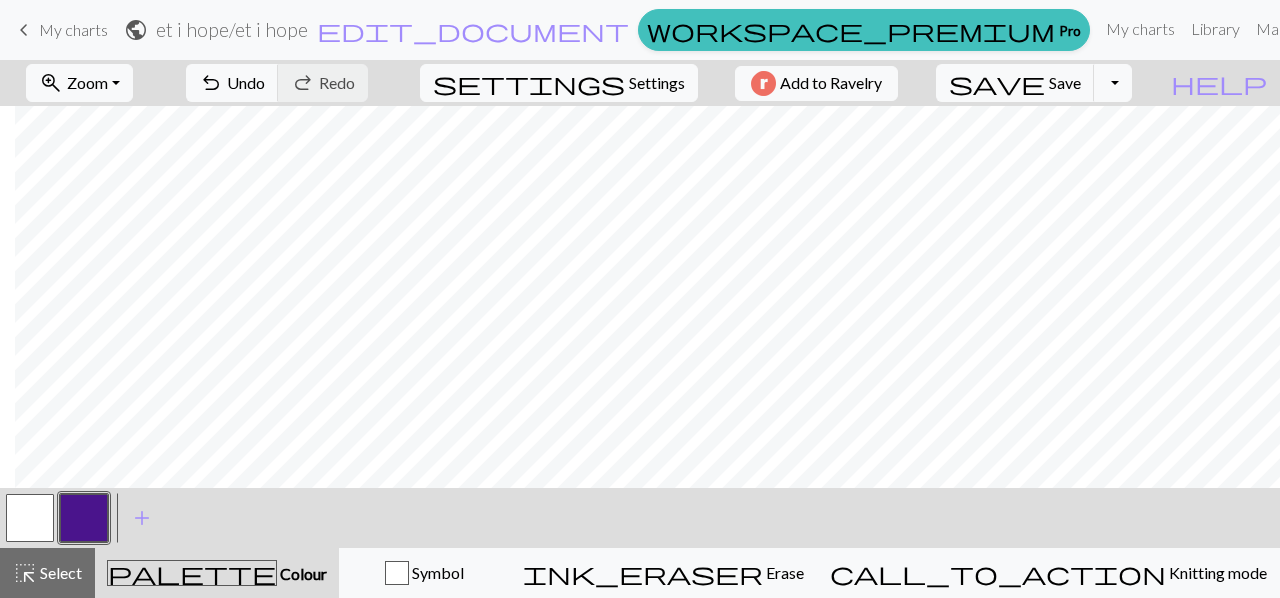 click at bounding box center [84, 518] 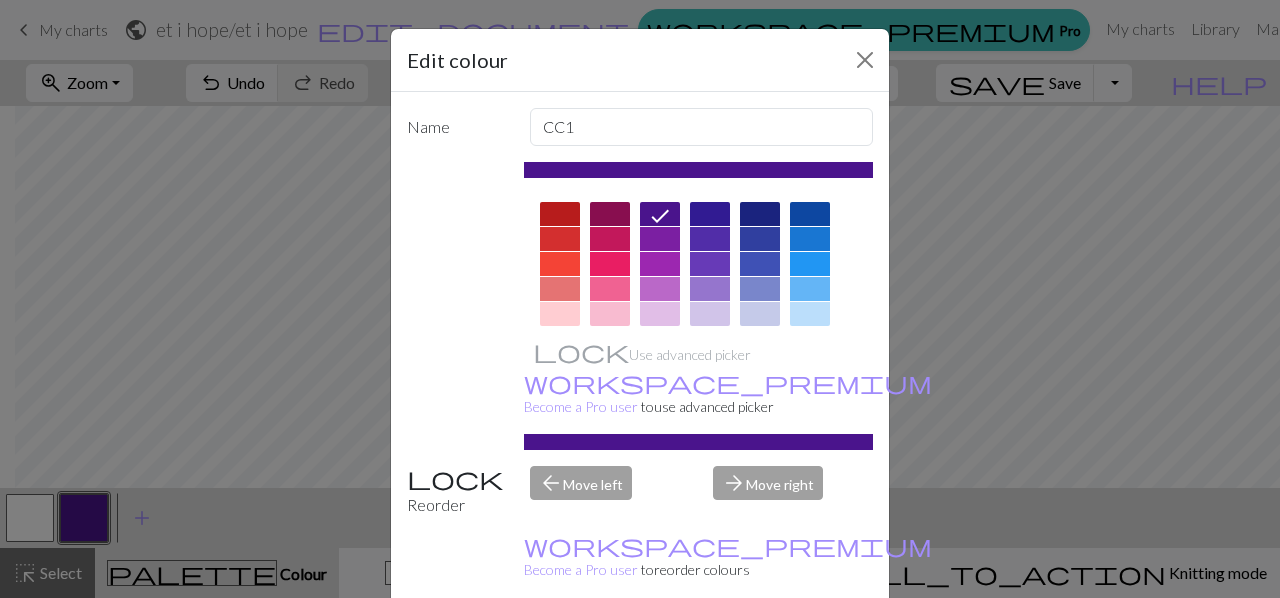 click at bounding box center [760, 214] 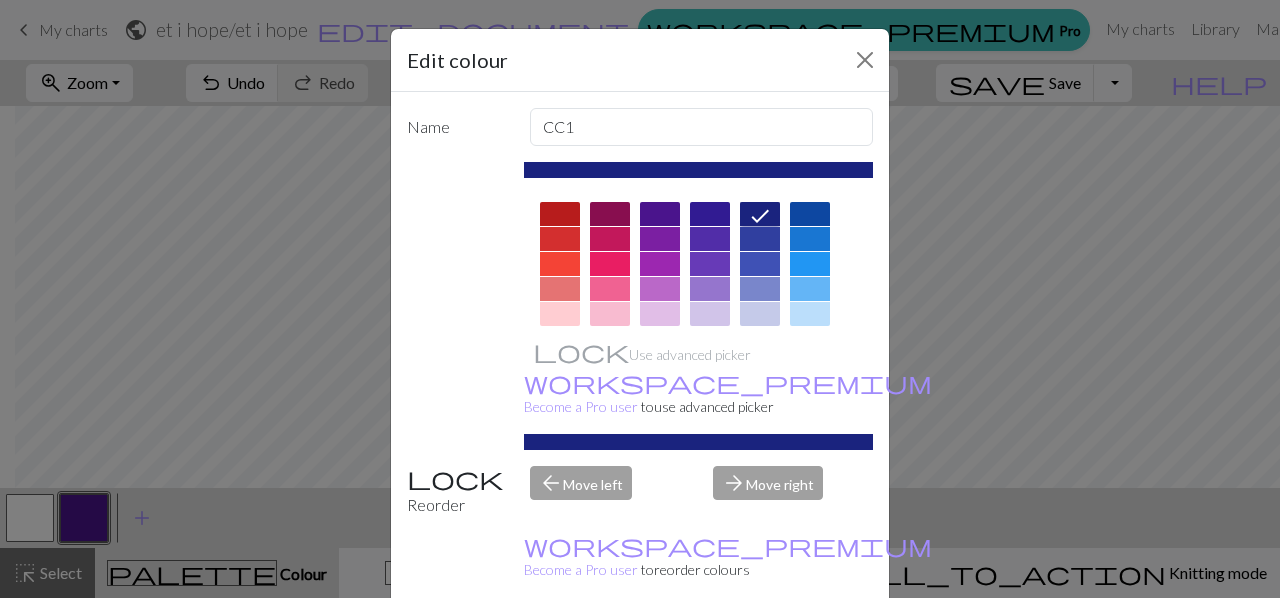 click on "Done" at bounding box center [760, 649] 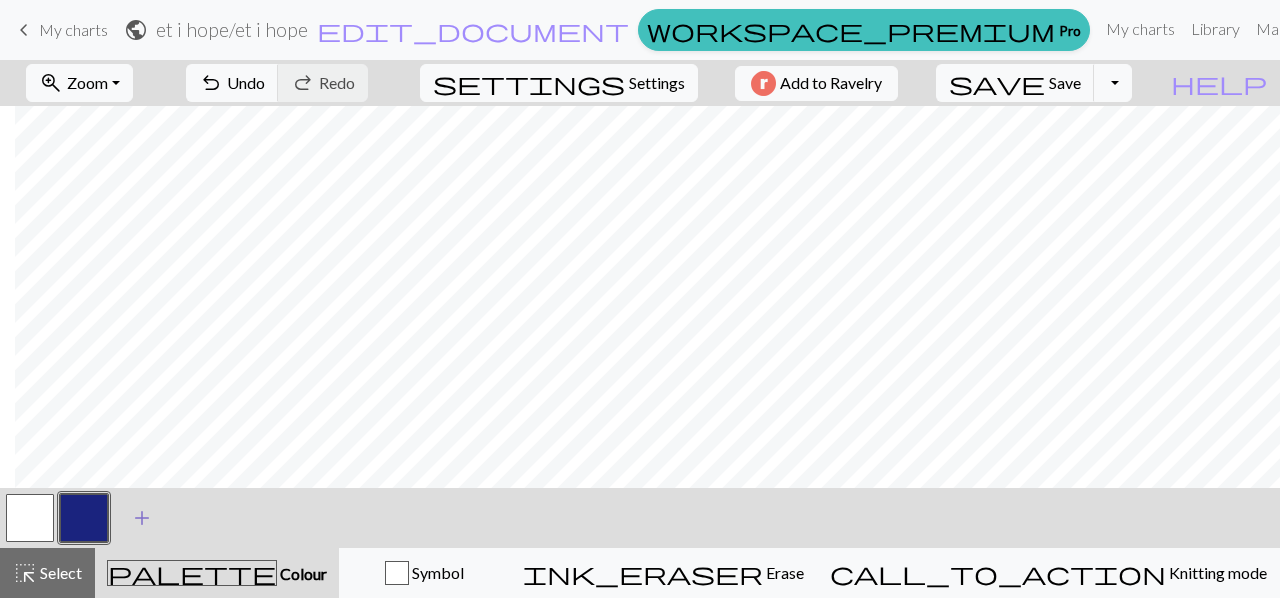 click on "add" at bounding box center (142, 518) 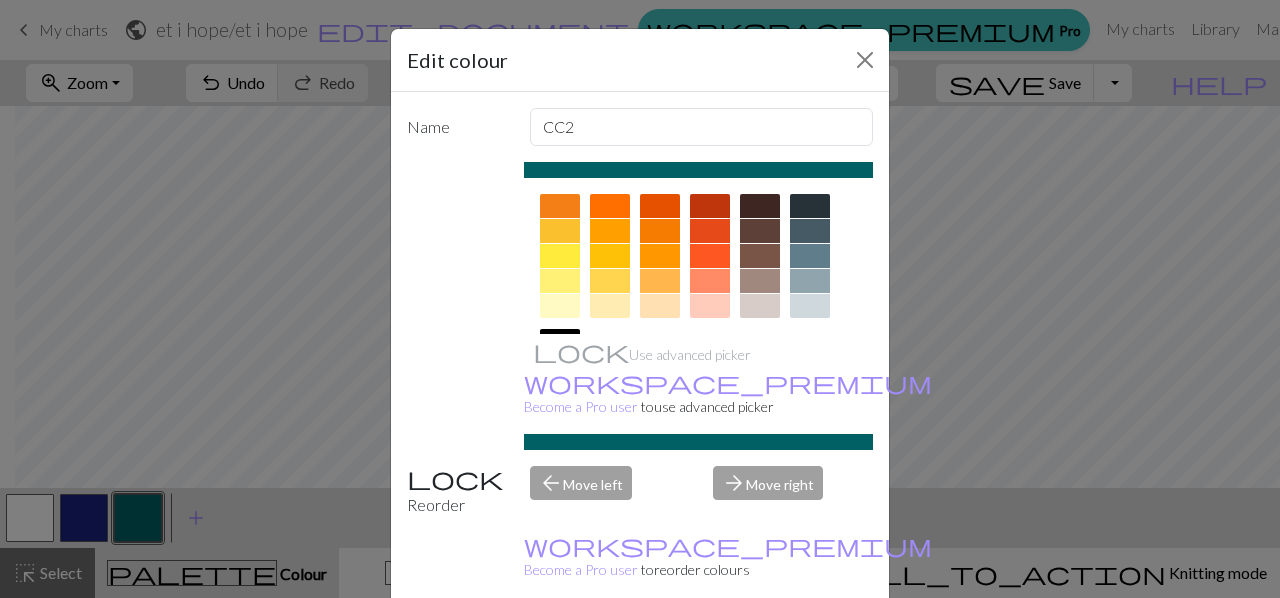 scroll, scrollTop: 300, scrollLeft: 0, axis: vertical 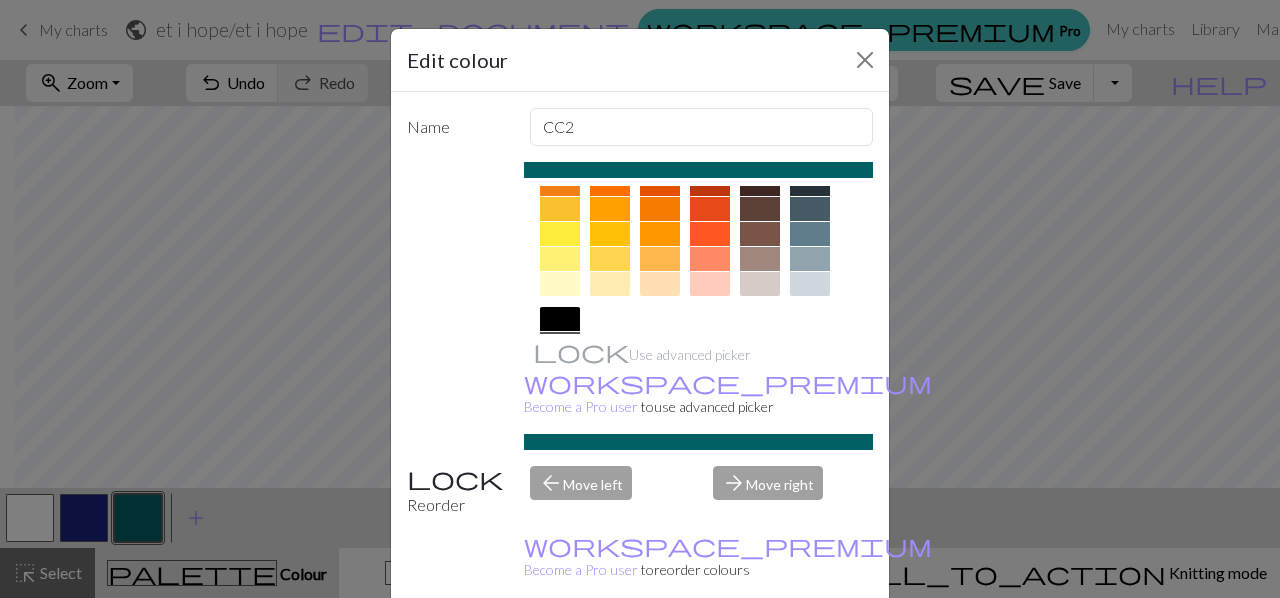 click at bounding box center (610, 234) 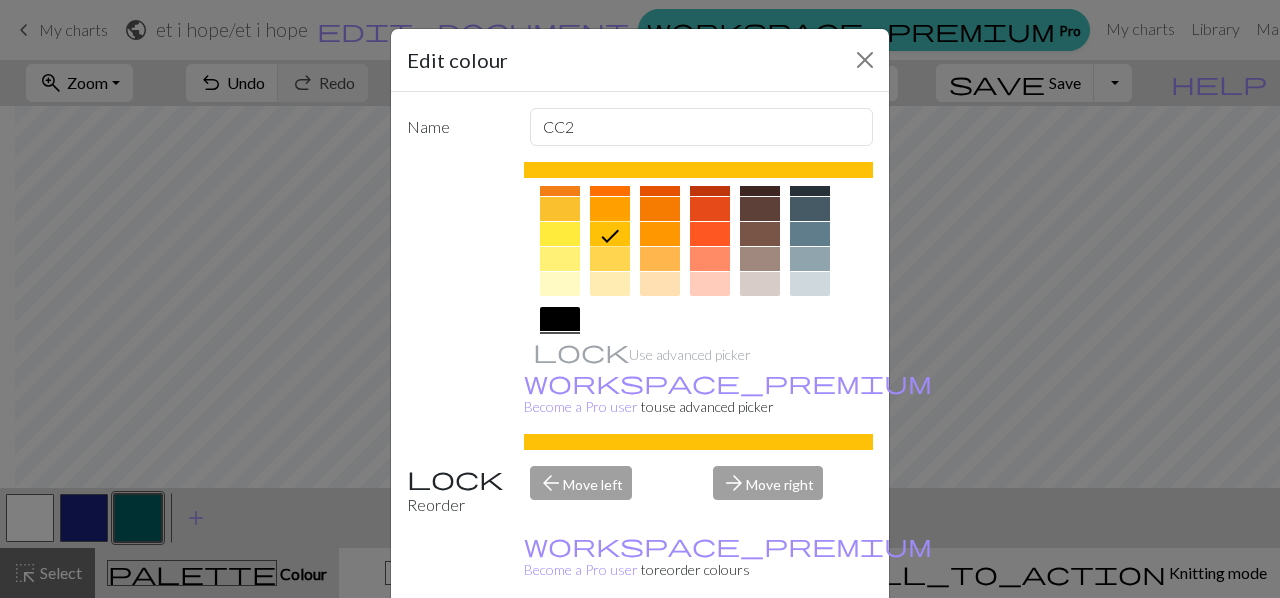 click on "Done" at bounding box center (760, 649) 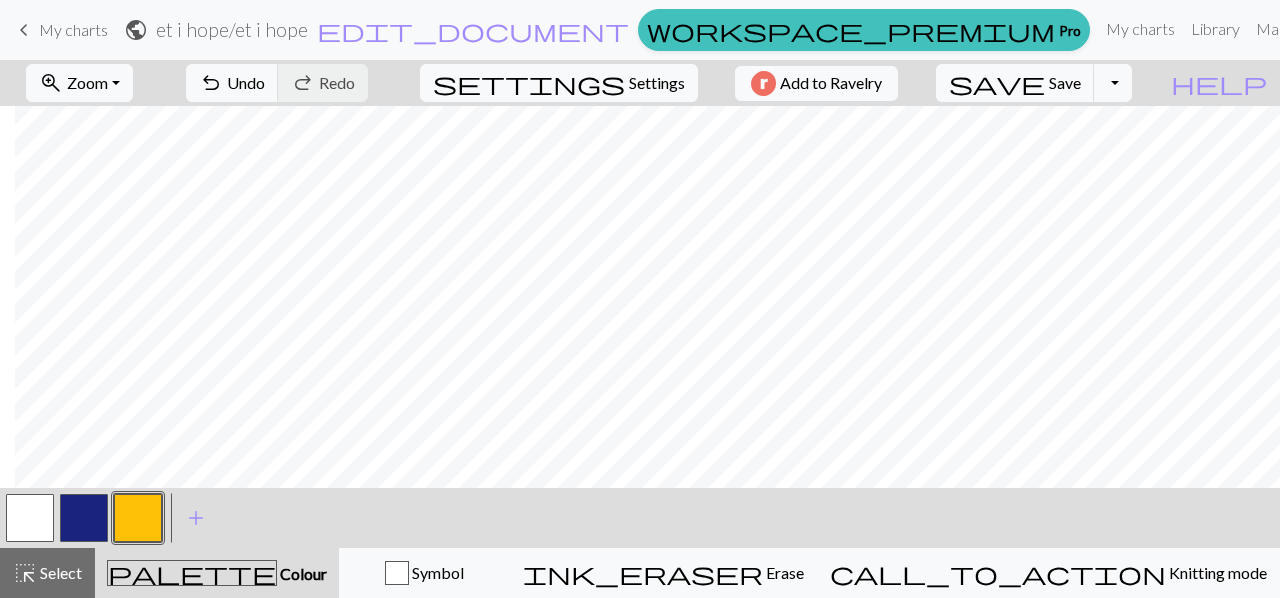 click at bounding box center [30, 518] 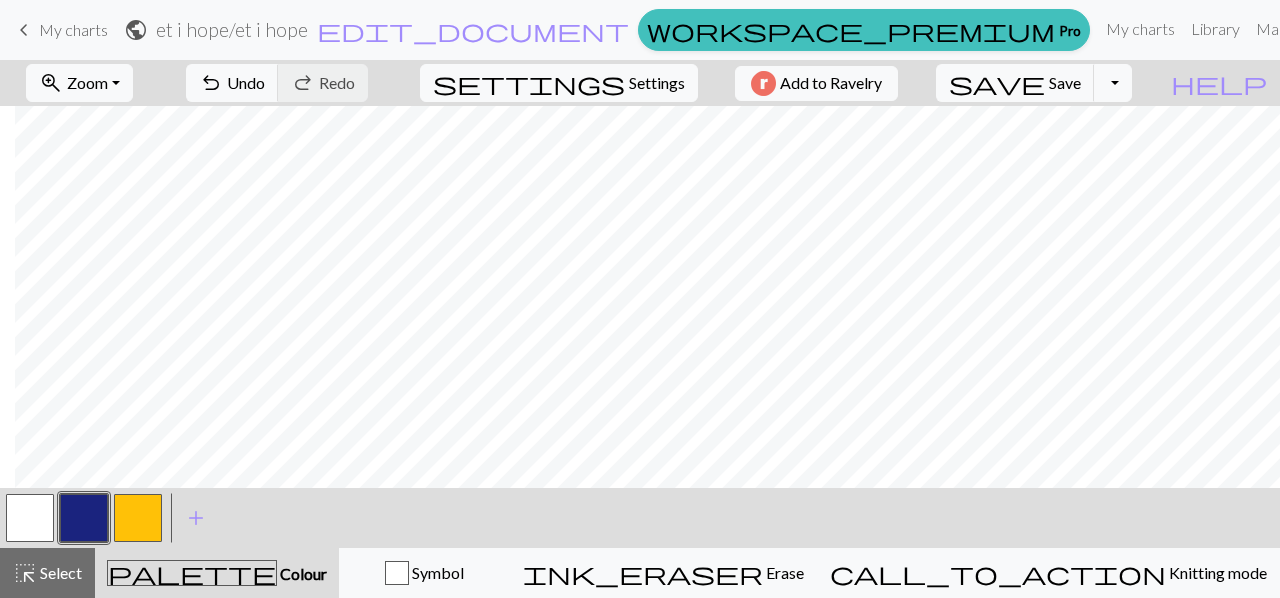 click at bounding box center (138, 518) 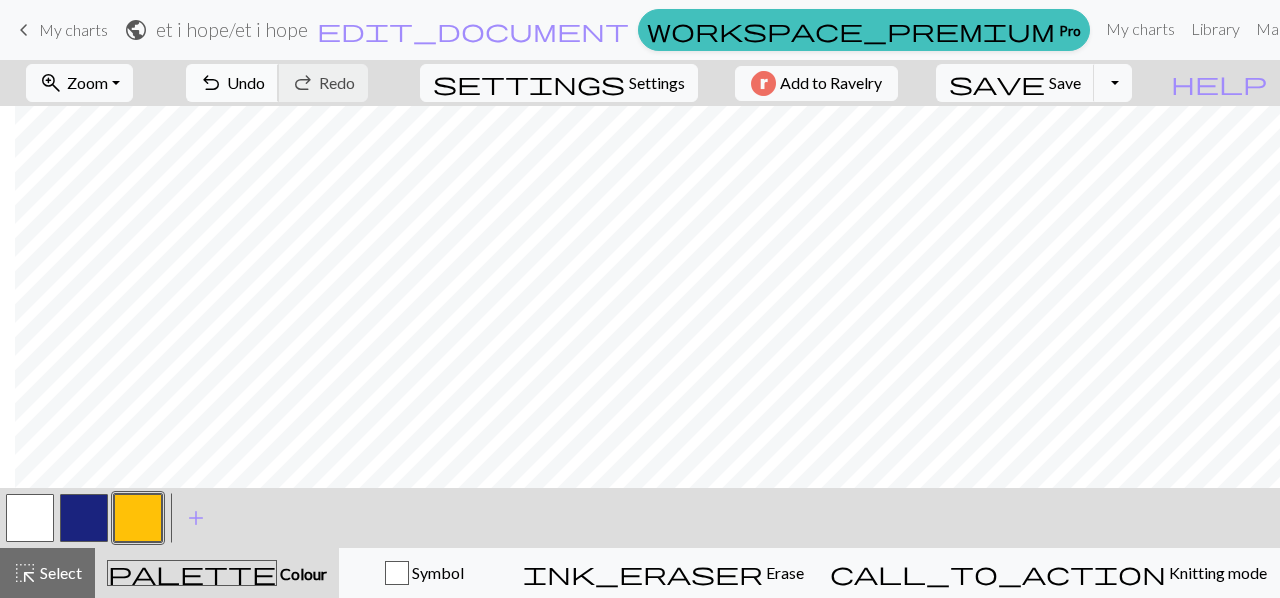 click on "Undo" at bounding box center (246, 82) 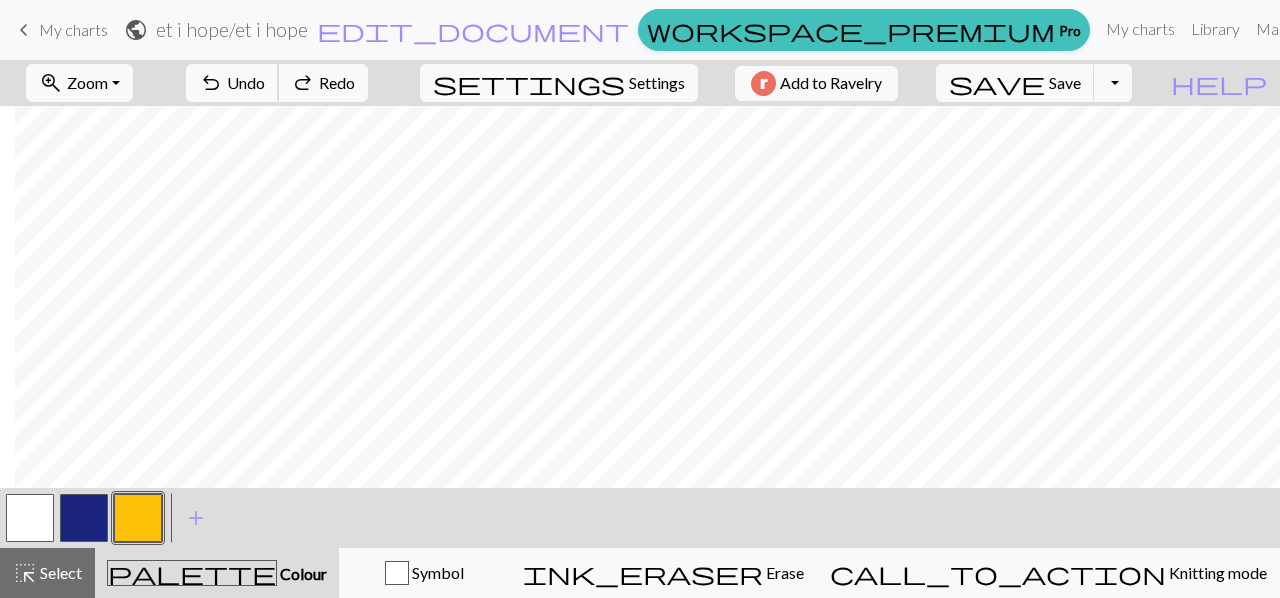click on "Undo" at bounding box center (246, 82) 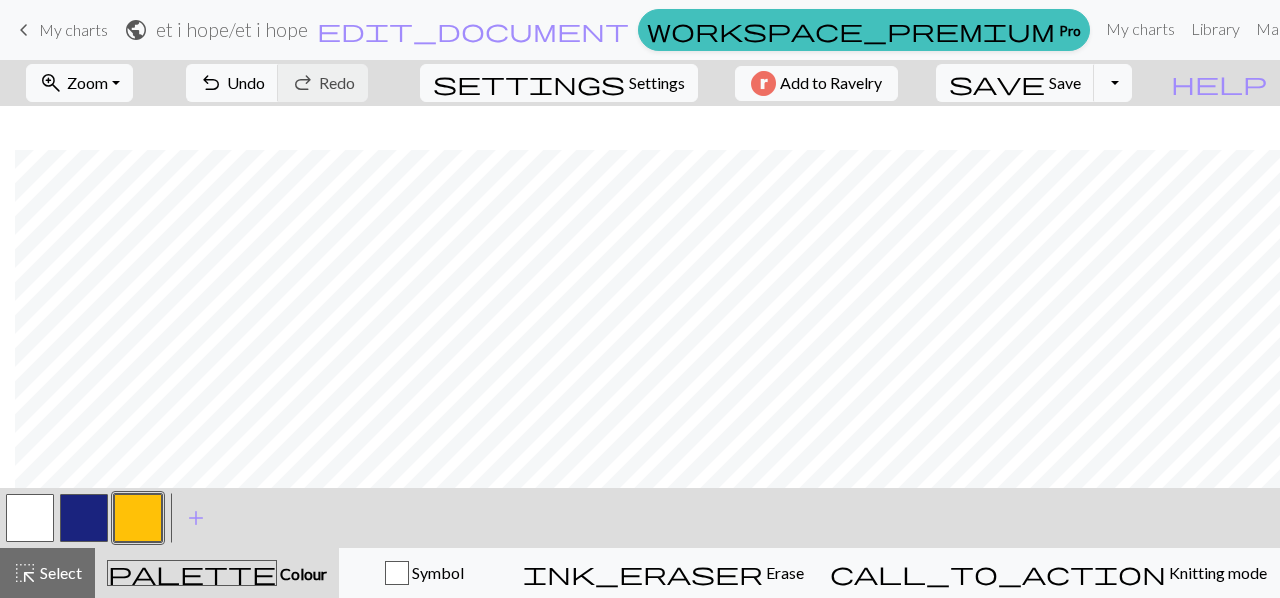 scroll, scrollTop: 300, scrollLeft: 892, axis: both 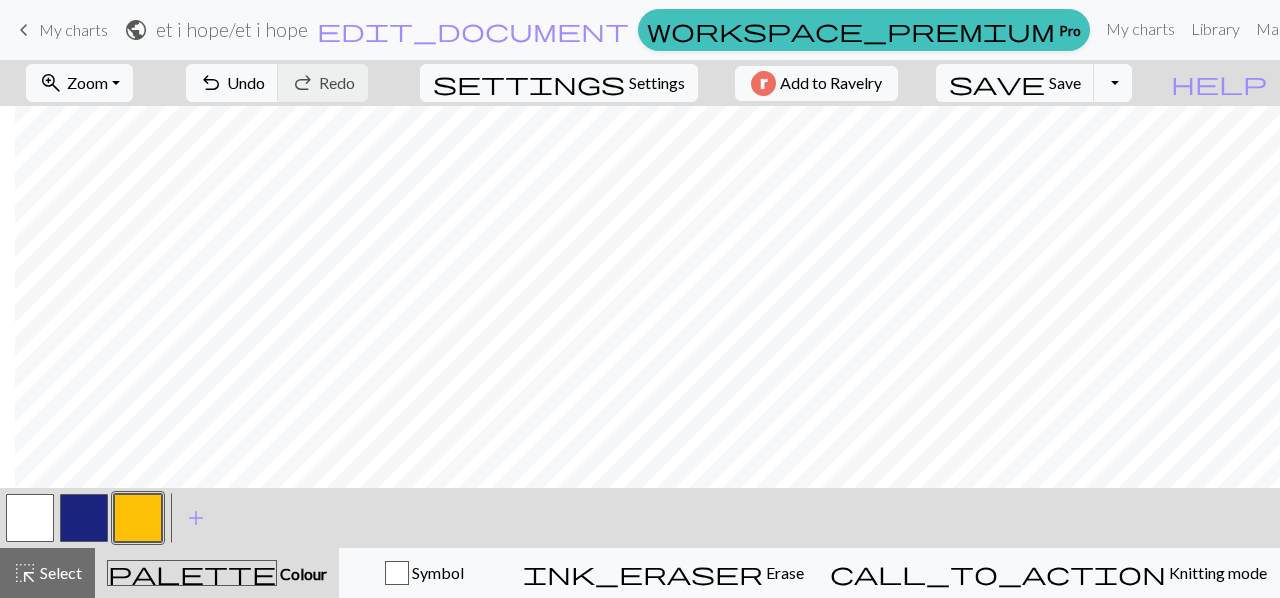 click at bounding box center [84, 518] 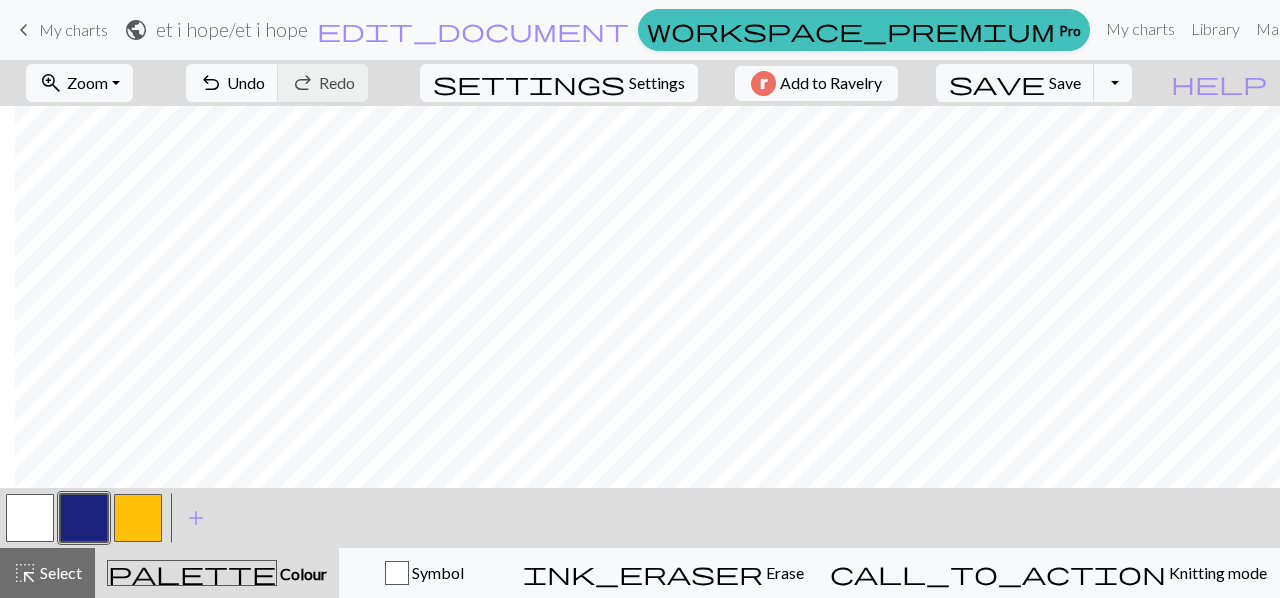 click at bounding box center (138, 518) 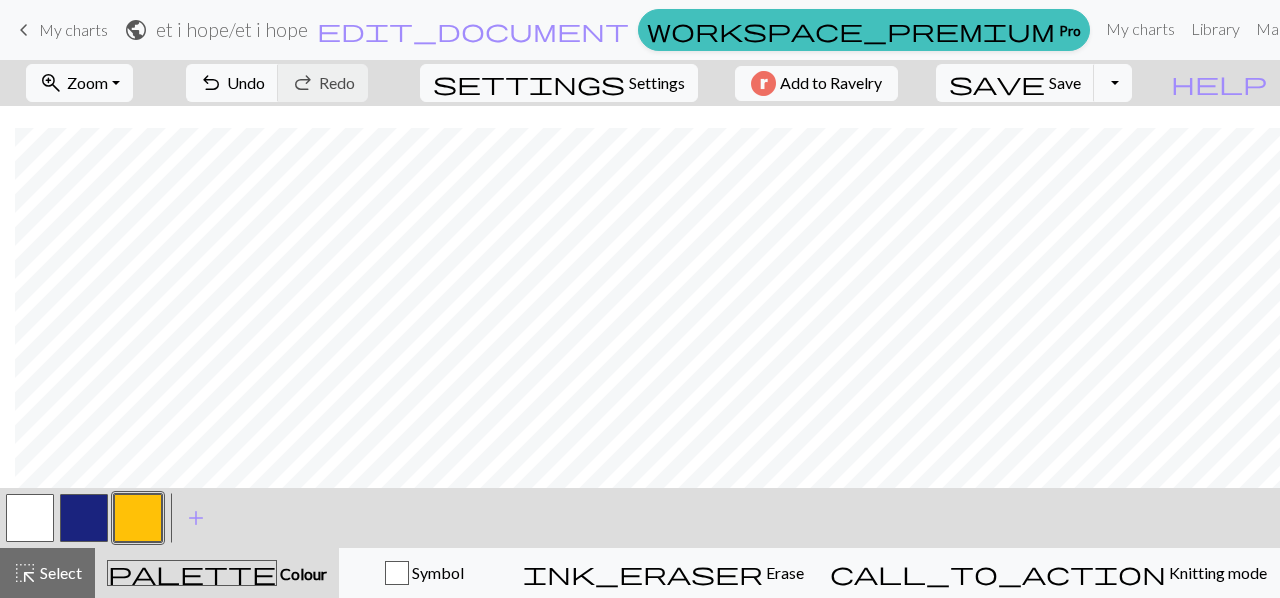 scroll, scrollTop: 600, scrollLeft: 892, axis: both 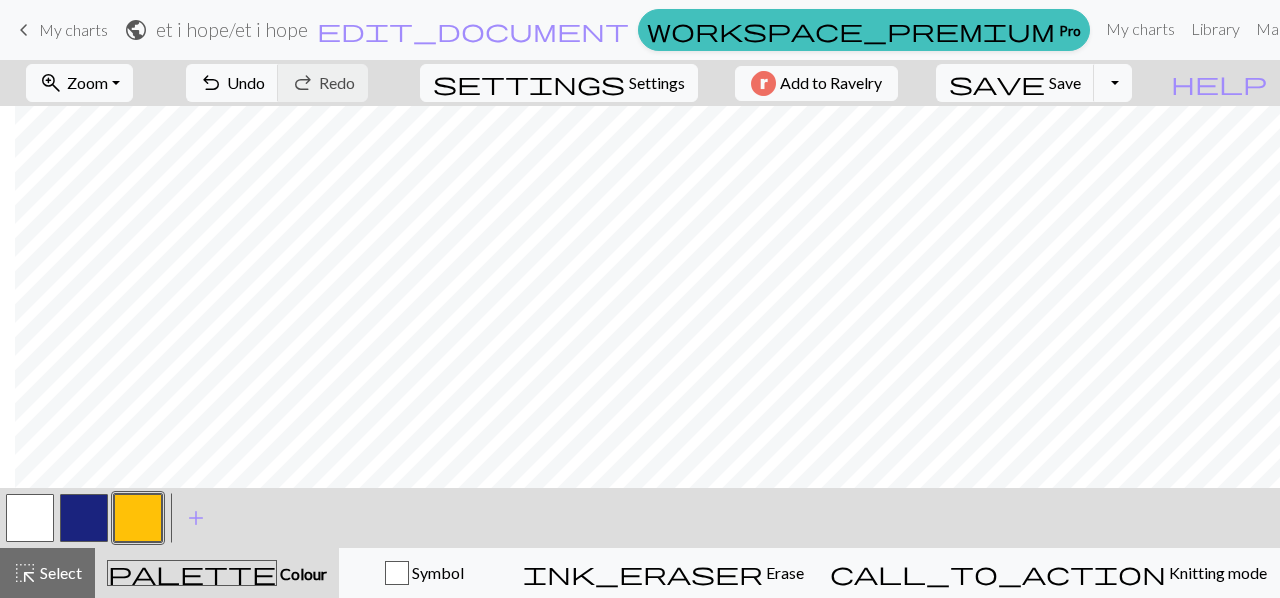 click at bounding box center [84, 518] 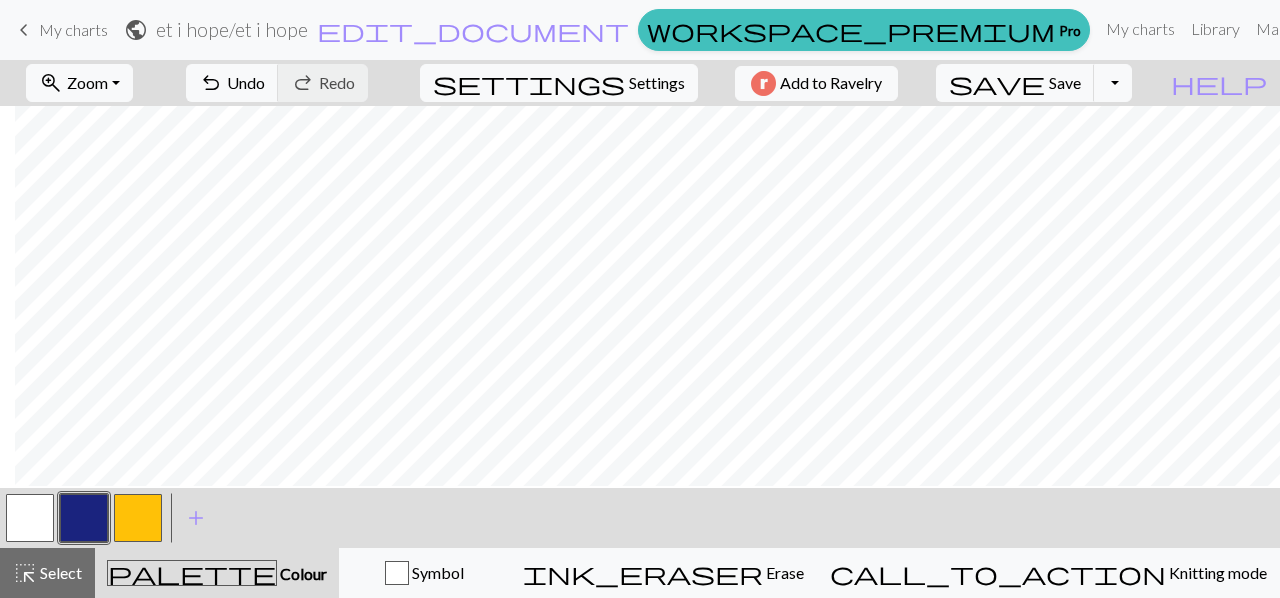 scroll, scrollTop: 500, scrollLeft: 892, axis: both 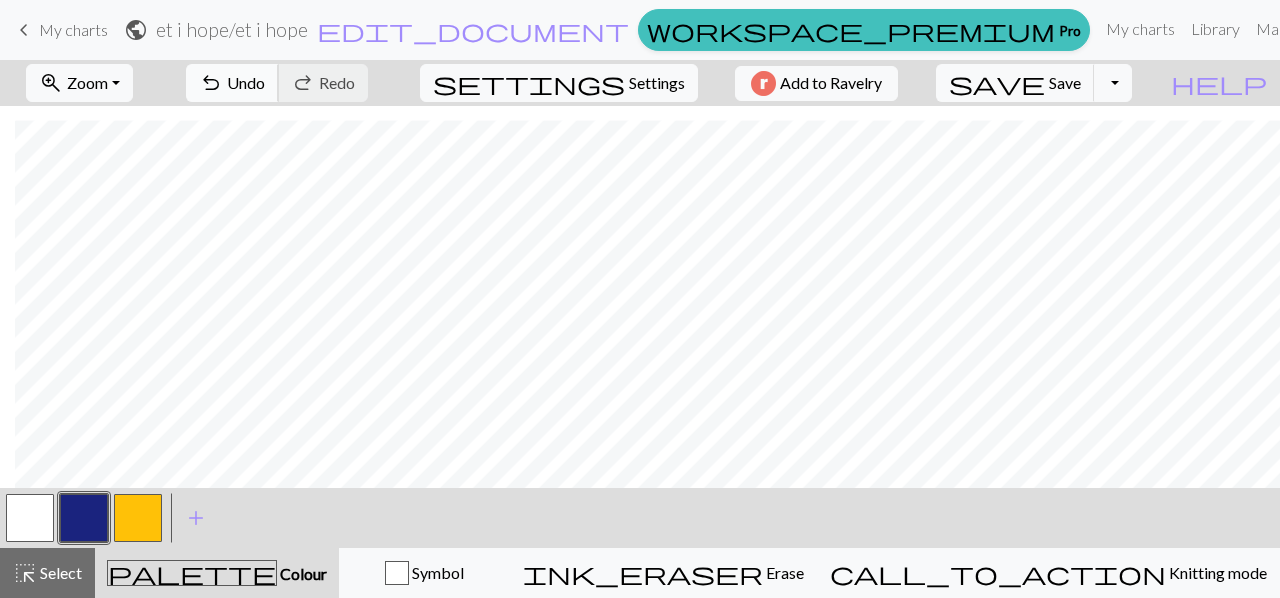 click on "Undo" at bounding box center (246, 82) 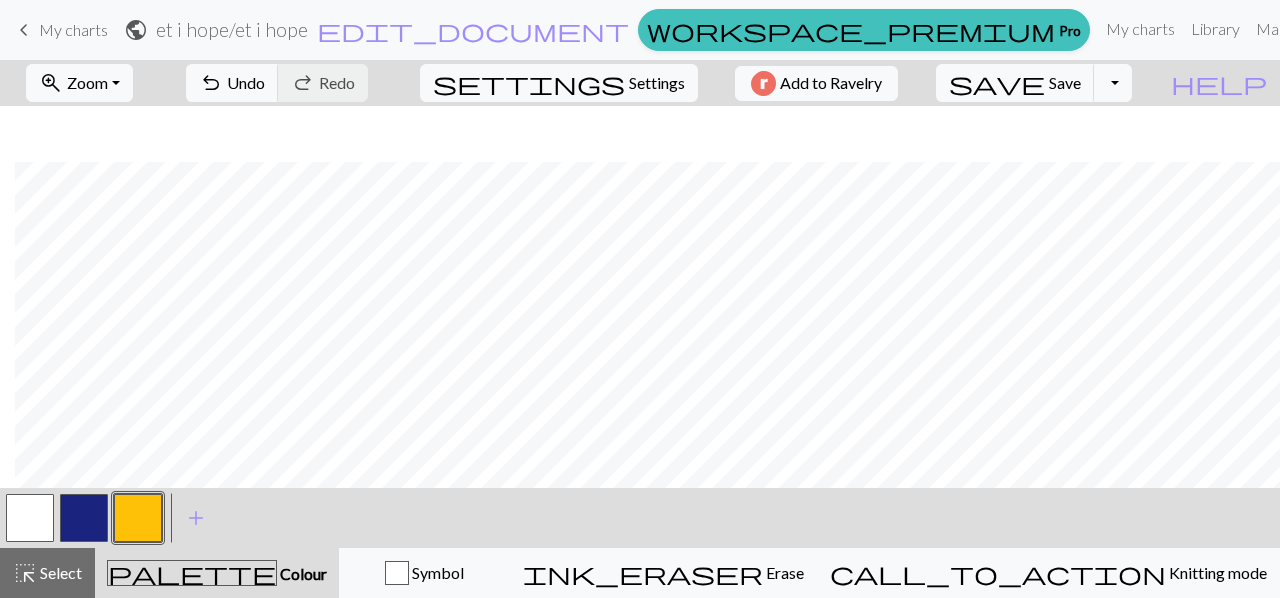 scroll, scrollTop: 462, scrollLeft: 892, axis: both 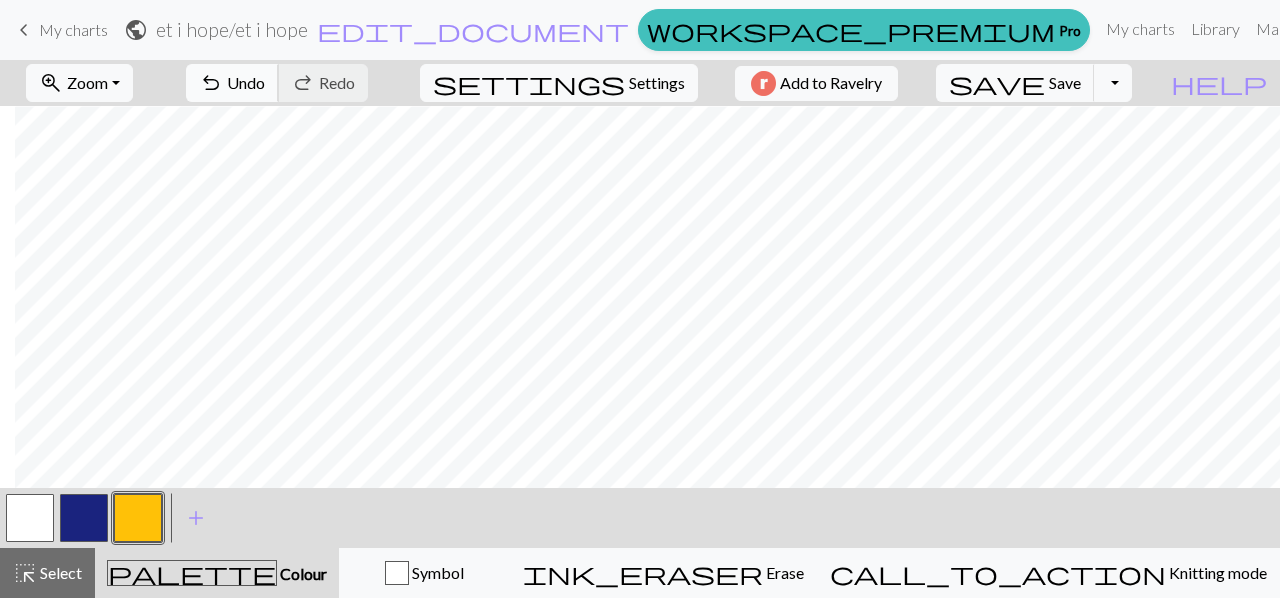 click on "undo Undo Undo" at bounding box center [232, 83] 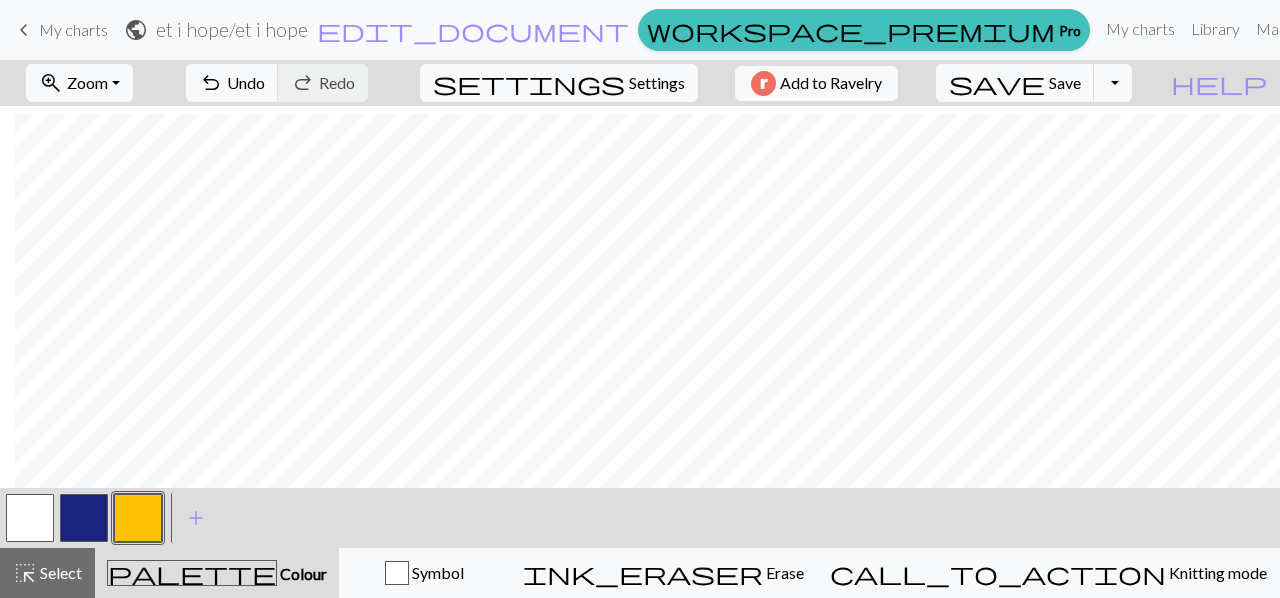 scroll, scrollTop: 1362, scrollLeft: 892, axis: both 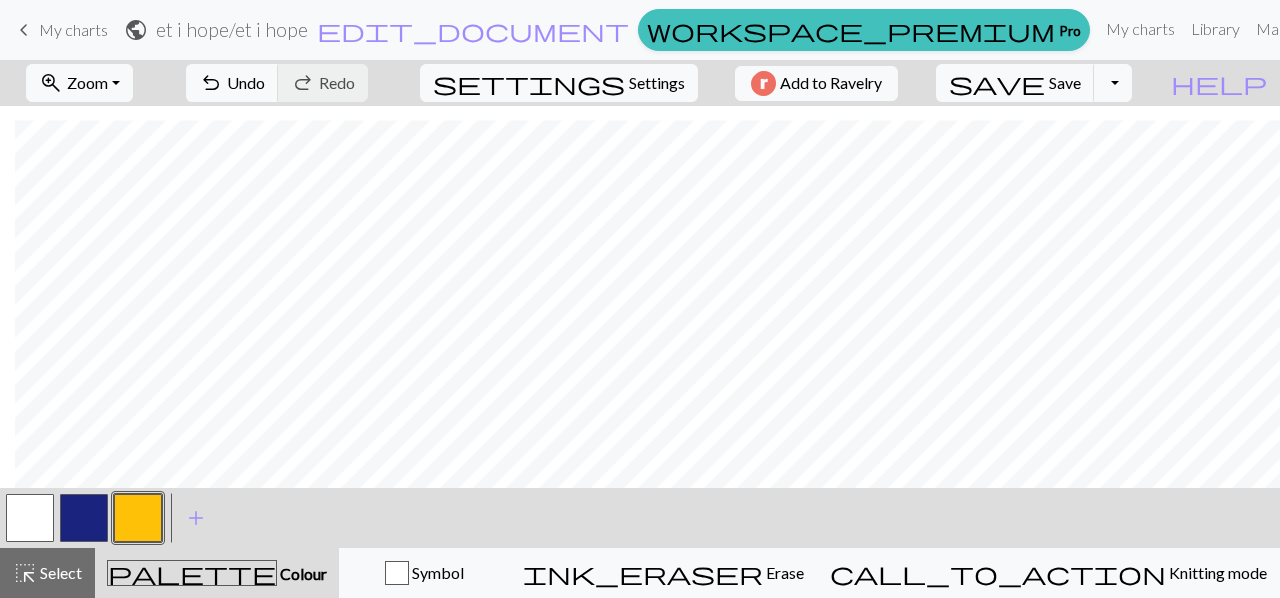 click at bounding box center [30, 518] 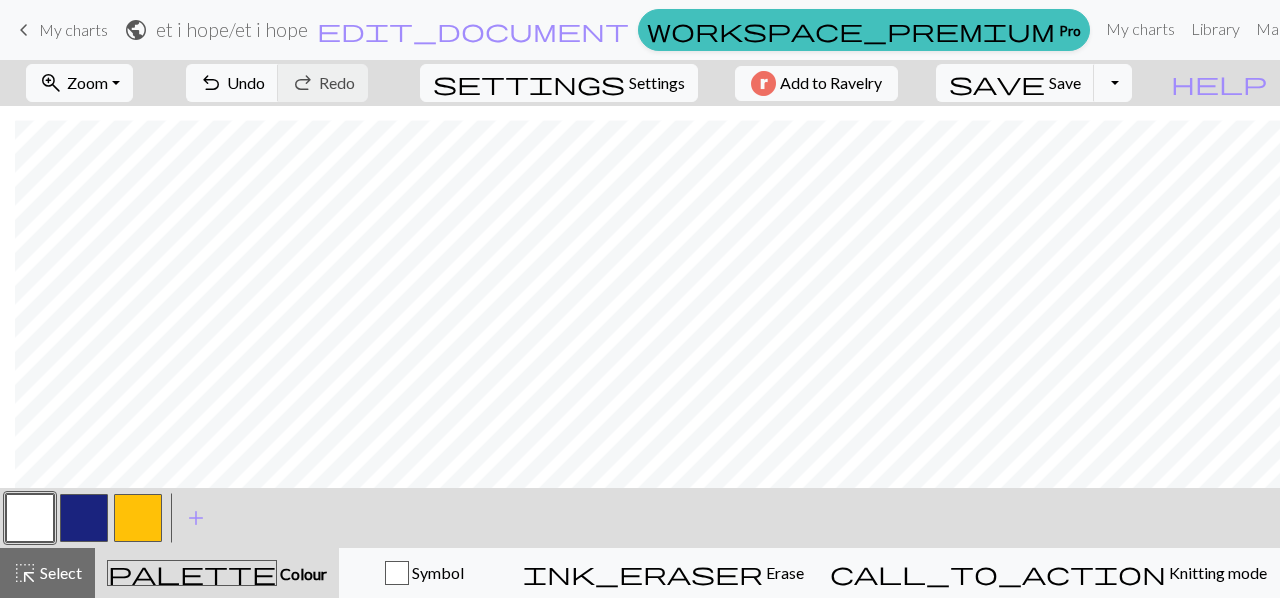 click at bounding box center (84, 518) 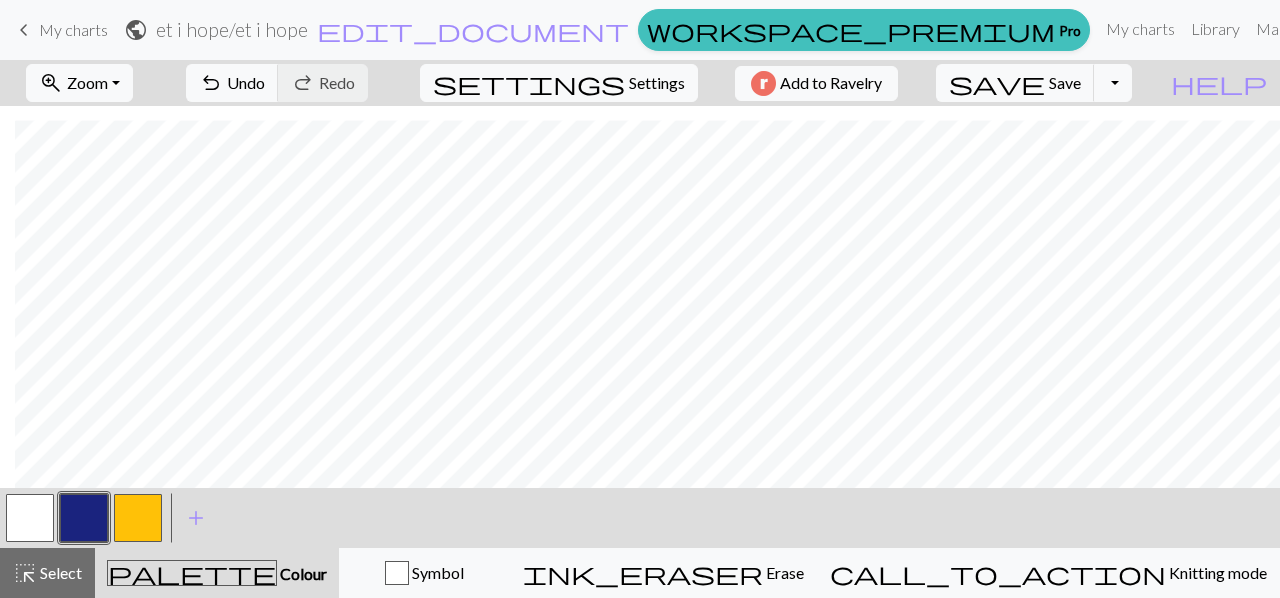 drag, startPoint x: 43, startPoint y: 510, endPoint x: 34, endPoint y: 483, distance: 28.460499 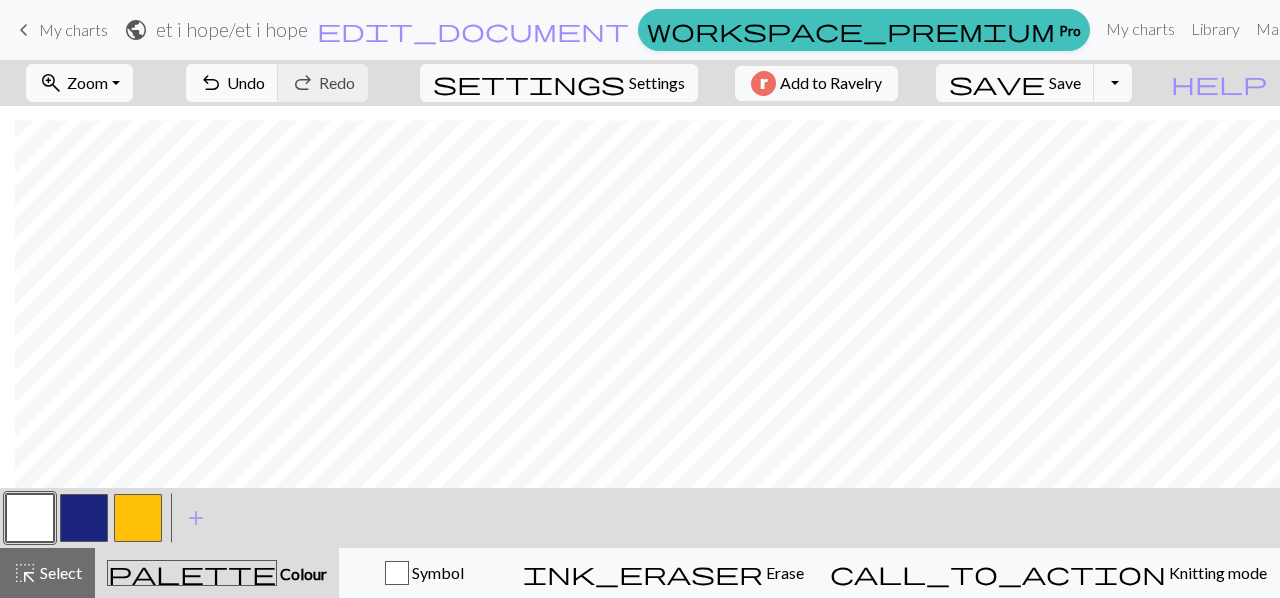 click at bounding box center (138, 518) 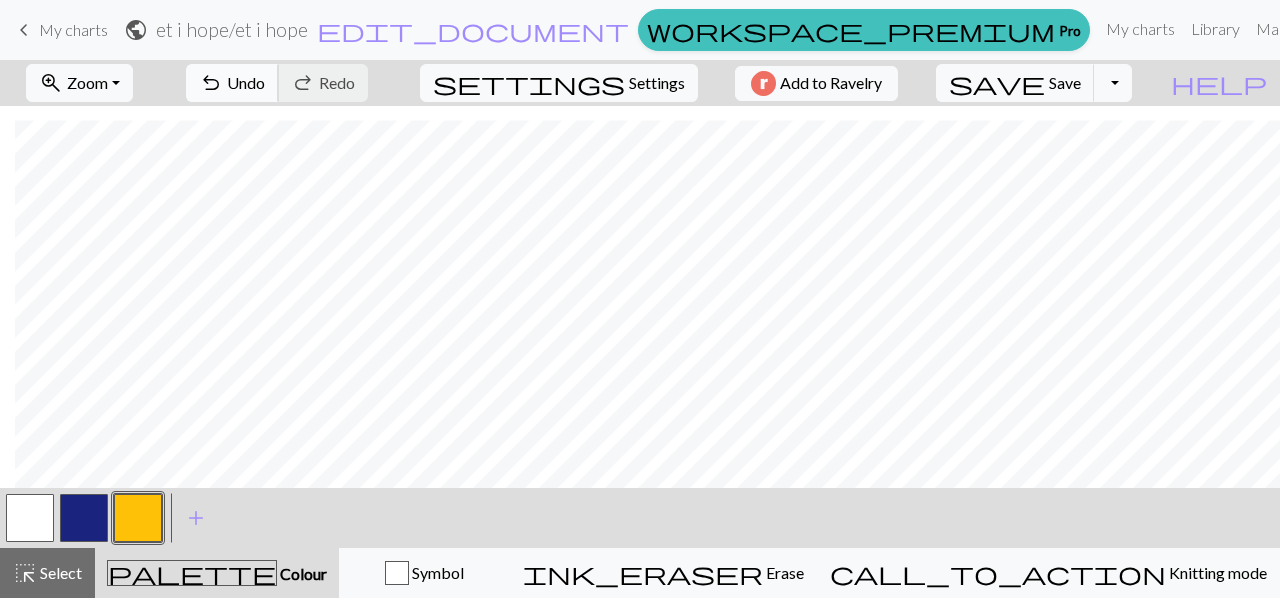 click on "Undo" at bounding box center [246, 82] 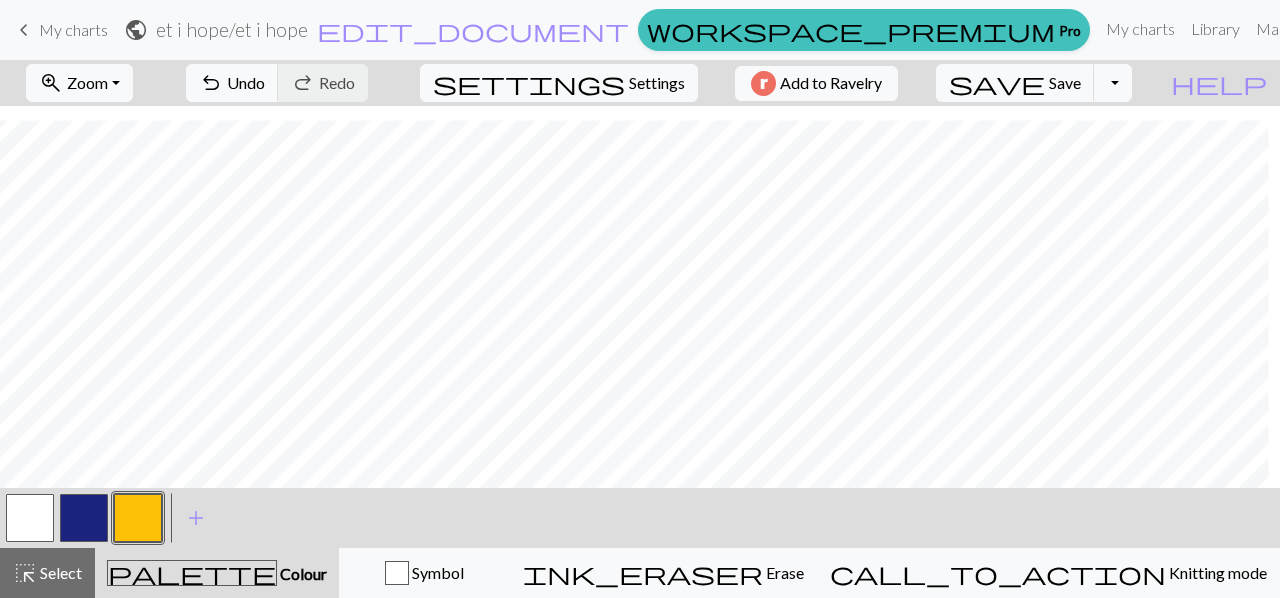 scroll, scrollTop: 1562, scrollLeft: 865, axis: both 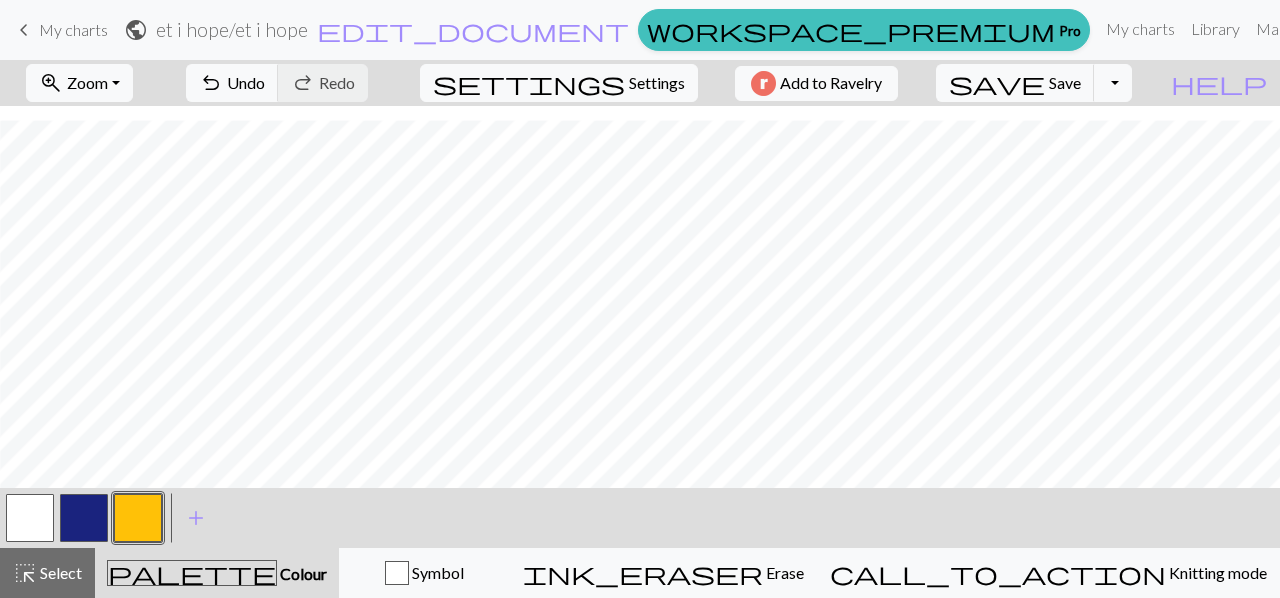 drag, startPoint x: 582, startPoint y: 489, endPoint x: 114, endPoint y: 501, distance: 468.1538 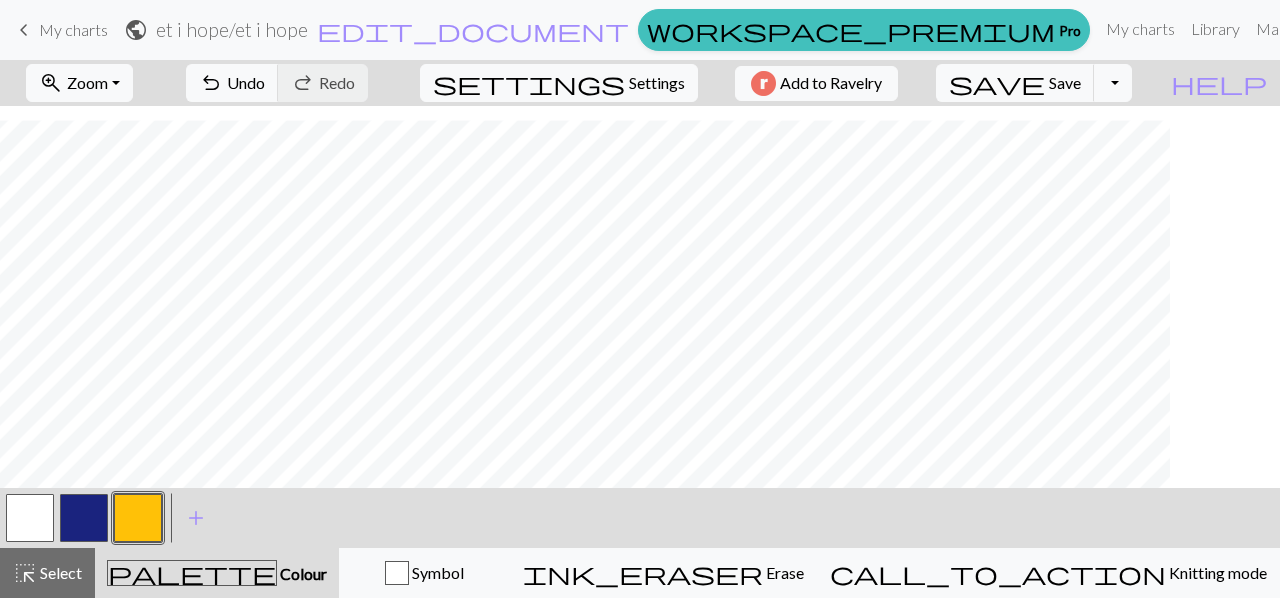 scroll, scrollTop: 1562, scrollLeft: 0, axis: vertical 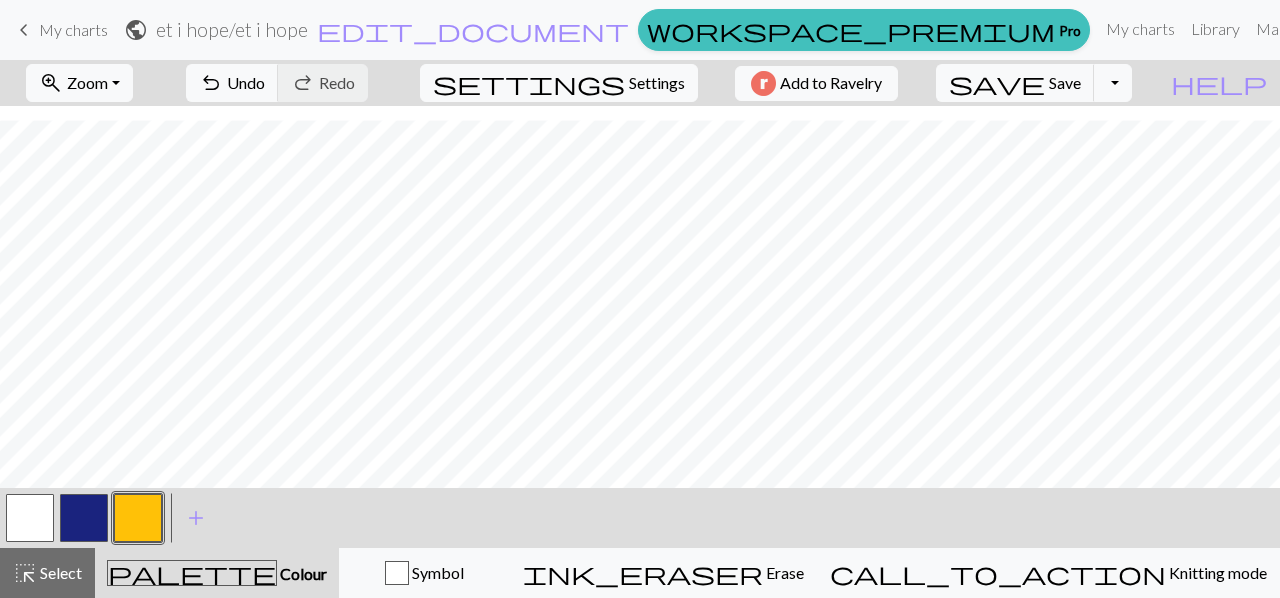 click at bounding box center [84, 518] 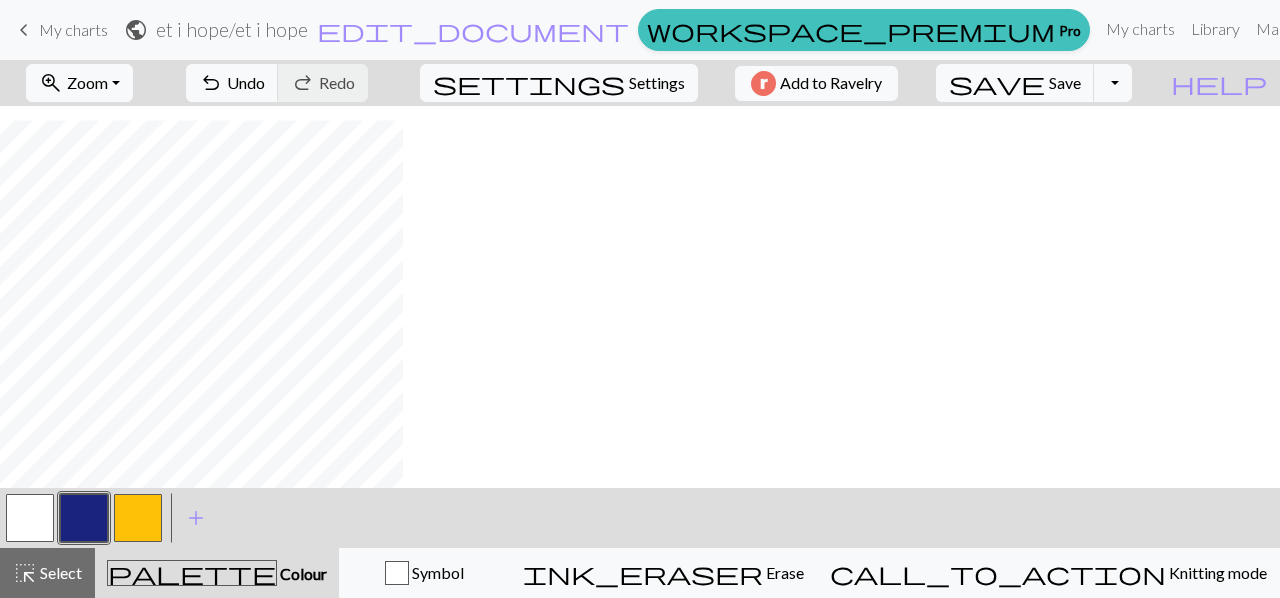 scroll, scrollTop: 1562, scrollLeft: 0, axis: vertical 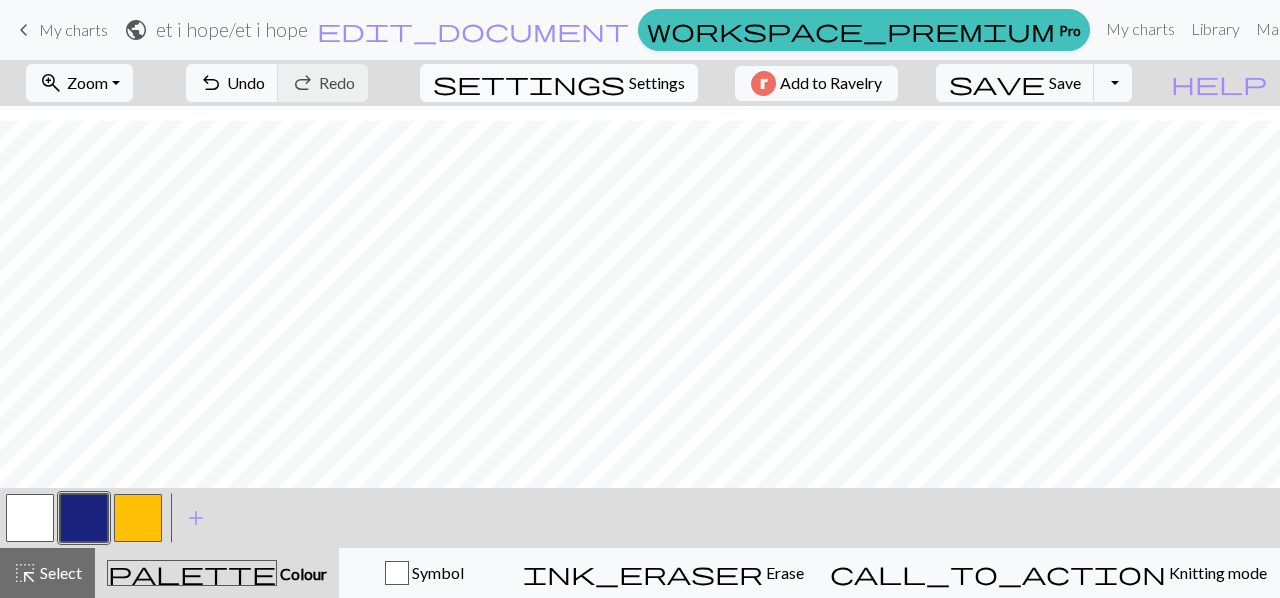 click on "Settings" at bounding box center [657, 83] 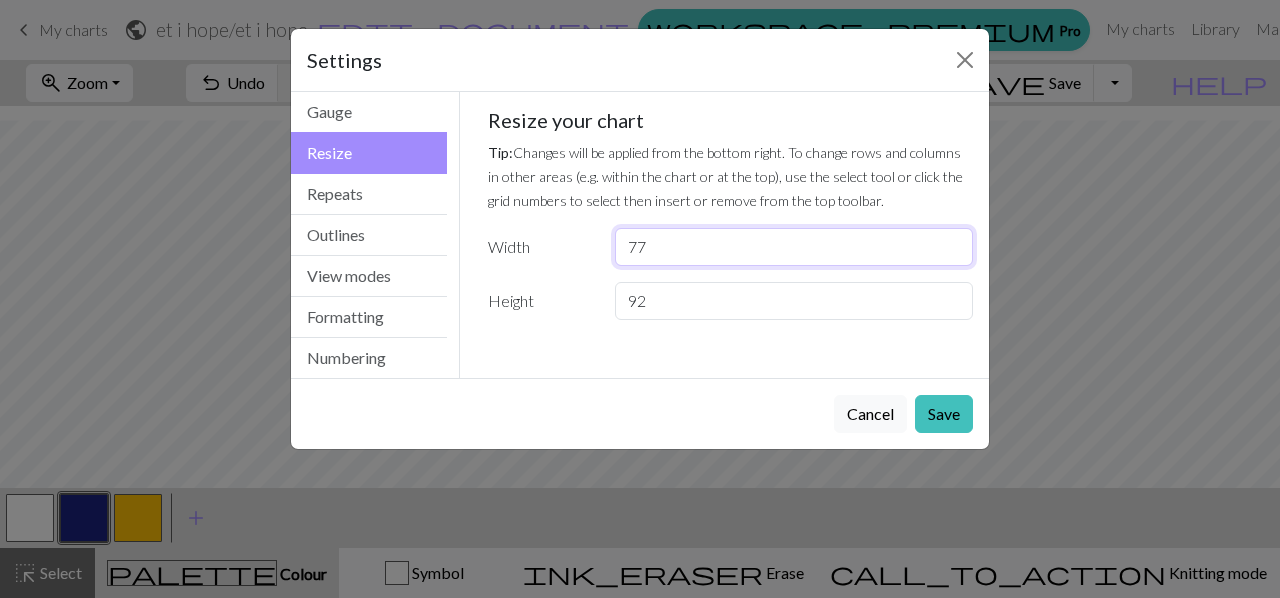 click on "77" at bounding box center [794, 247] 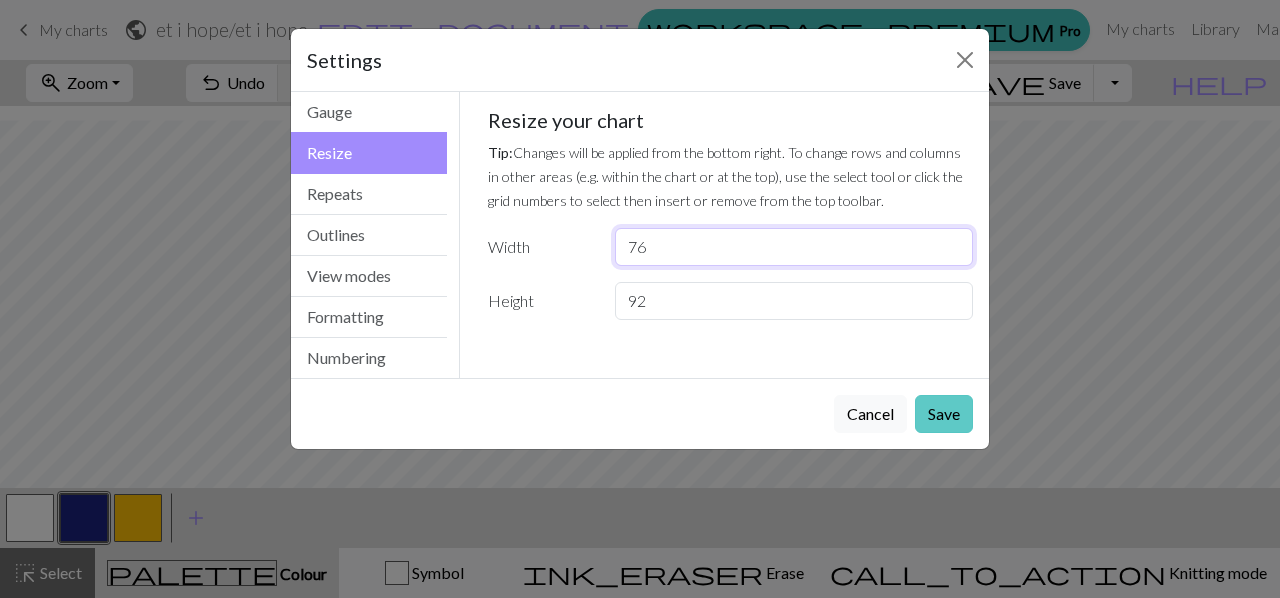type on "76" 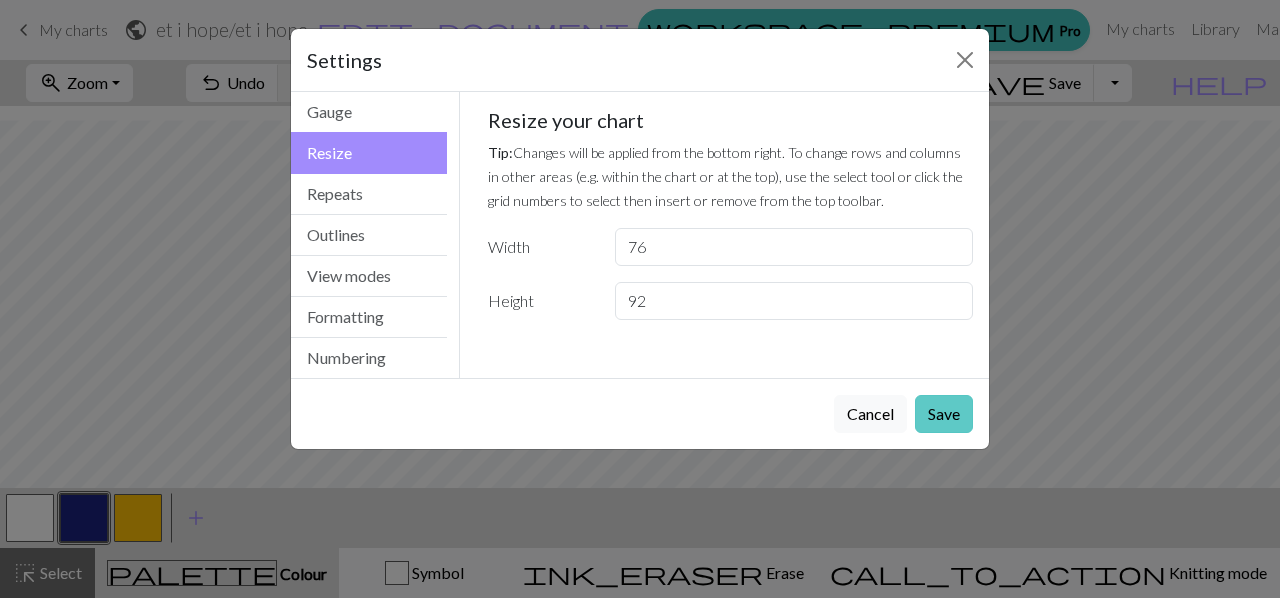 click on "Save" at bounding box center (944, 414) 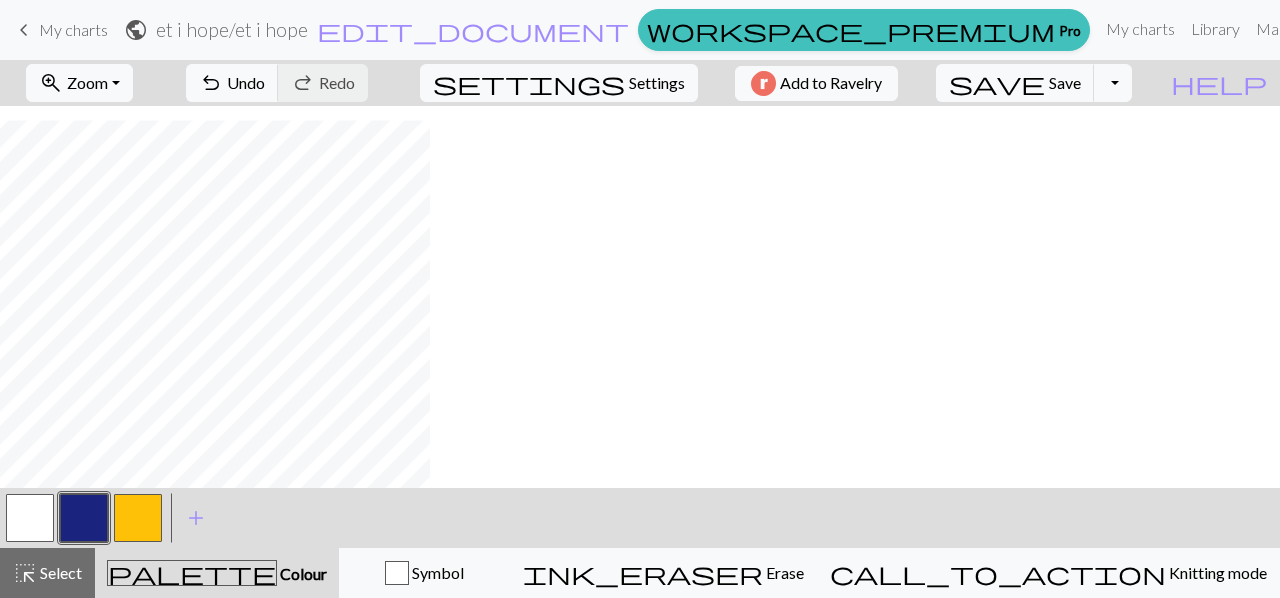 scroll, scrollTop: 1562, scrollLeft: 0, axis: vertical 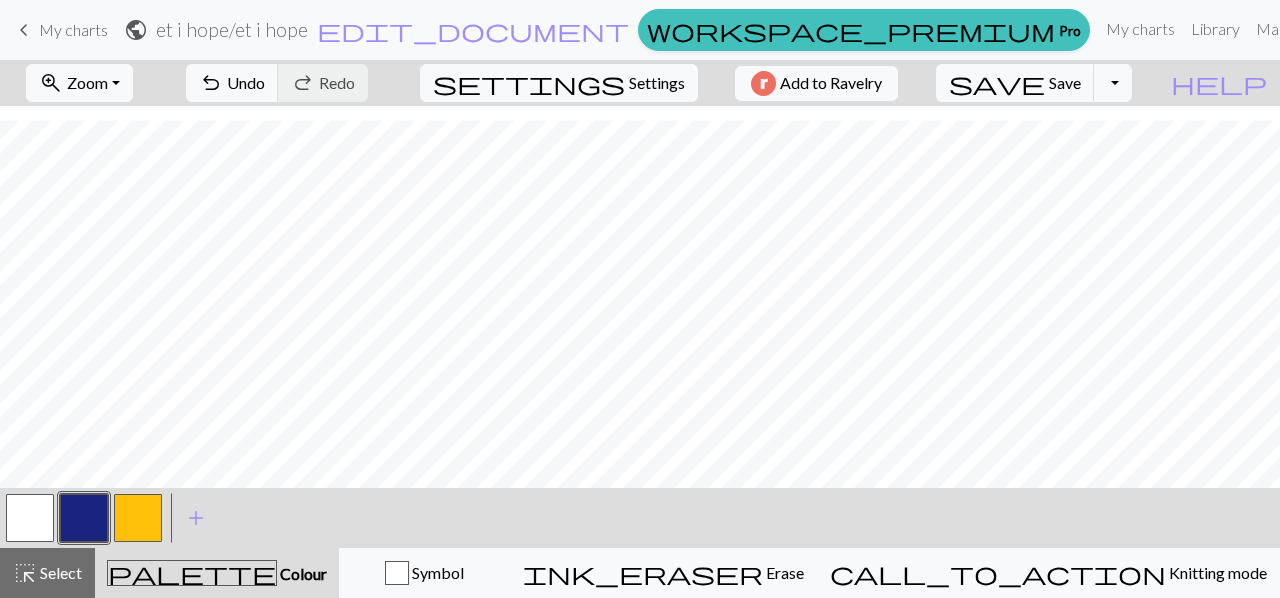 click on "undo Undo Undo redo Redo Redo" at bounding box center (277, 83) 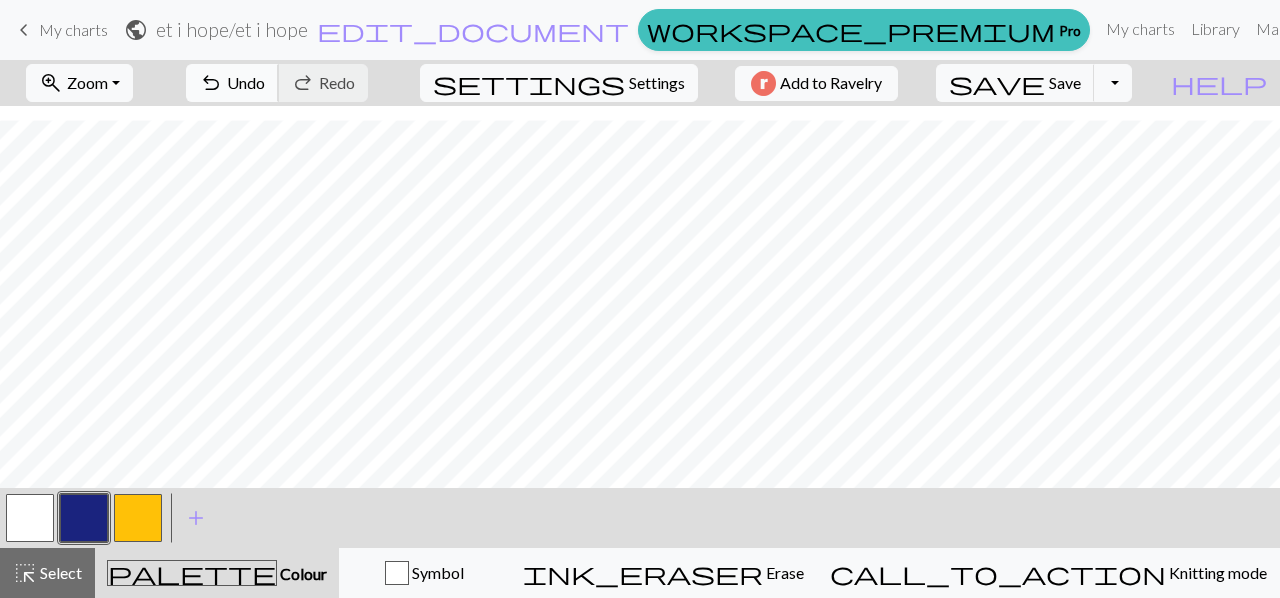 click on "Undo" at bounding box center (246, 82) 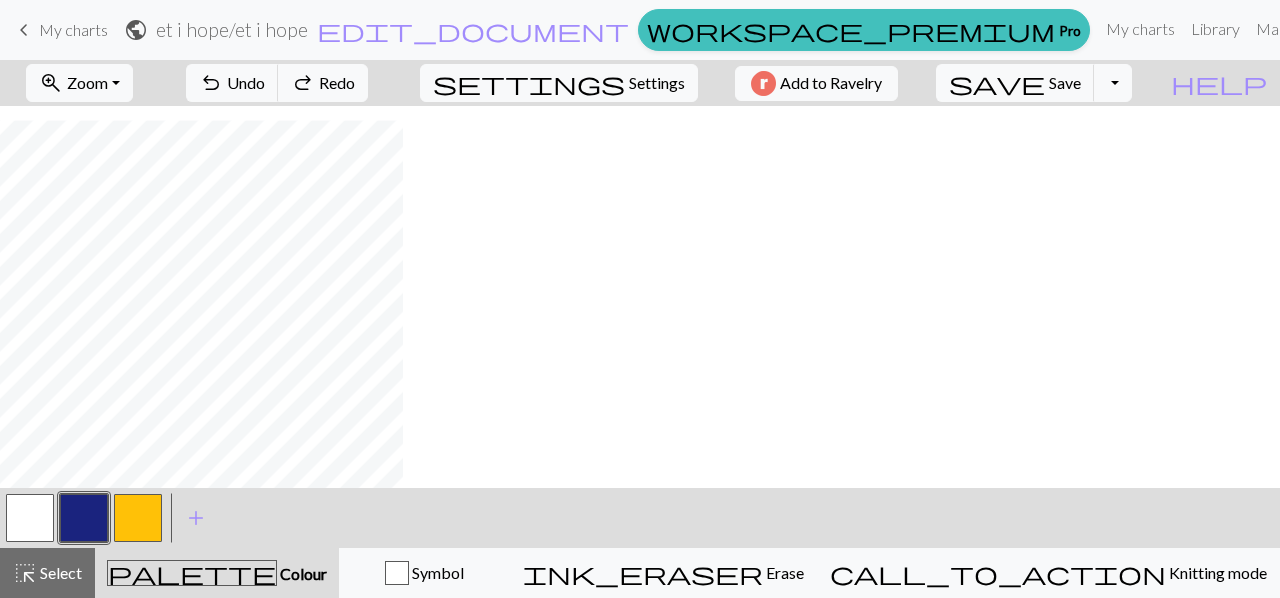 scroll, scrollTop: 1562, scrollLeft: 0, axis: vertical 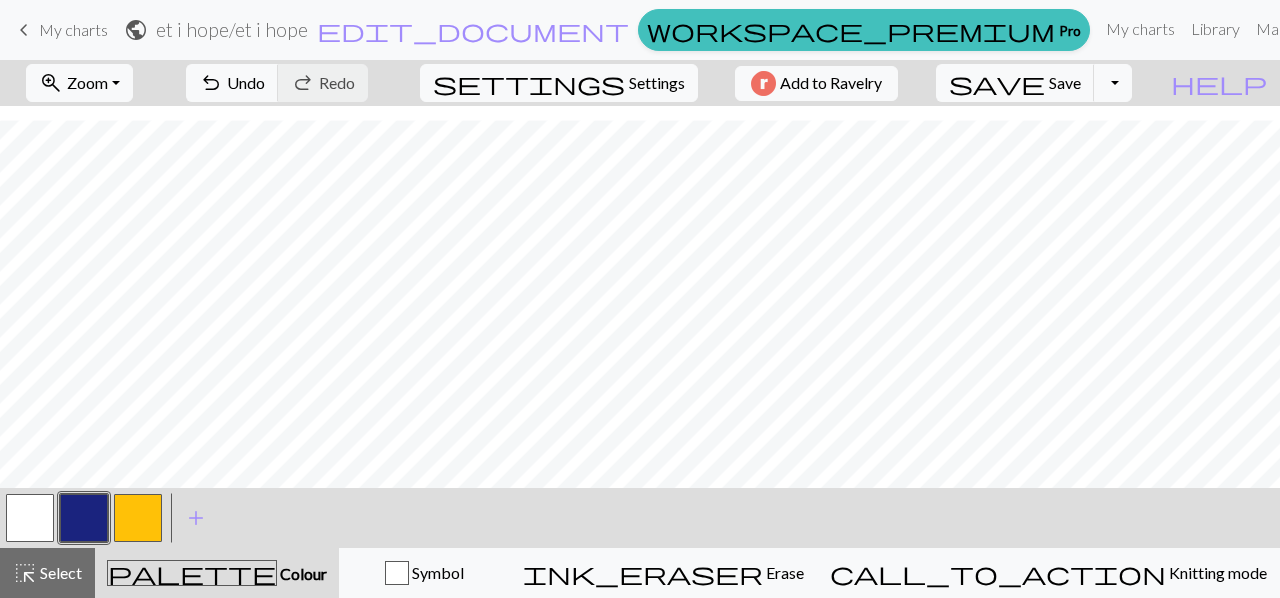 drag, startPoint x: 32, startPoint y: 511, endPoint x: 38, endPoint y: 487, distance: 24.738634 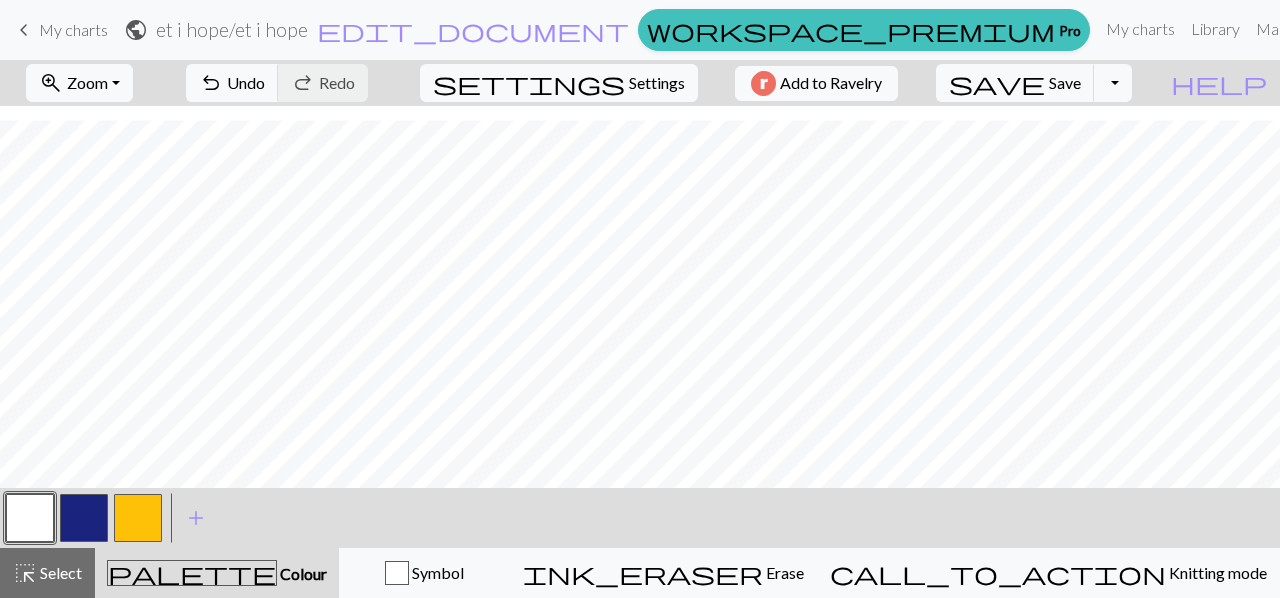 click at bounding box center (138, 518) 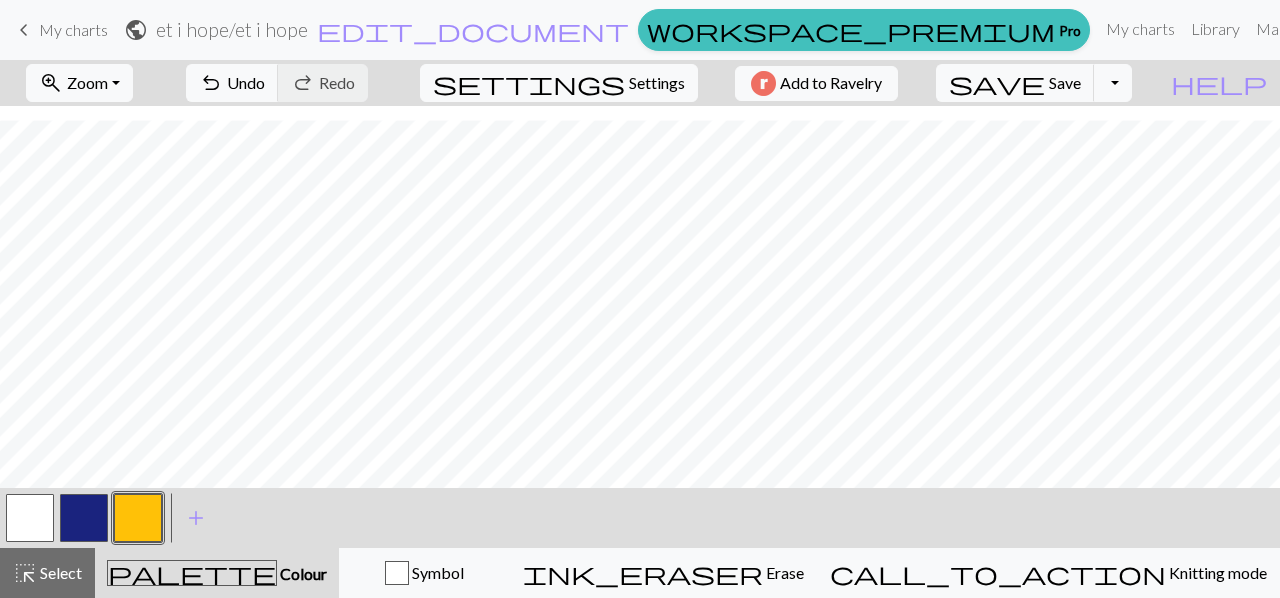 click at bounding box center (84, 518) 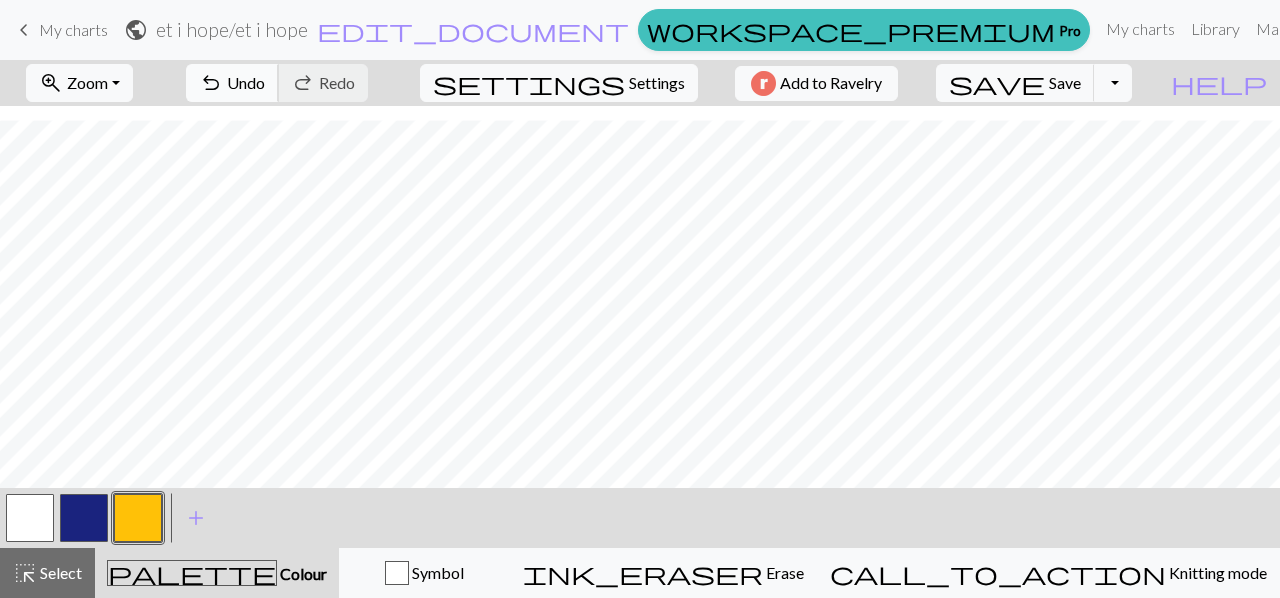 click on "Undo" at bounding box center [246, 82] 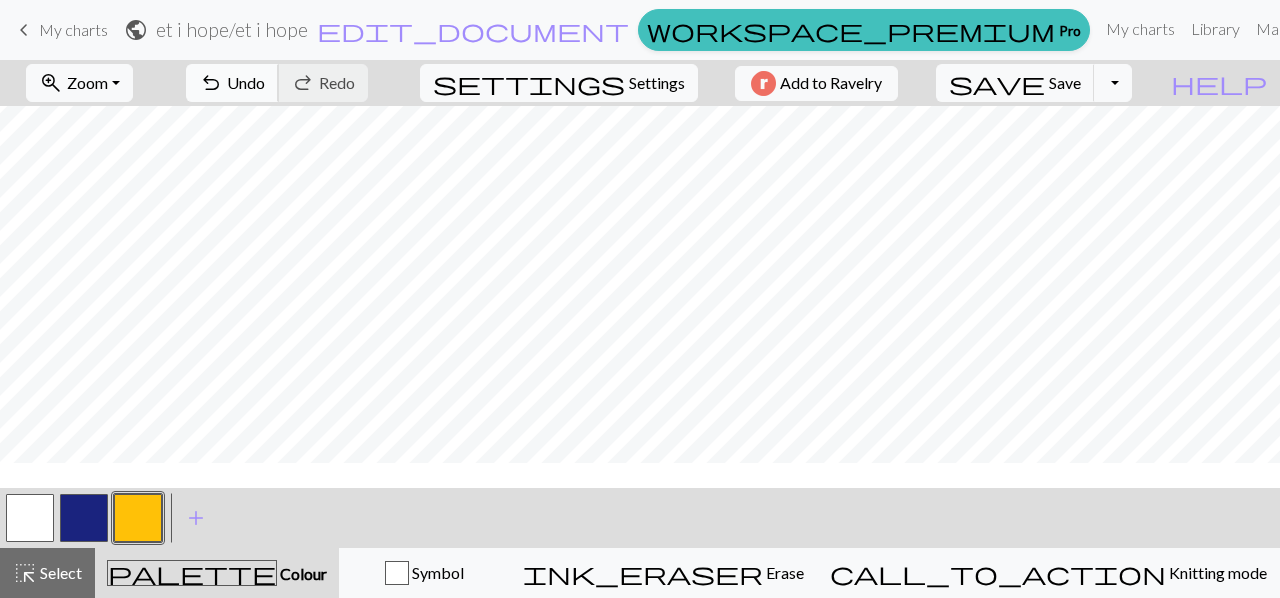 scroll, scrollTop: 1462, scrollLeft: 0, axis: vertical 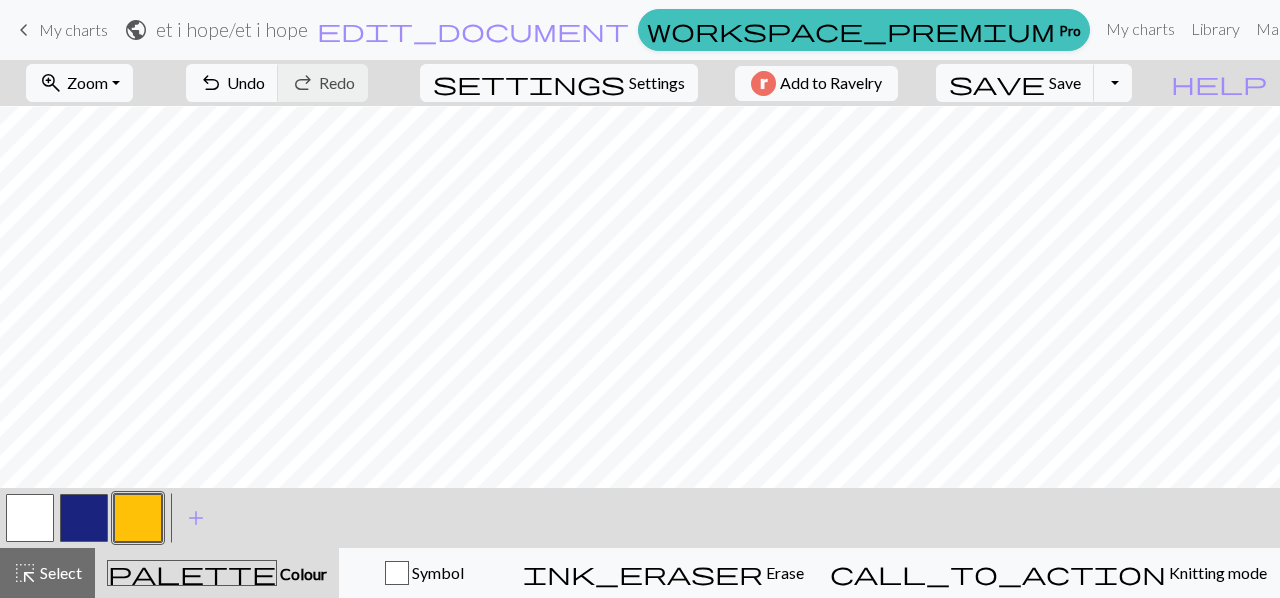 click on "< > add Add a  colour" at bounding box center [640, 518] 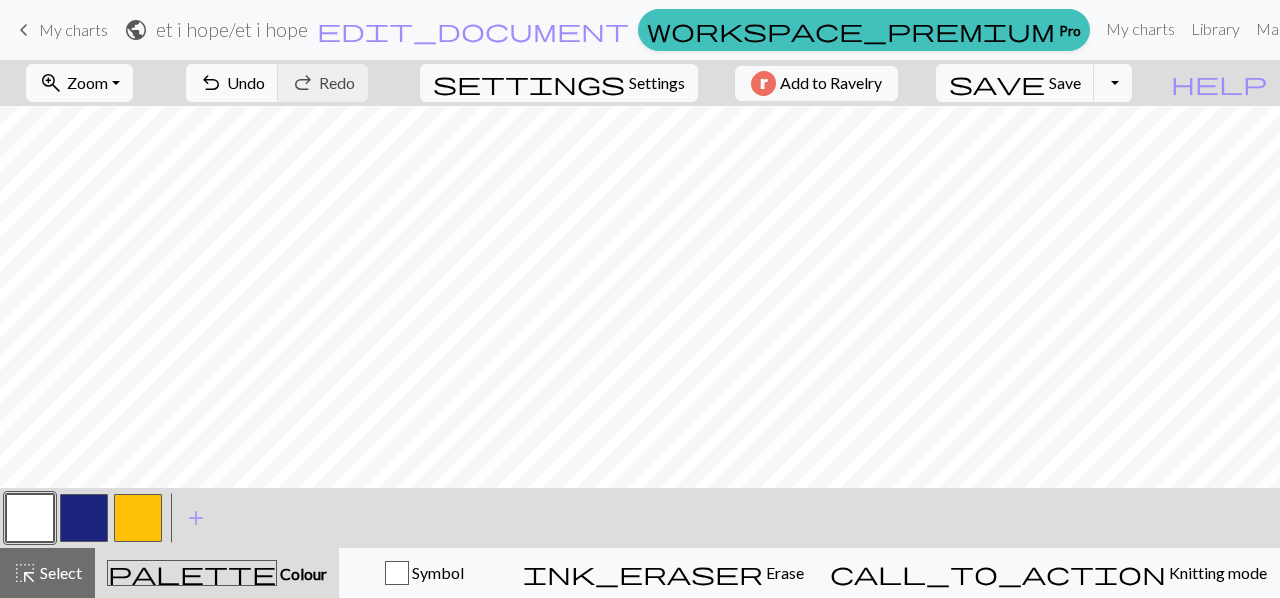 click at bounding box center (138, 518) 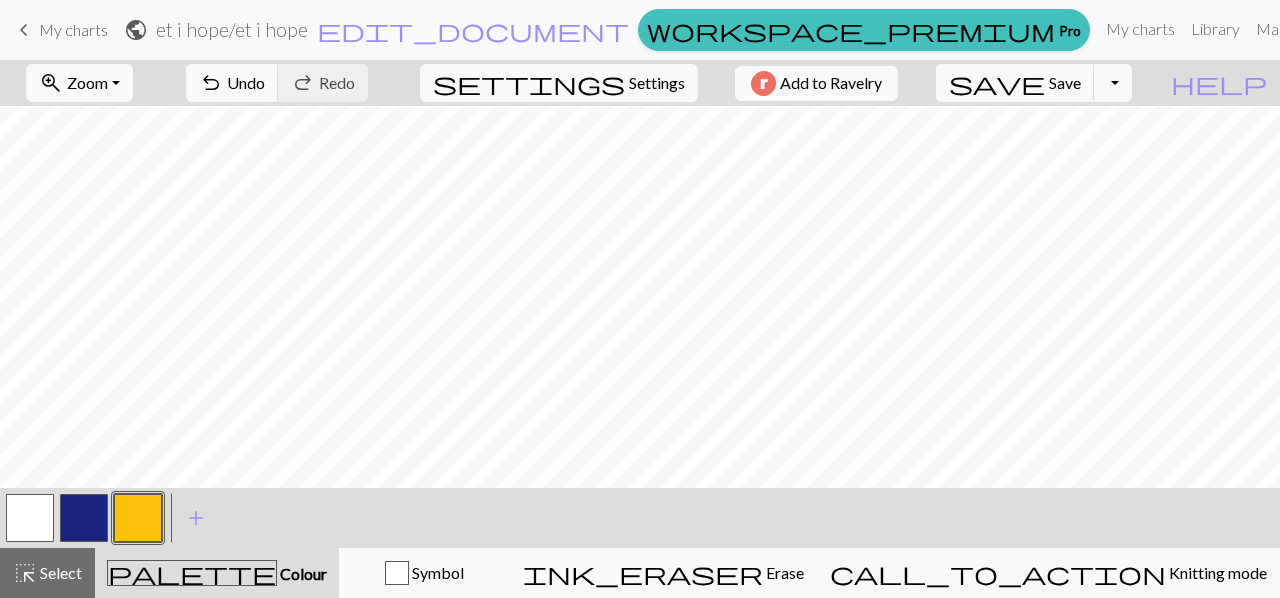 drag, startPoint x: 51, startPoint y: 519, endPoint x: 48, endPoint y: 480, distance: 39.115215 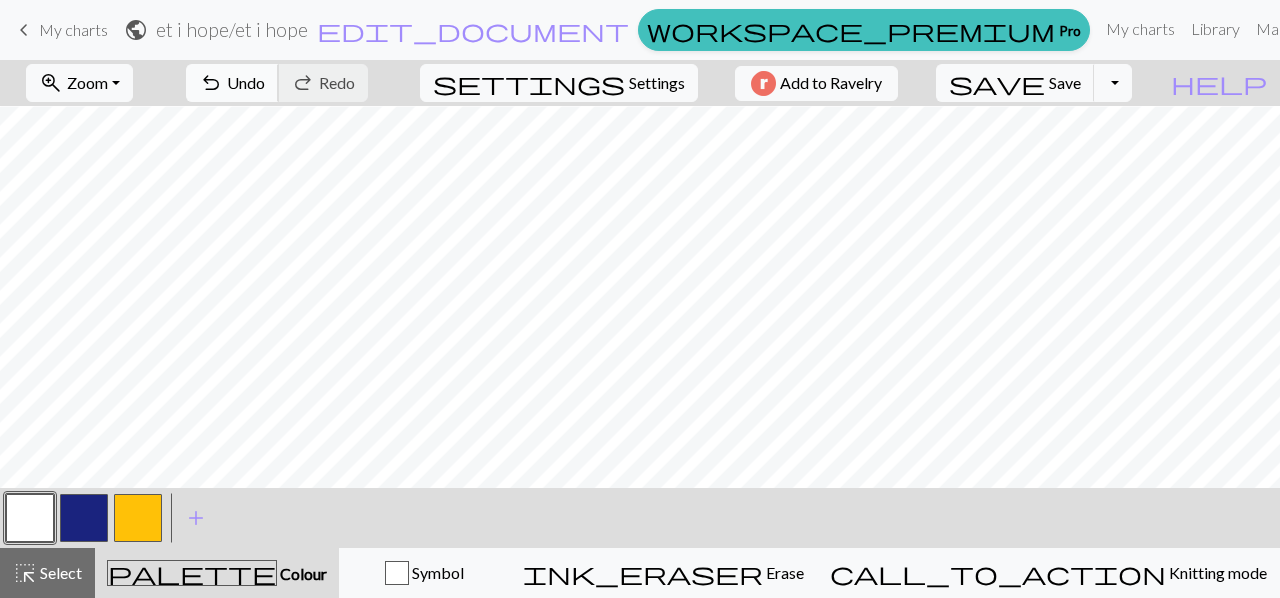 click on "Undo" at bounding box center [246, 82] 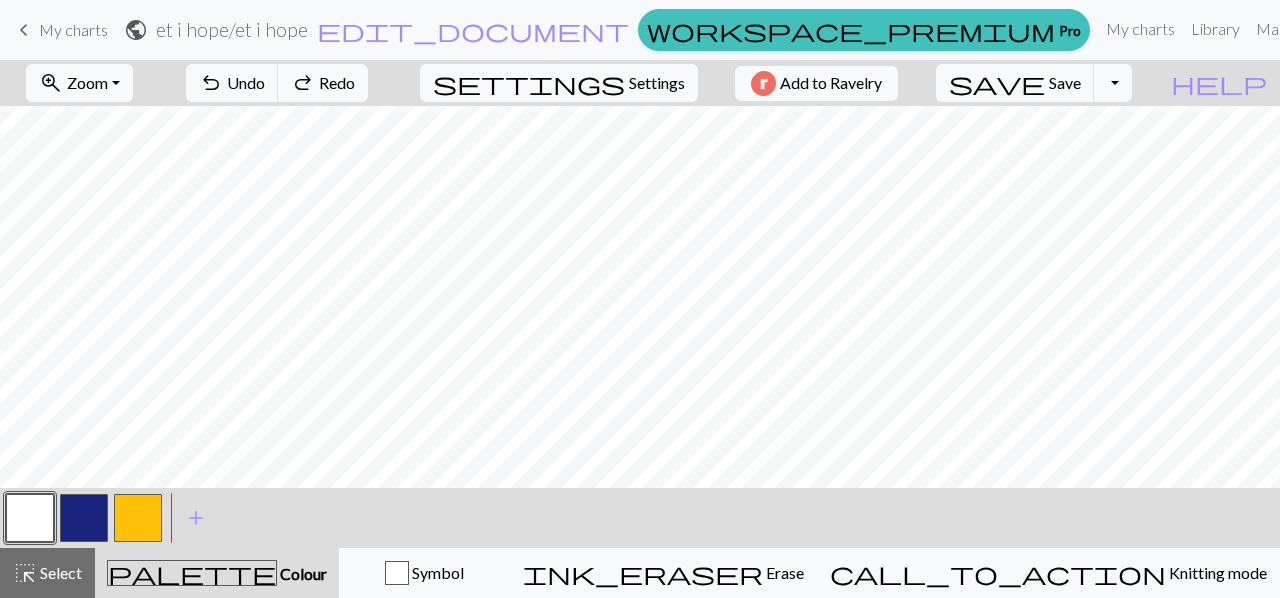 click at bounding box center (84, 518) 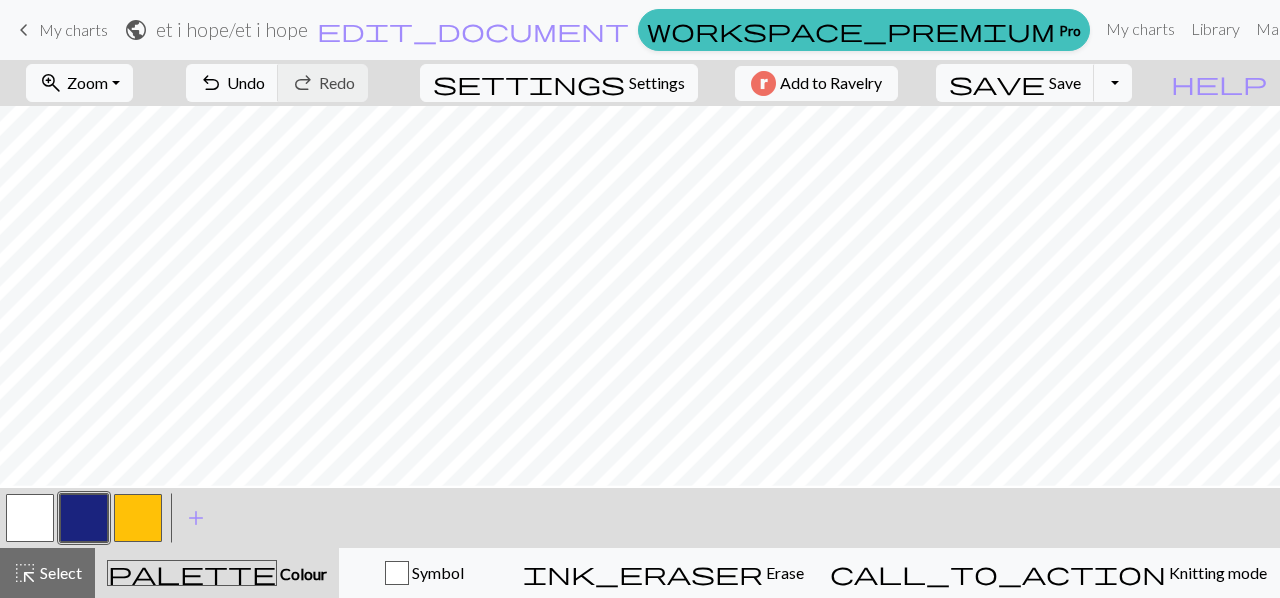scroll, scrollTop: 1162, scrollLeft: 0, axis: vertical 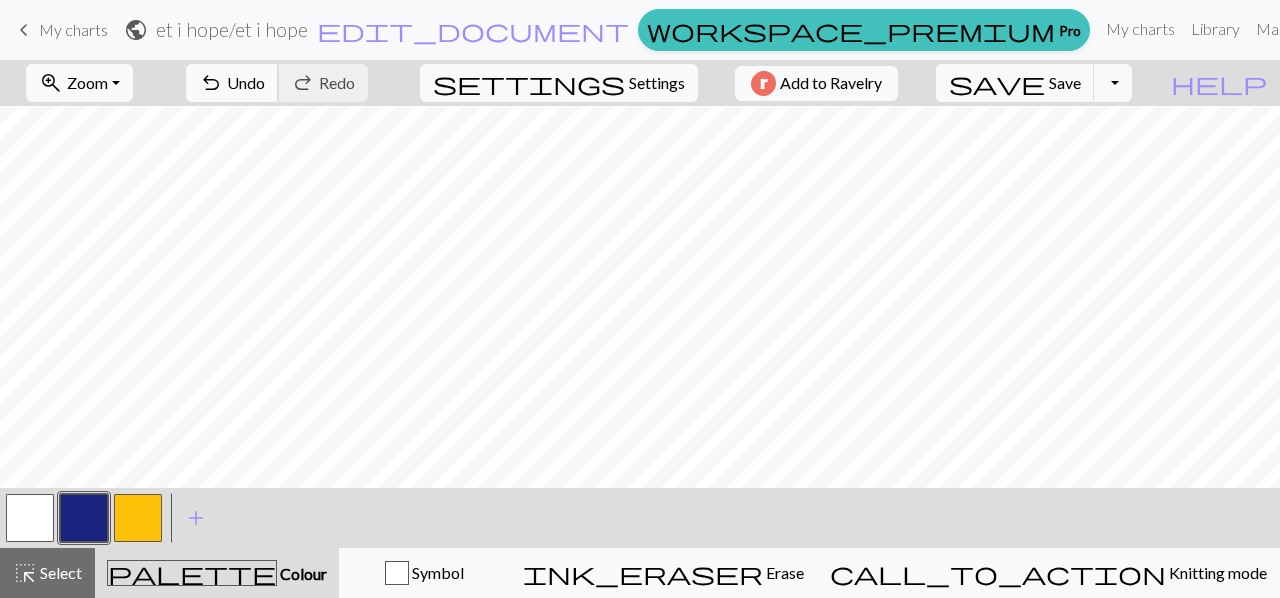click on "undo" at bounding box center [211, 83] 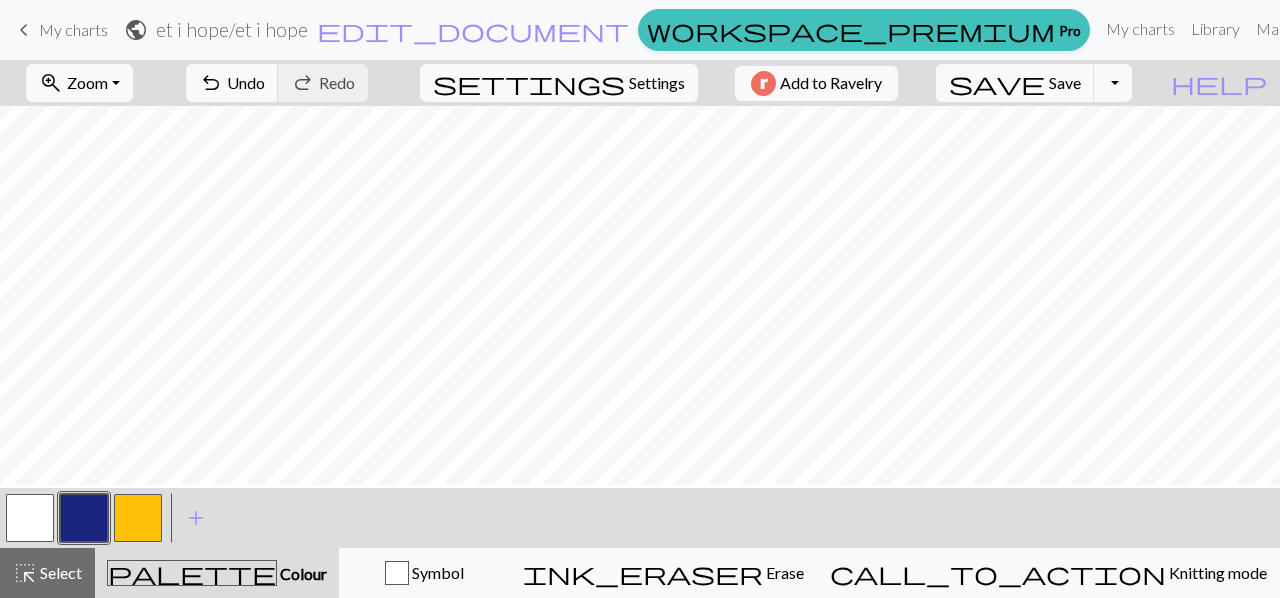 scroll, scrollTop: 1362, scrollLeft: 0, axis: vertical 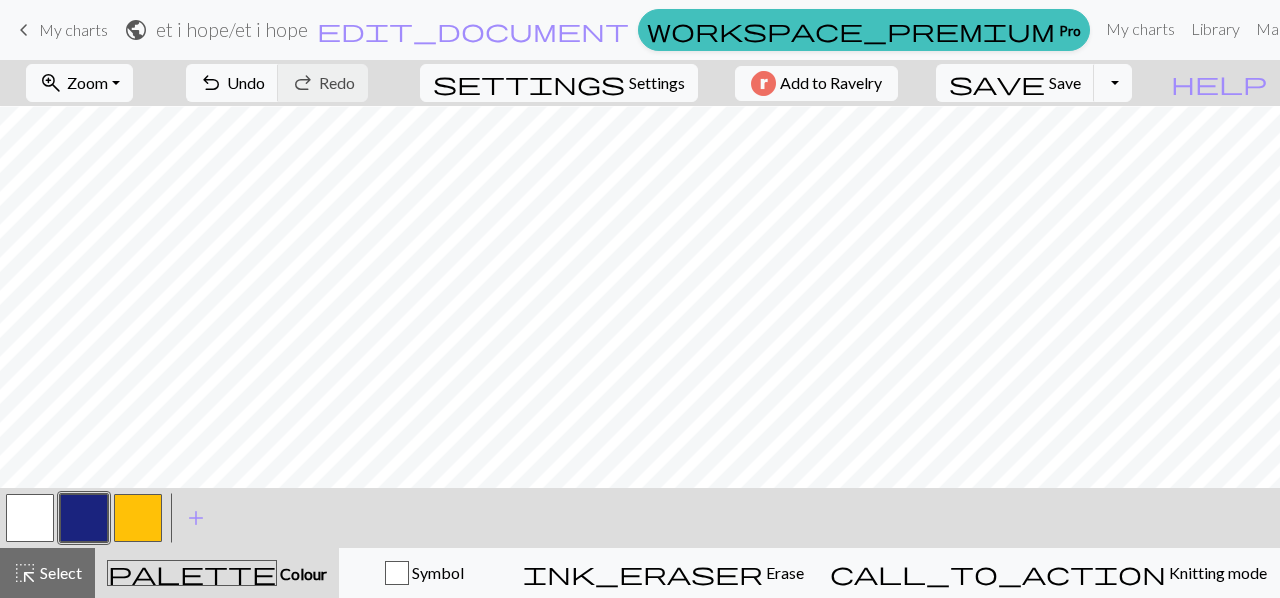 click at bounding box center (138, 518) 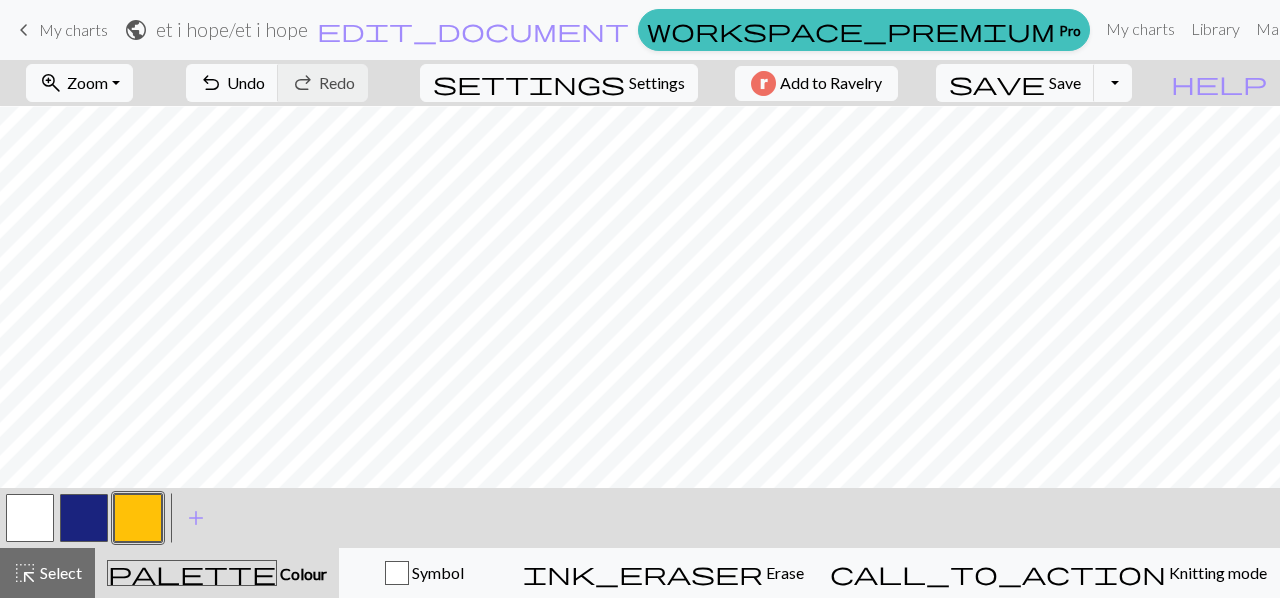 drag, startPoint x: 12, startPoint y: 508, endPoint x: 21, endPoint y: 488, distance: 21.931713 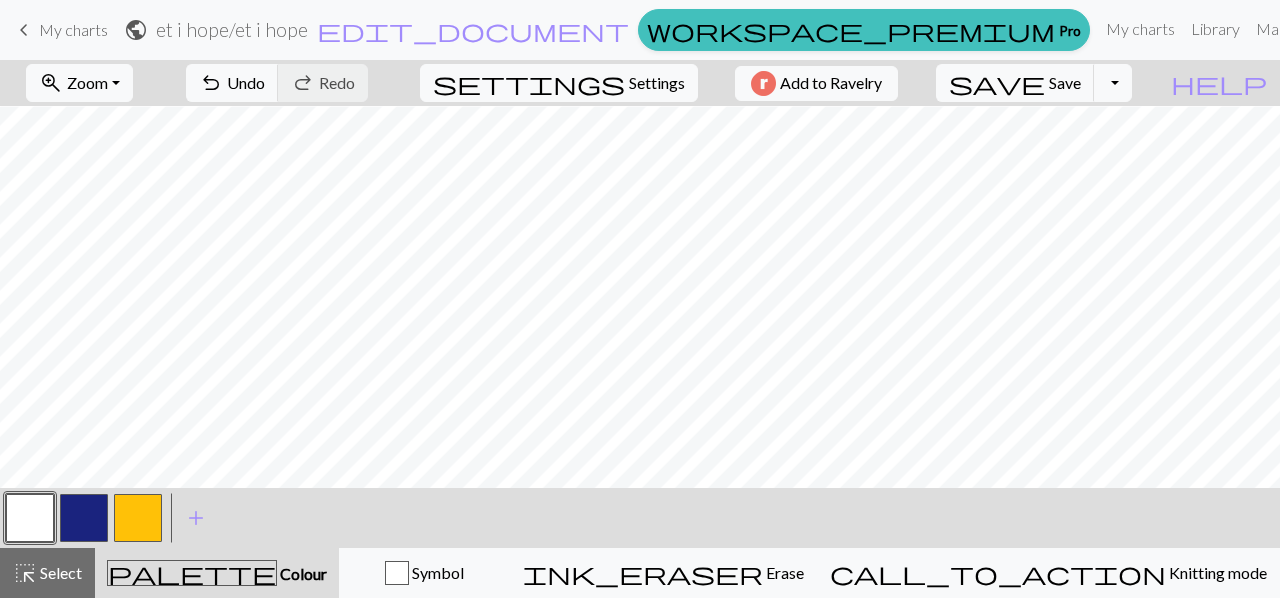 click at bounding box center (138, 518) 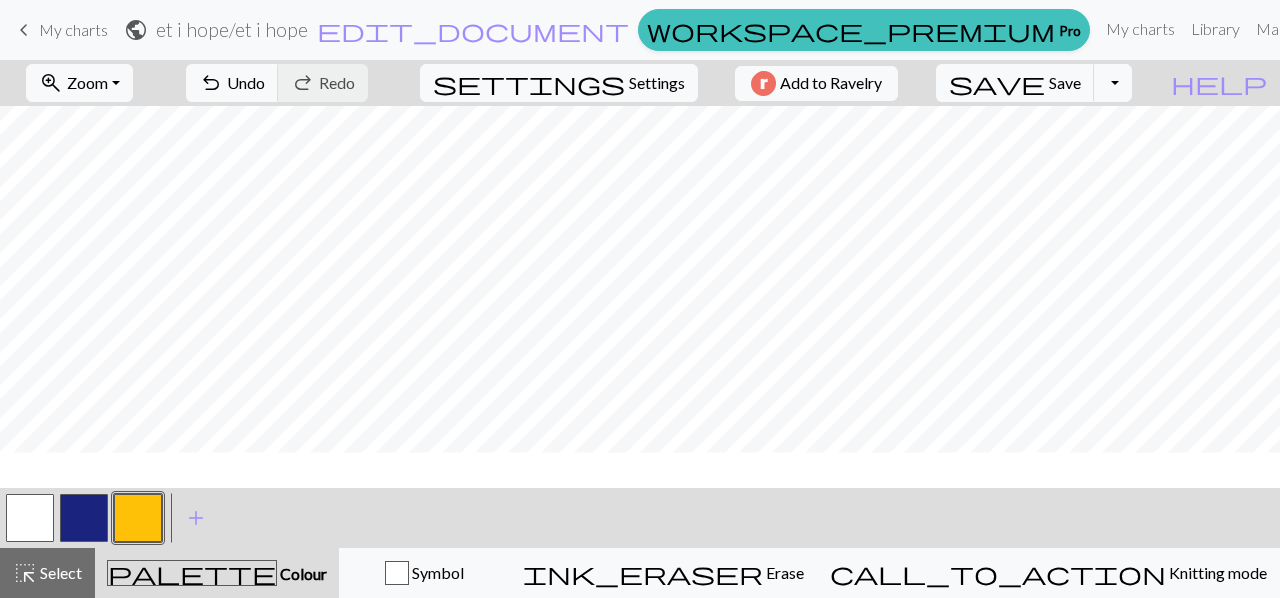 scroll, scrollTop: 162, scrollLeft: 0, axis: vertical 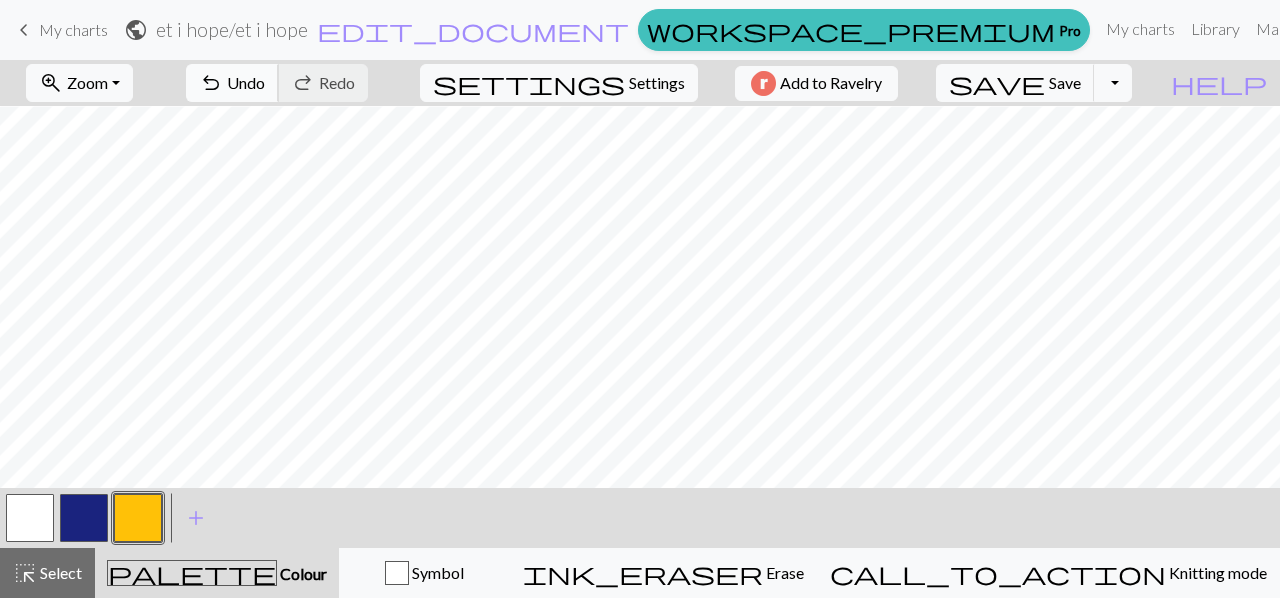 click on "undo" at bounding box center (211, 83) 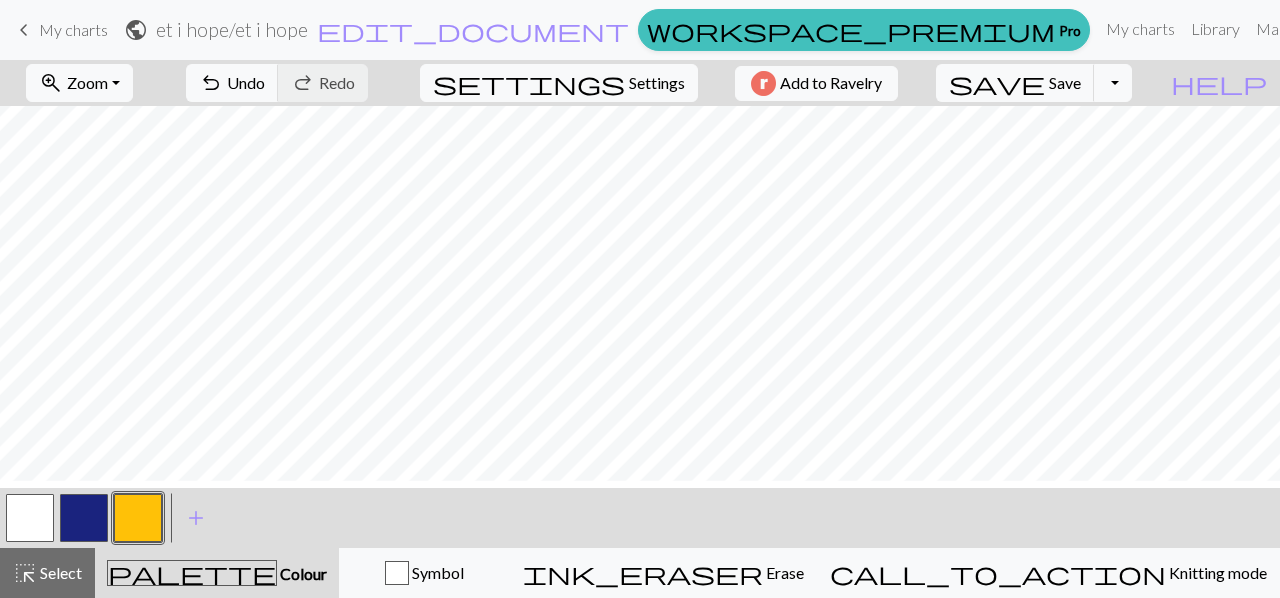 scroll, scrollTop: 62, scrollLeft: 0, axis: vertical 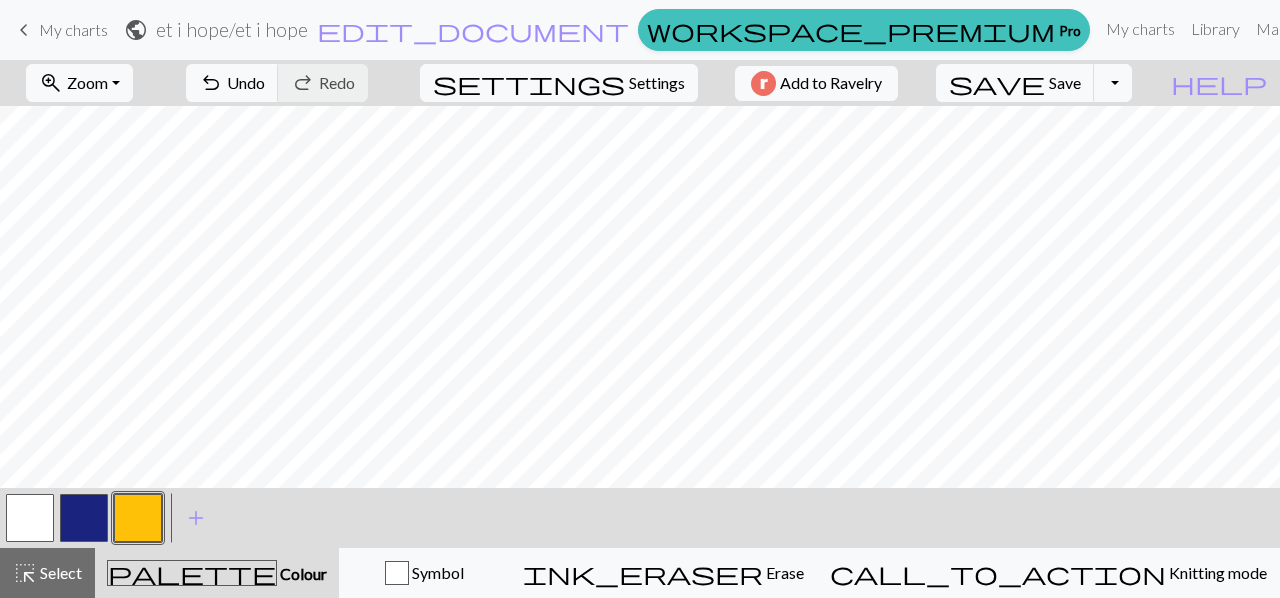 click at bounding box center (84, 518) 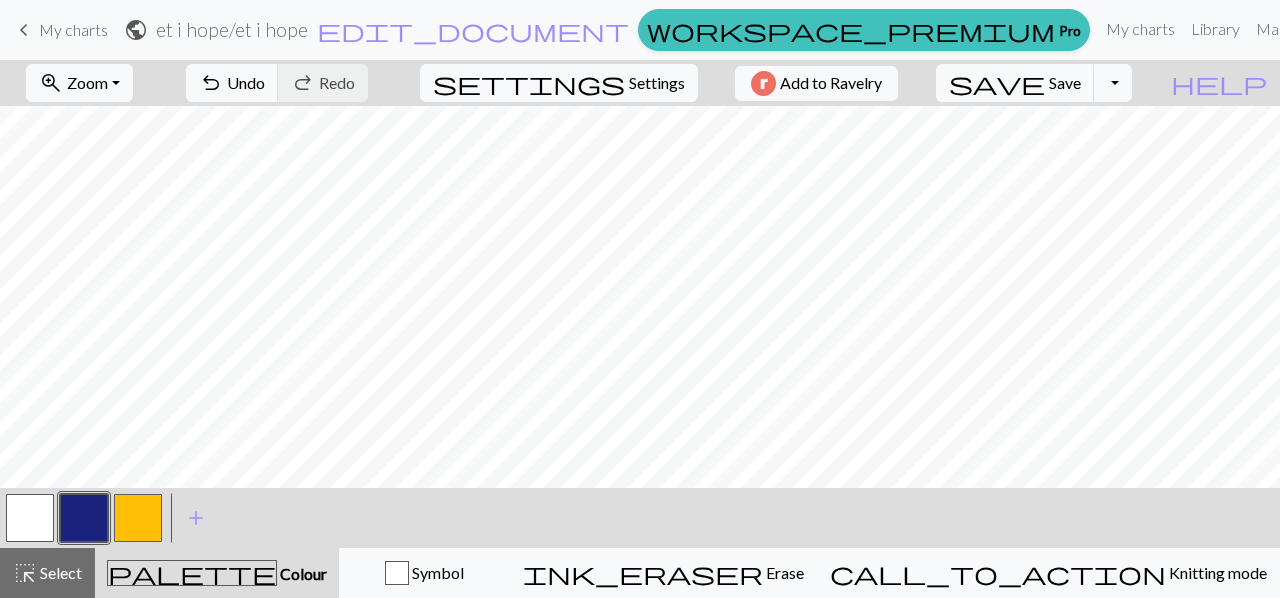 click at bounding box center (30, 518) 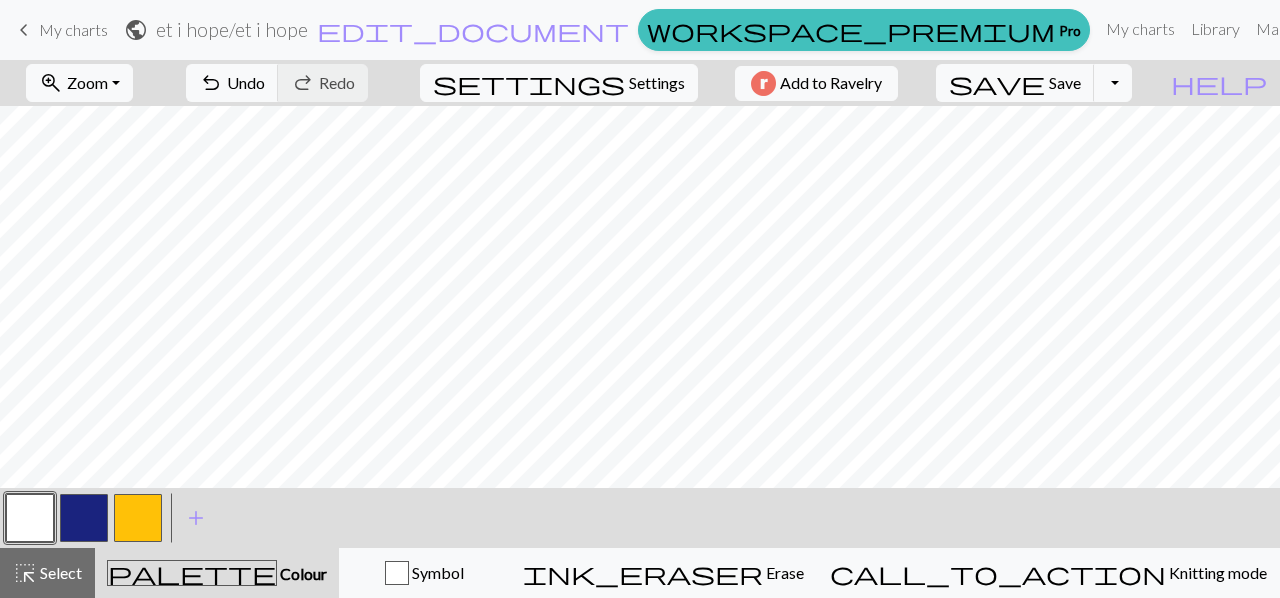 click at bounding box center (138, 518) 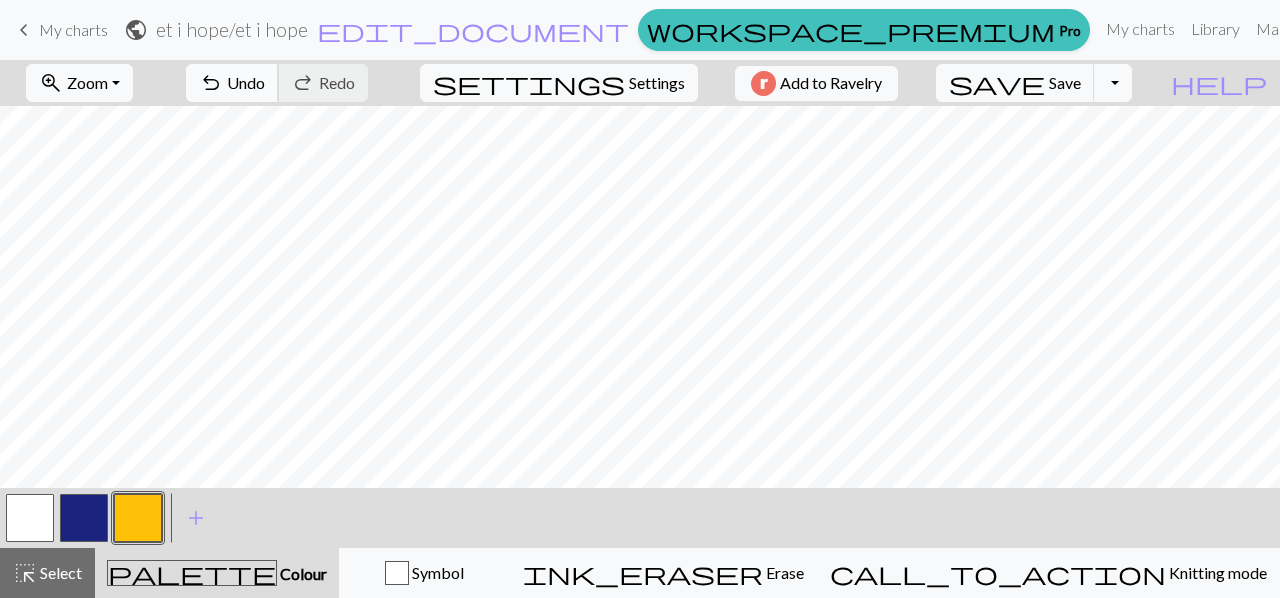 click on "undo" at bounding box center [211, 83] 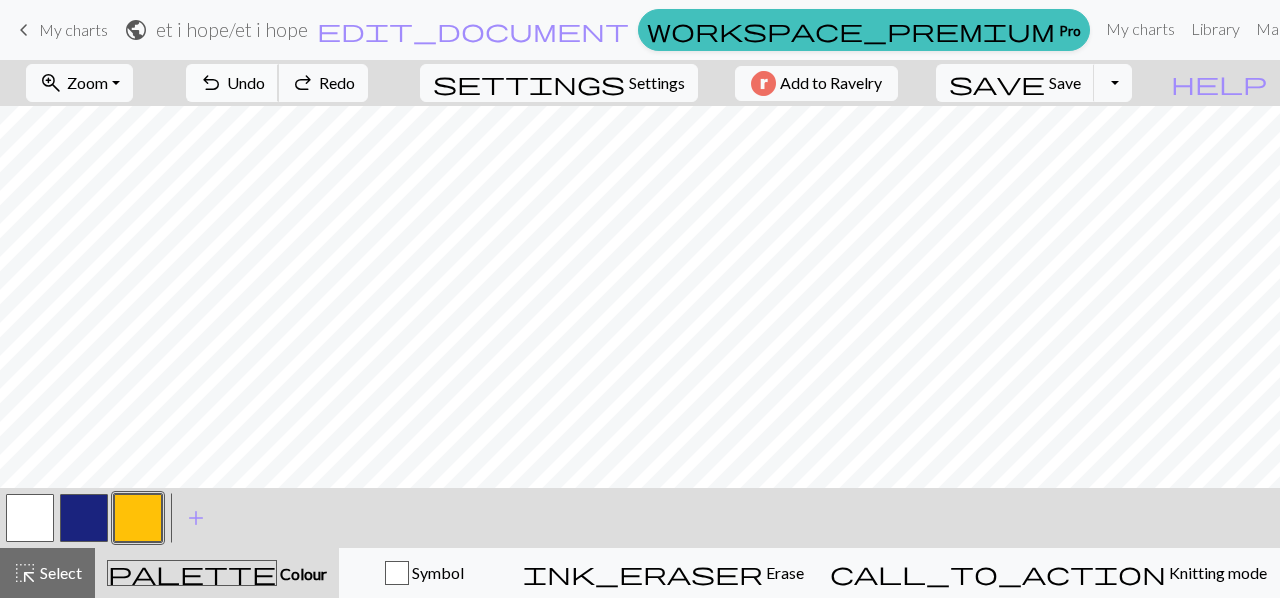click on "undo" at bounding box center (211, 83) 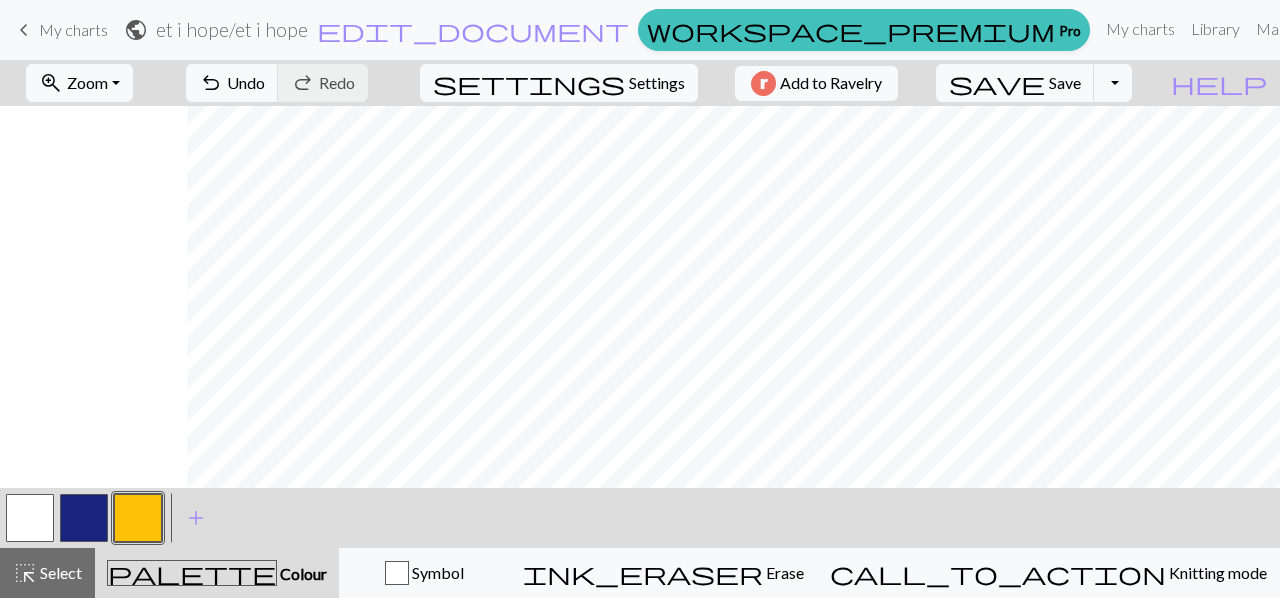 scroll, scrollTop: 0, scrollLeft: 892, axis: horizontal 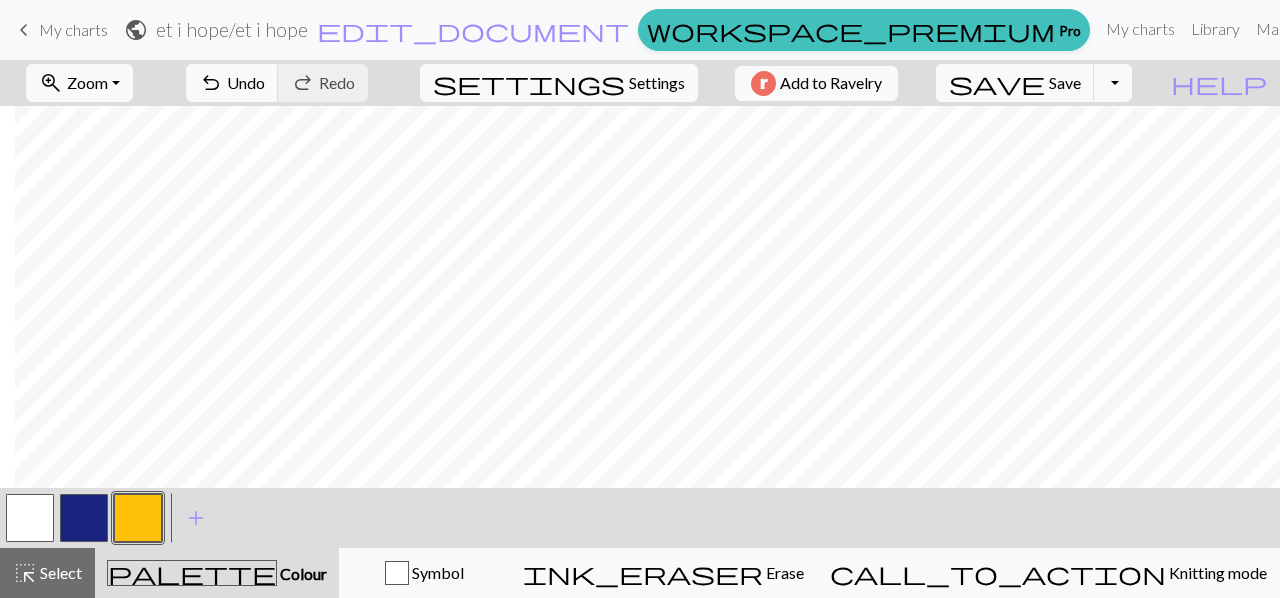 click at bounding box center (84, 518) 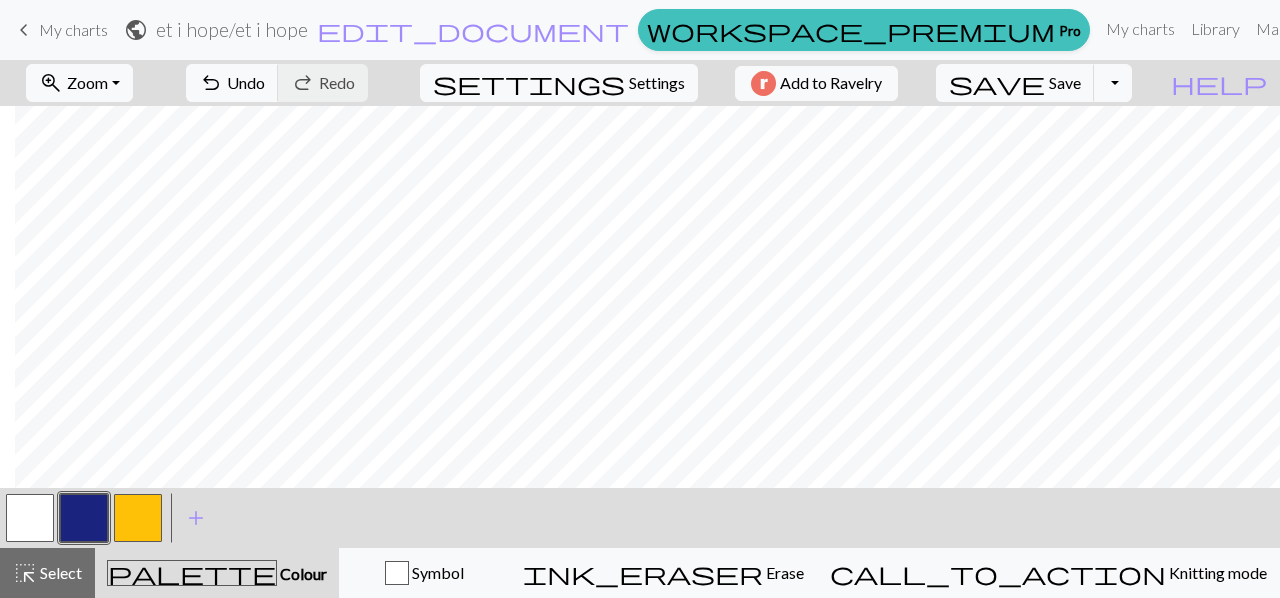 click at bounding box center [30, 518] 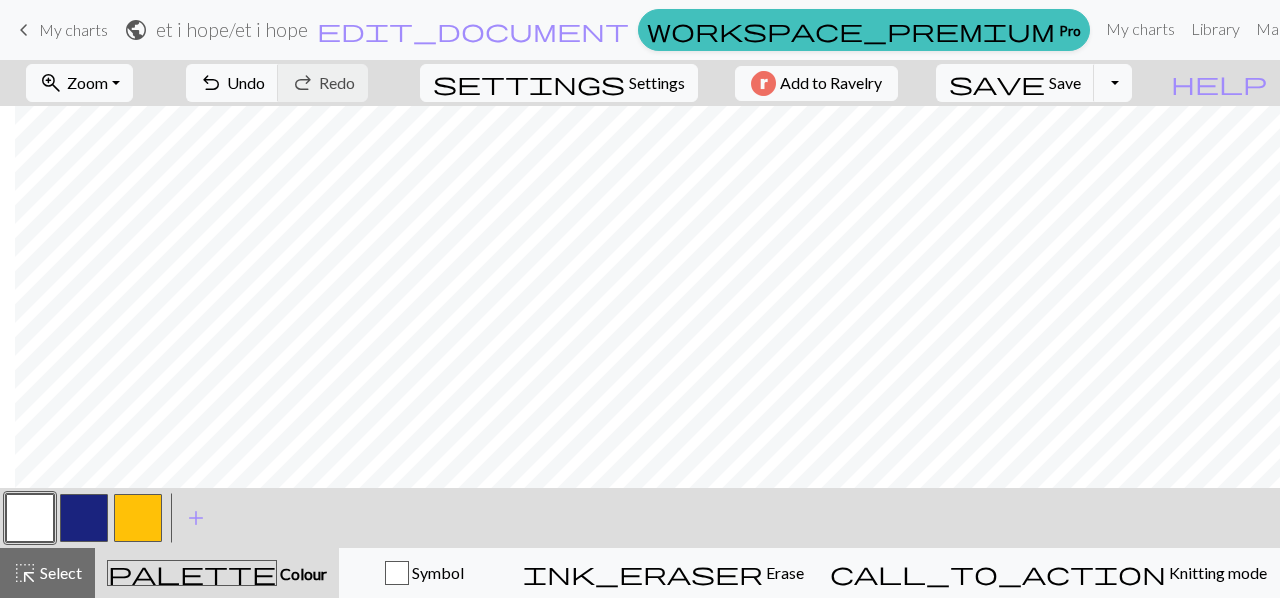 drag, startPoint x: 146, startPoint y: 517, endPoint x: 147, endPoint y: 489, distance: 28.01785 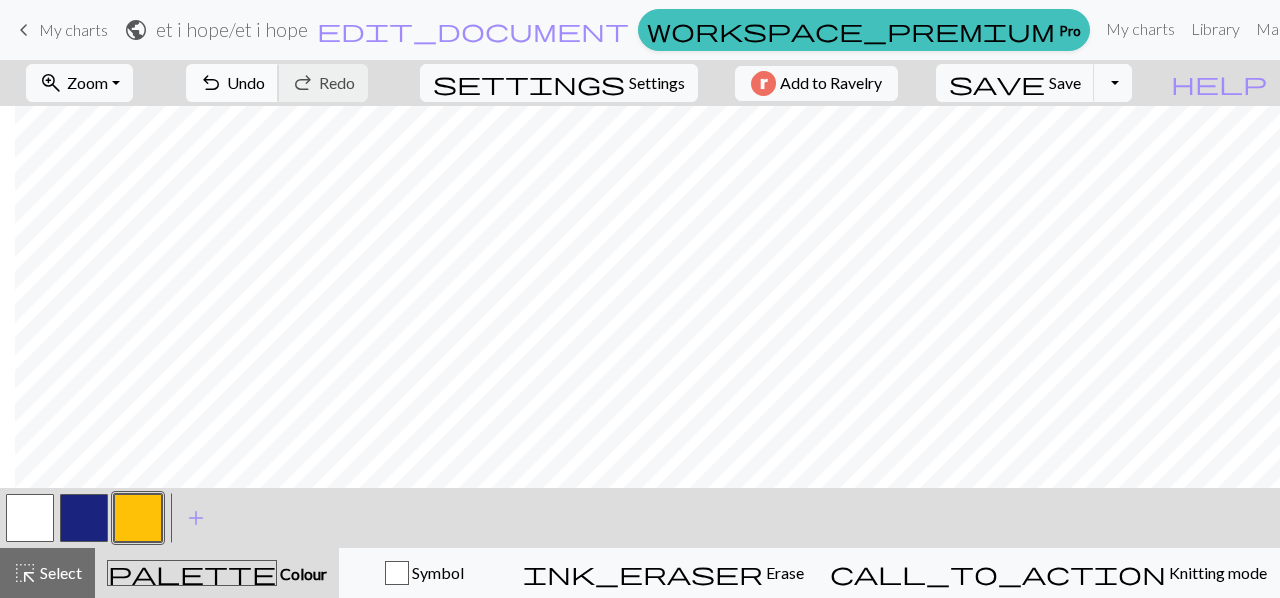 click on "undo Undo Undo" at bounding box center [232, 83] 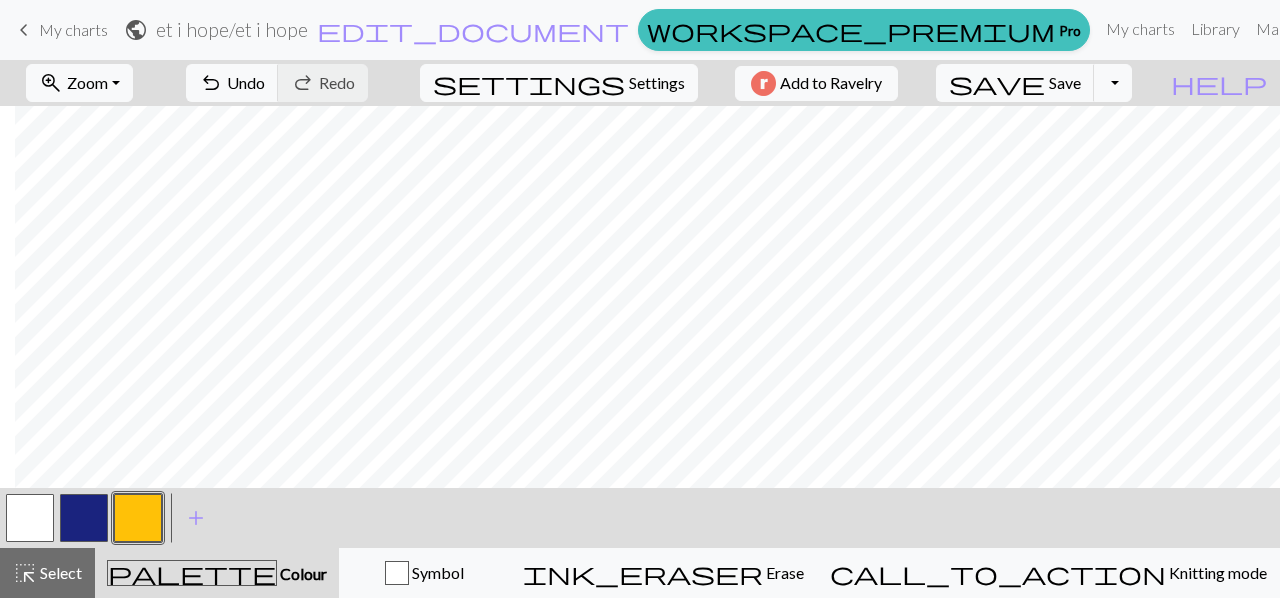drag, startPoint x: 20, startPoint y: 534, endPoint x: 190, endPoint y: 481, distance: 178.0702 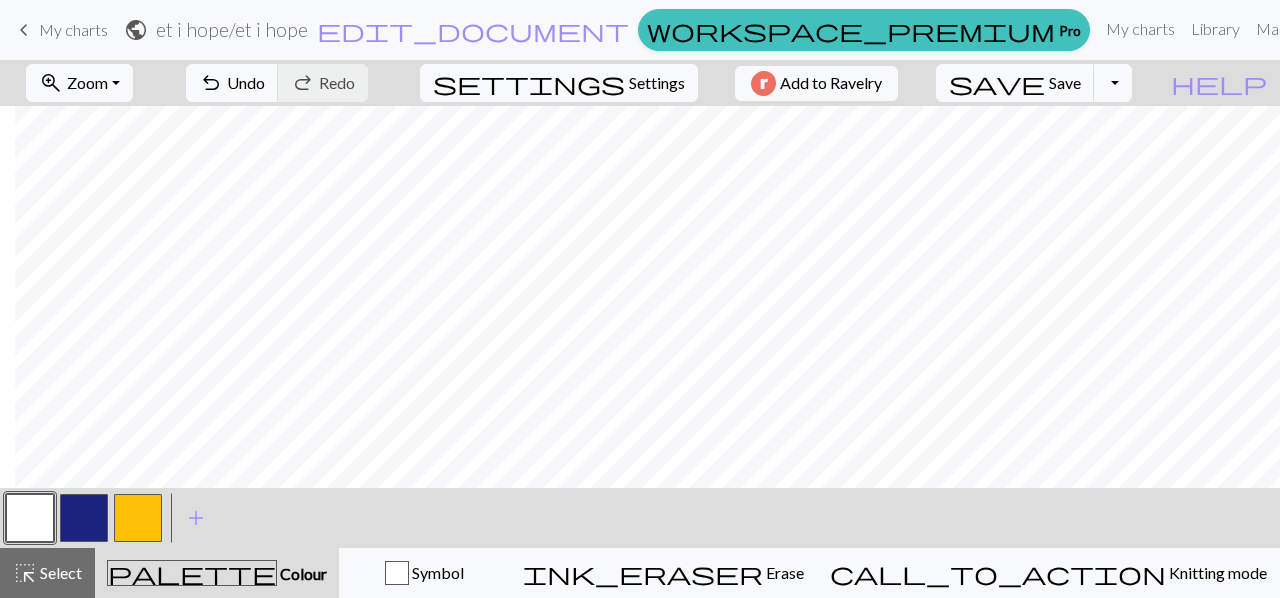 click at bounding box center (138, 518) 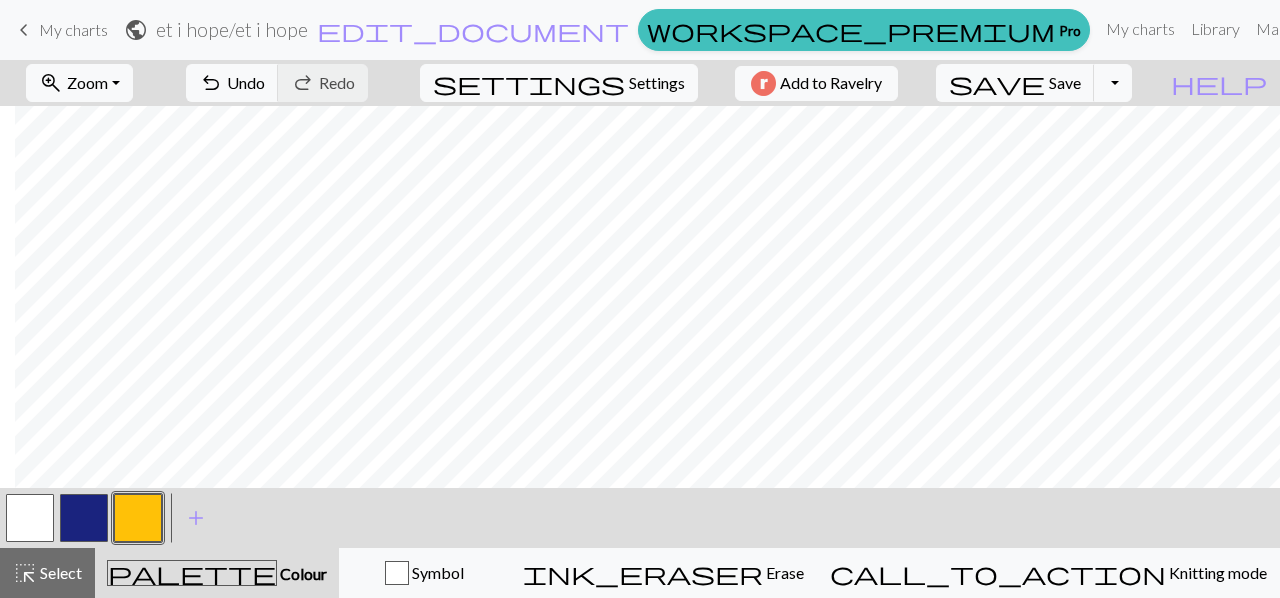 drag, startPoint x: 46, startPoint y: 519, endPoint x: 76, endPoint y: 489, distance: 42.426407 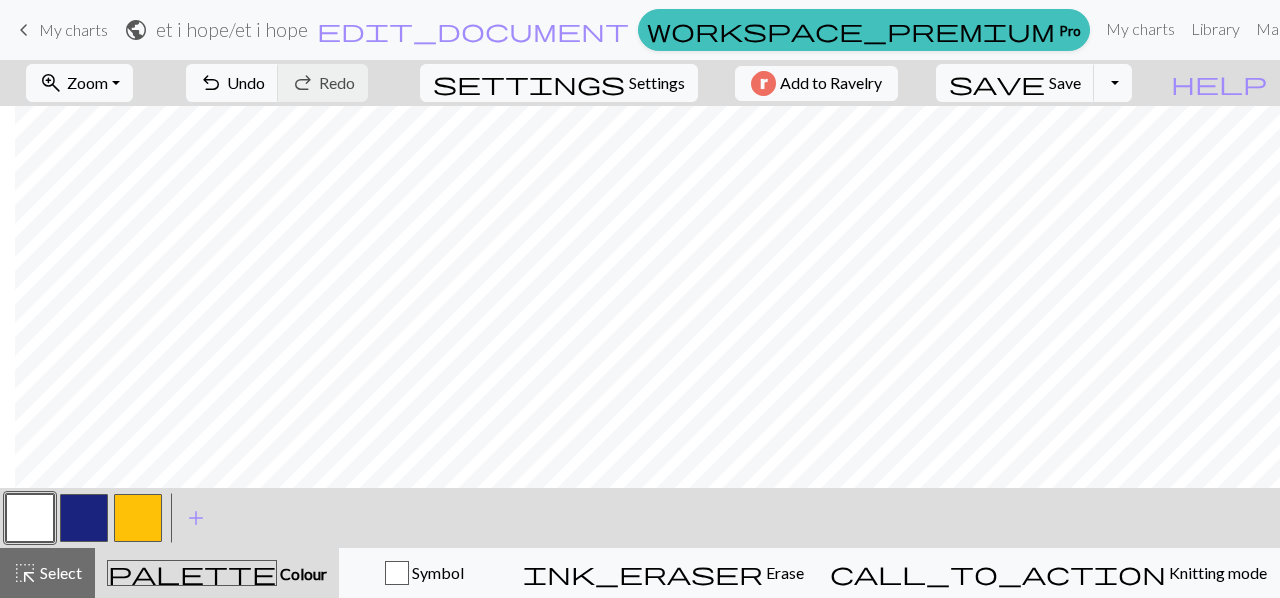 click at bounding box center (138, 518) 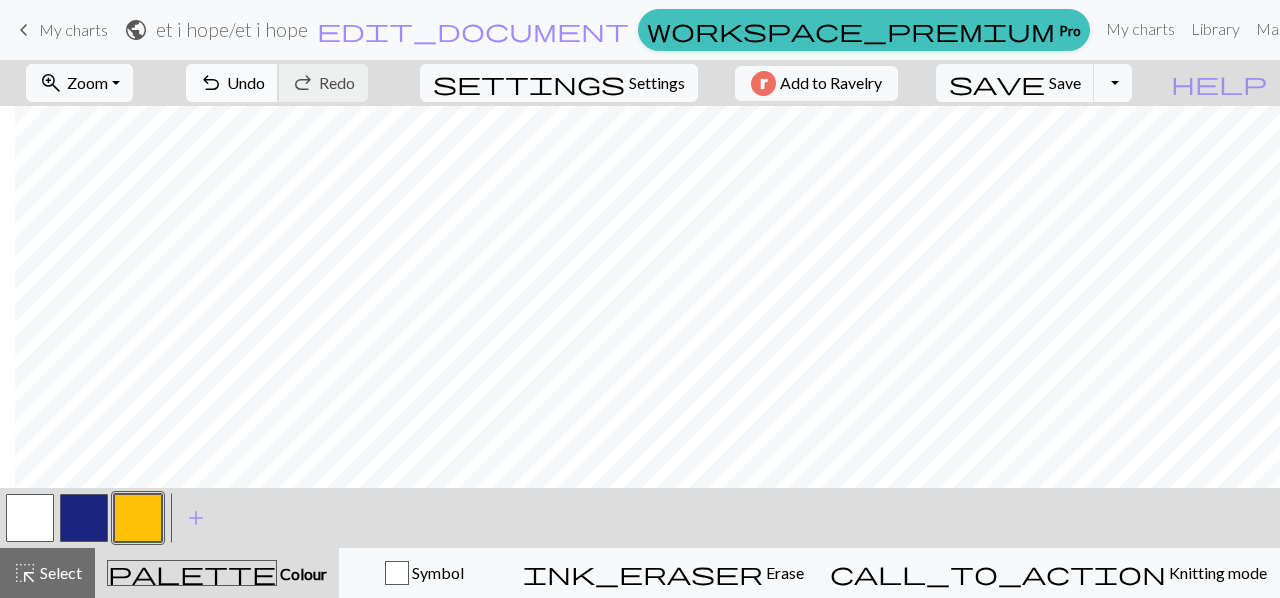 click on "undo" at bounding box center (211, 83) 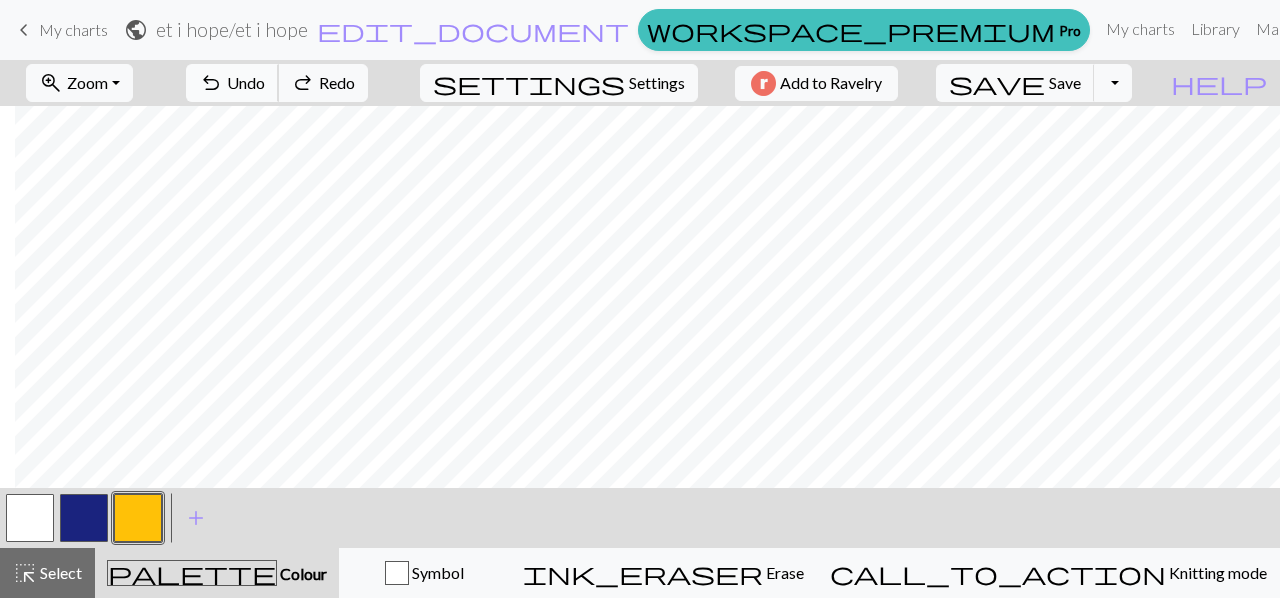 click on "undo" at bounding box center (211, 83) 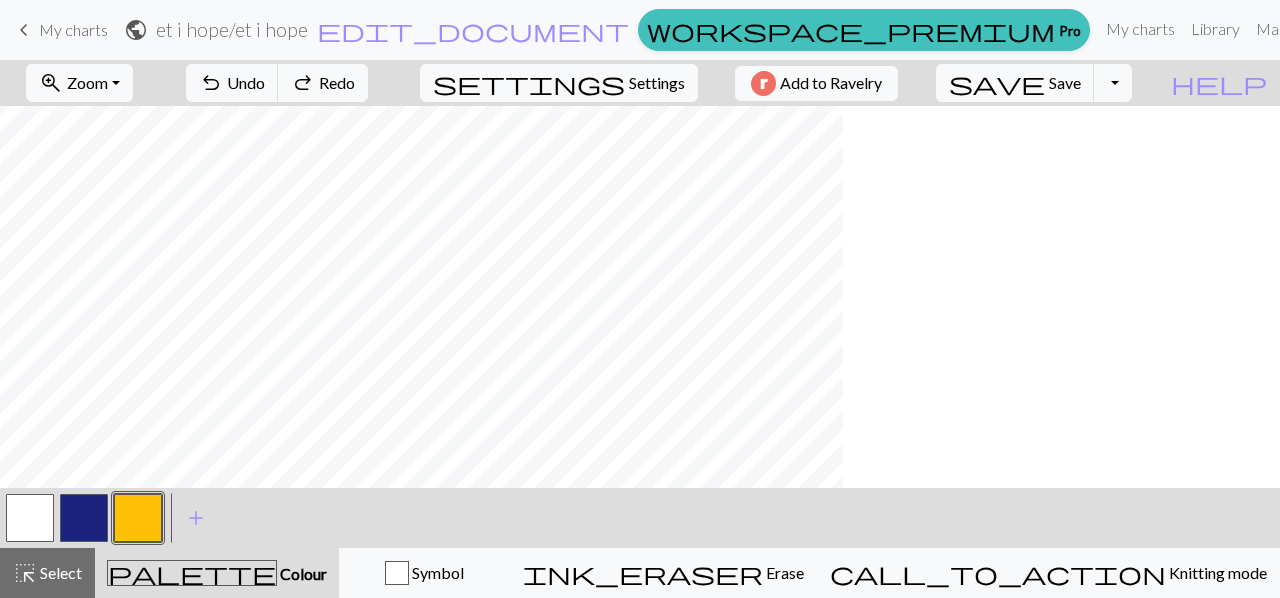 scroll, scrollTop: 0, scrollLeft: 0, axis: both 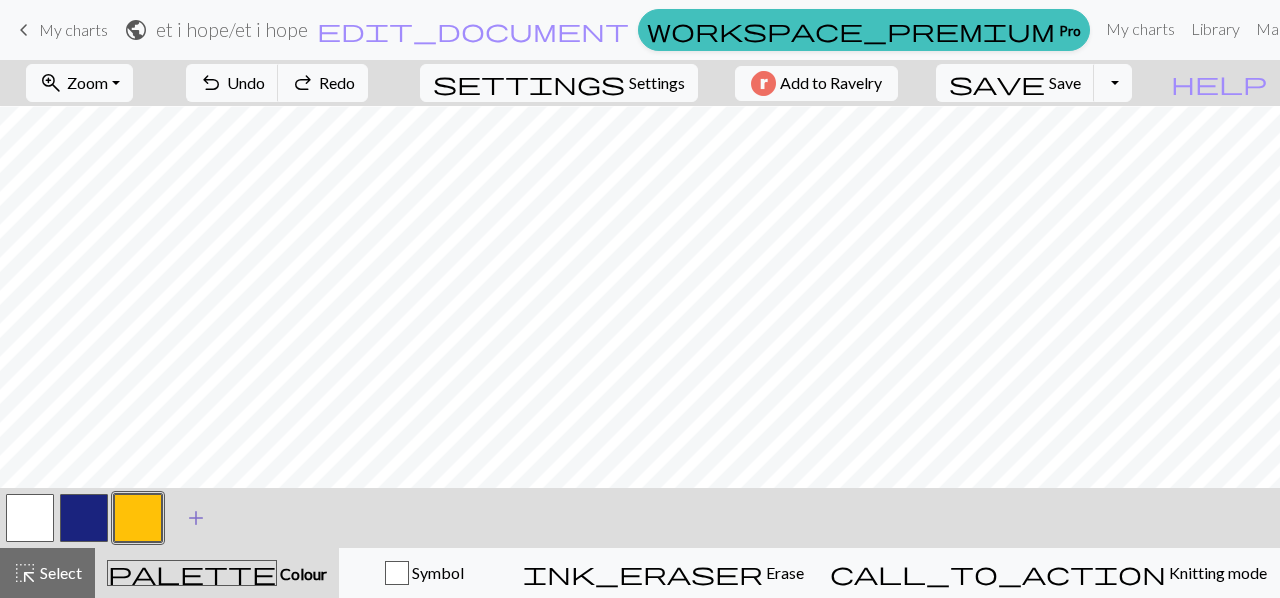 click on "add" at bounding box center (196, 518) 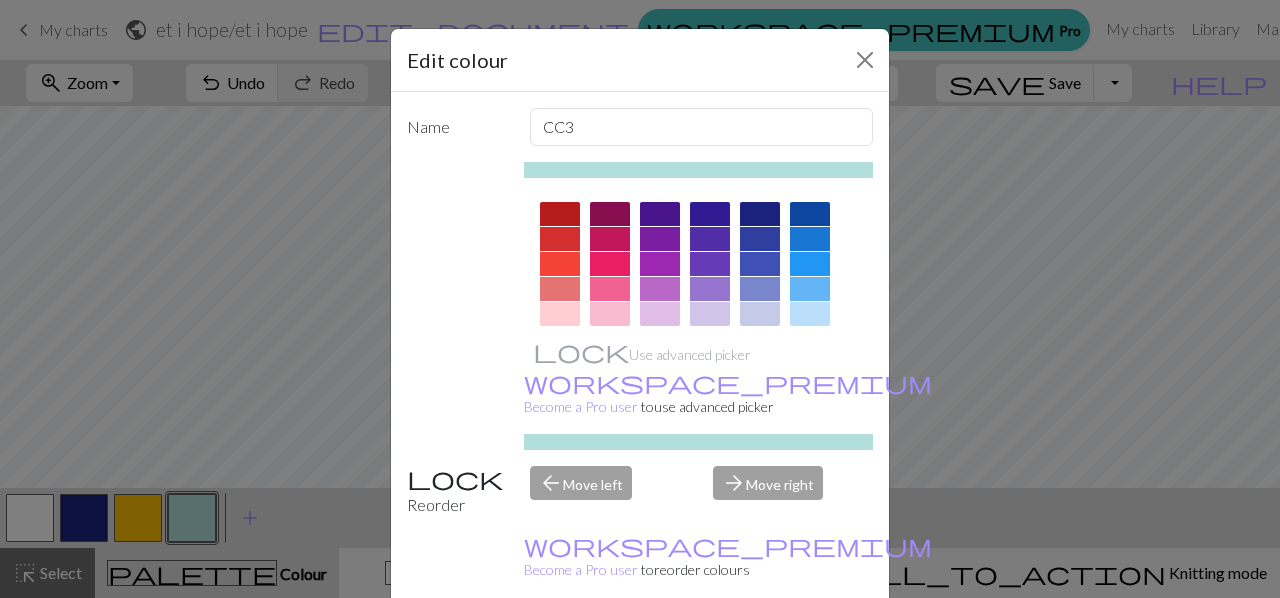 click on "Cancel" at bounding box center (836, 649) 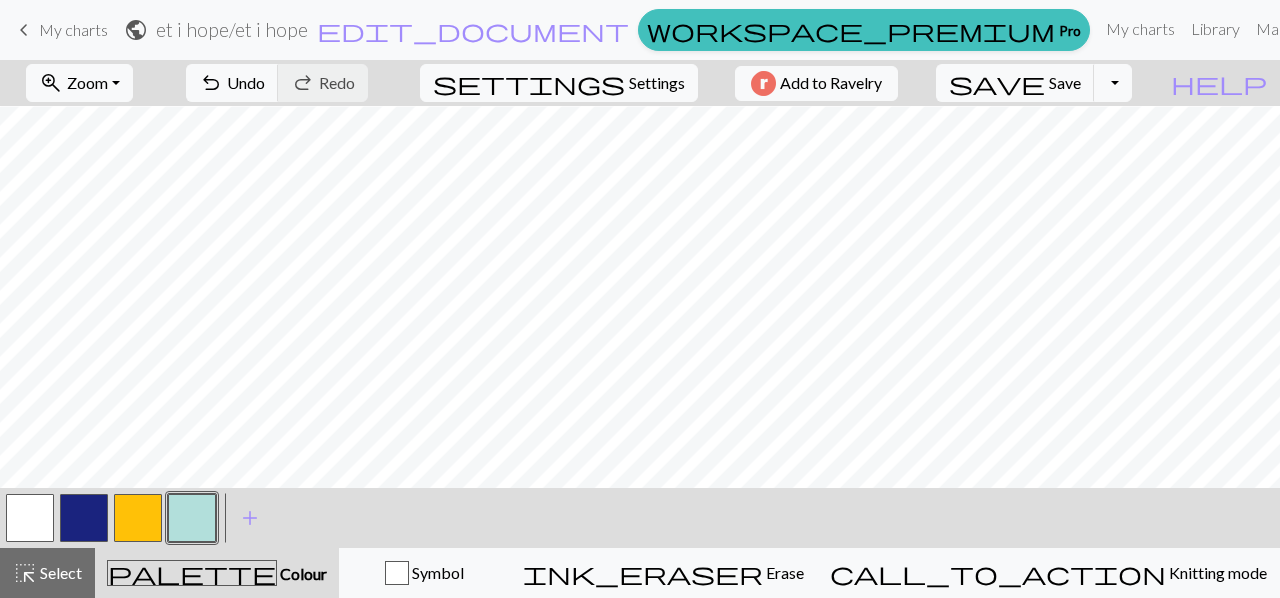 click at bounding box center [30, 518] 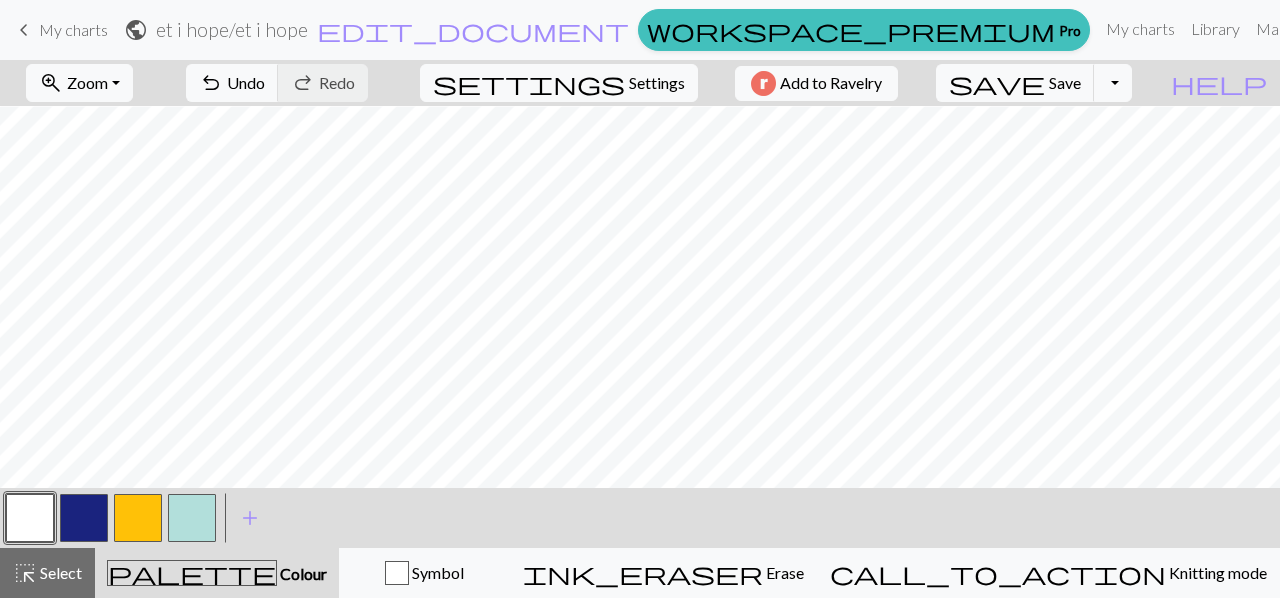 click at bounding box center [30, 518] 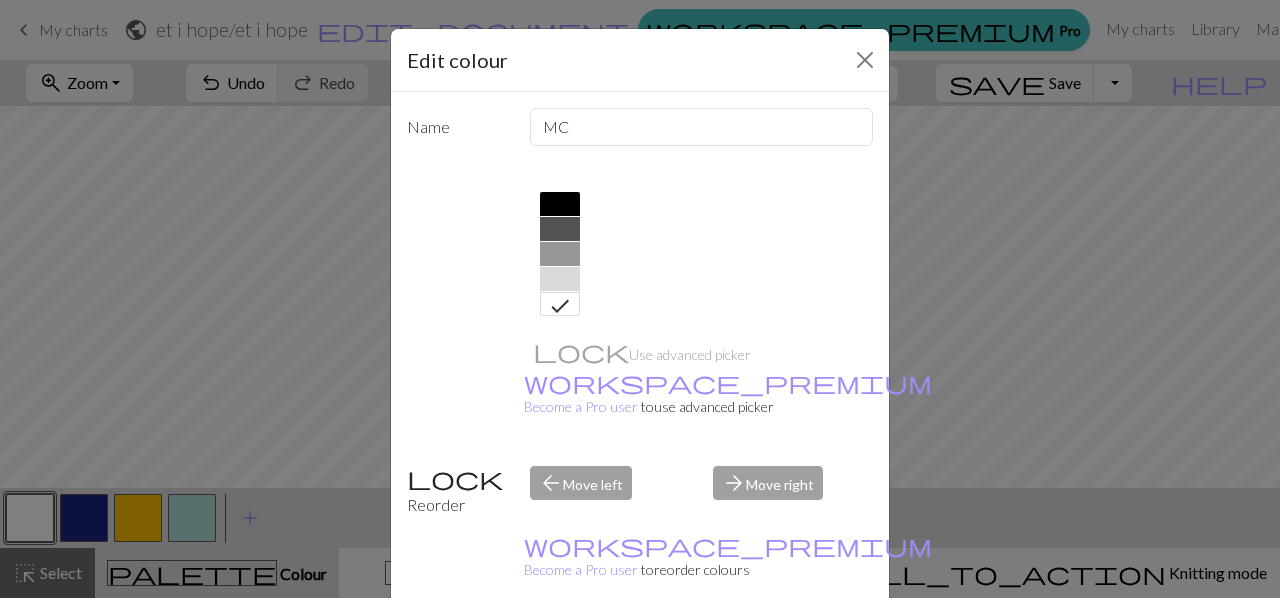 scroll, scrollTop: 420, scrollLeft: 0, axis: vertical 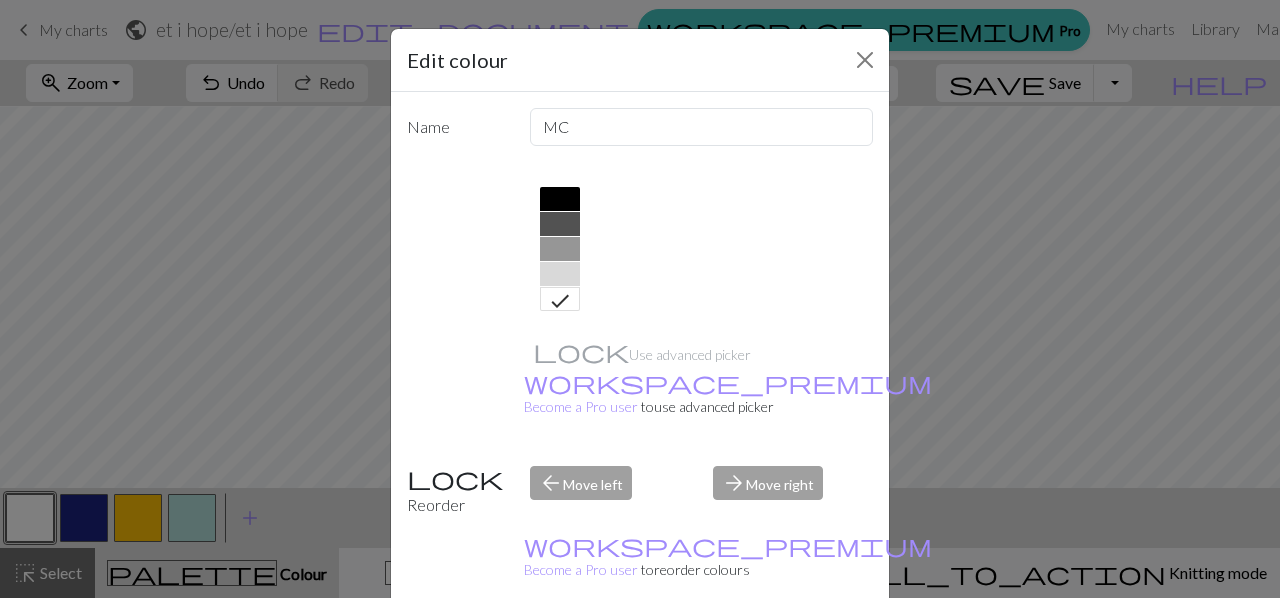 click at bounding box center [560, 224] 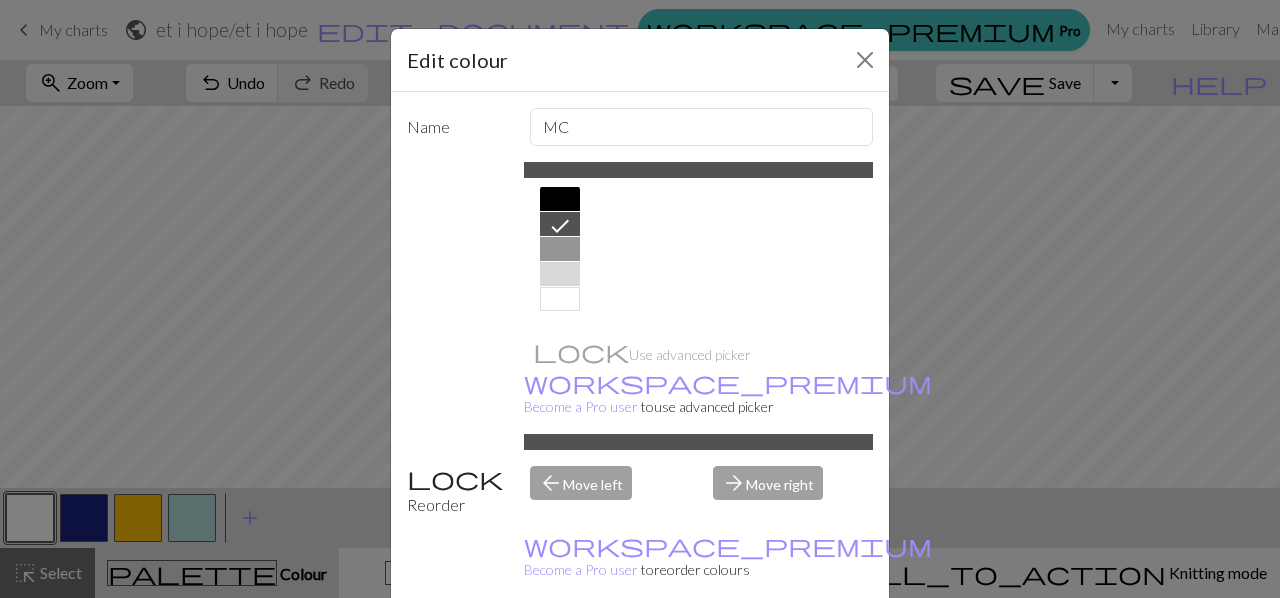 click on "Done" at bounding box center [760, 649] 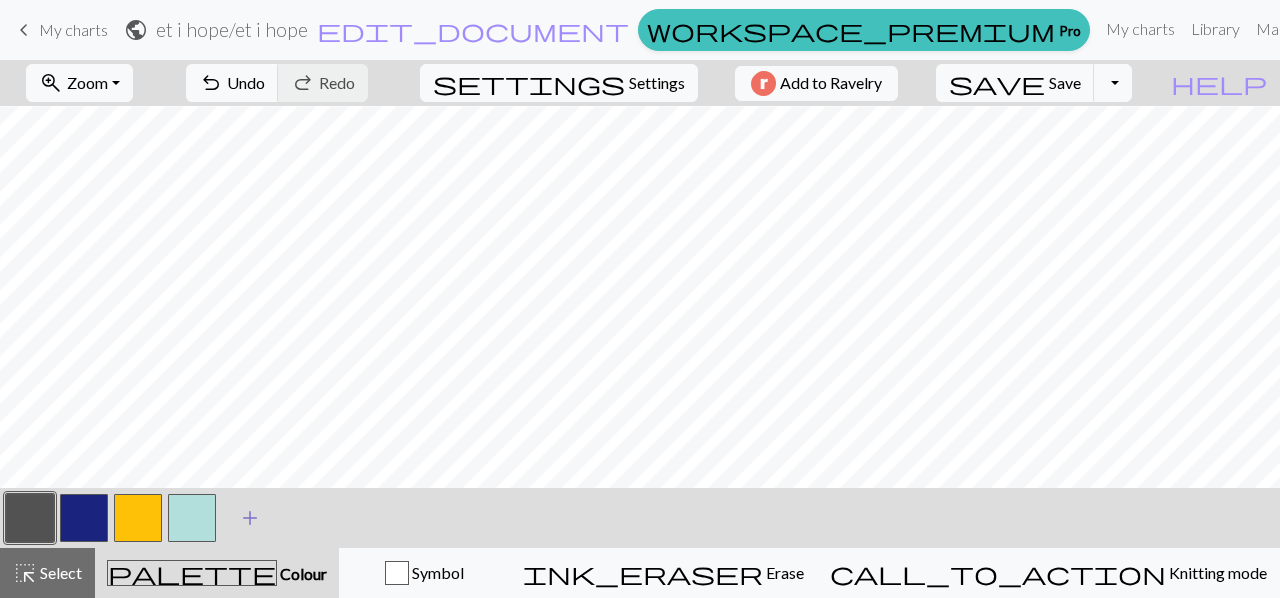 click on "add" at bounding box center [250, 518] 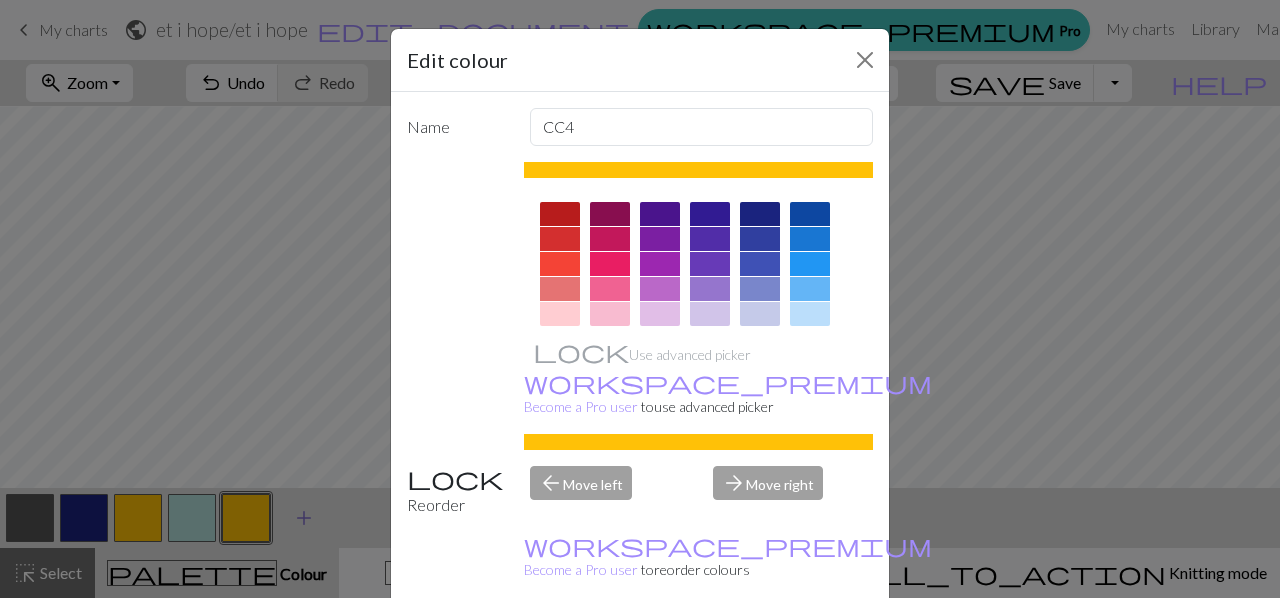 click on "Edit colour Name CC4 Use advanced picker workspace_premium Become a Pro user   to  use advanced picker Reorder arrow_back Move left arrow_forward Move right workspace_premium Become a Pro user   to  reorder colours Delete Done Cancel" at bounding box center [640, 299] 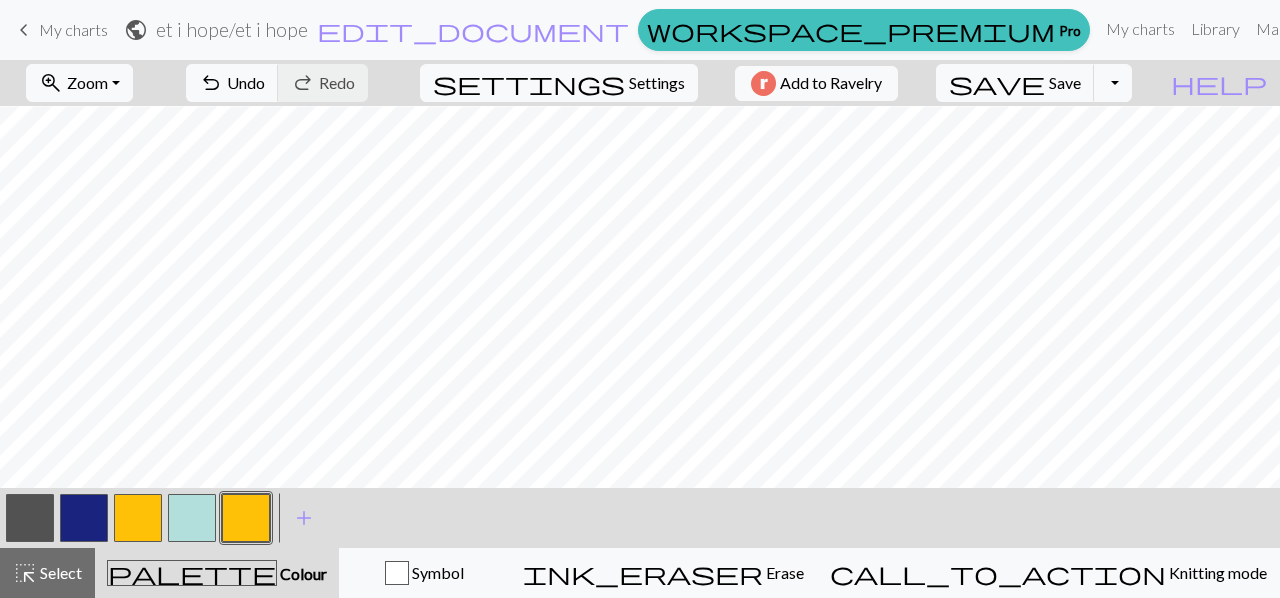 click at bounding box center [192, 518] 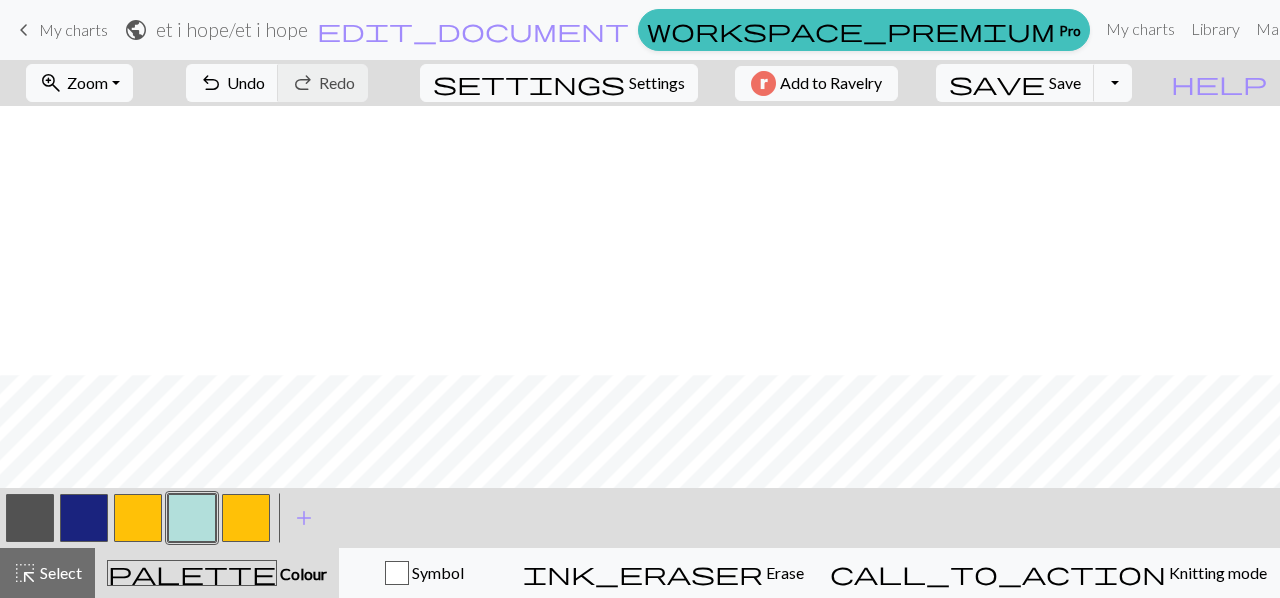 scroll, scrollTop: 1162, scrollLeft: 0, axis: vertical 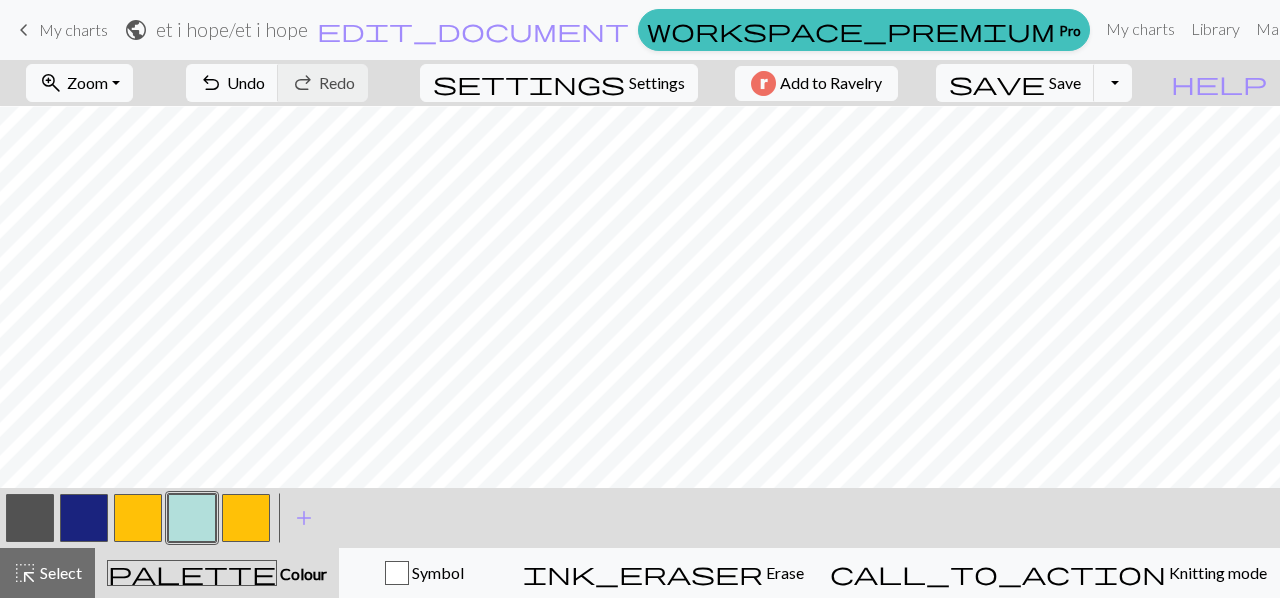 click at bounding box center (192, 518) 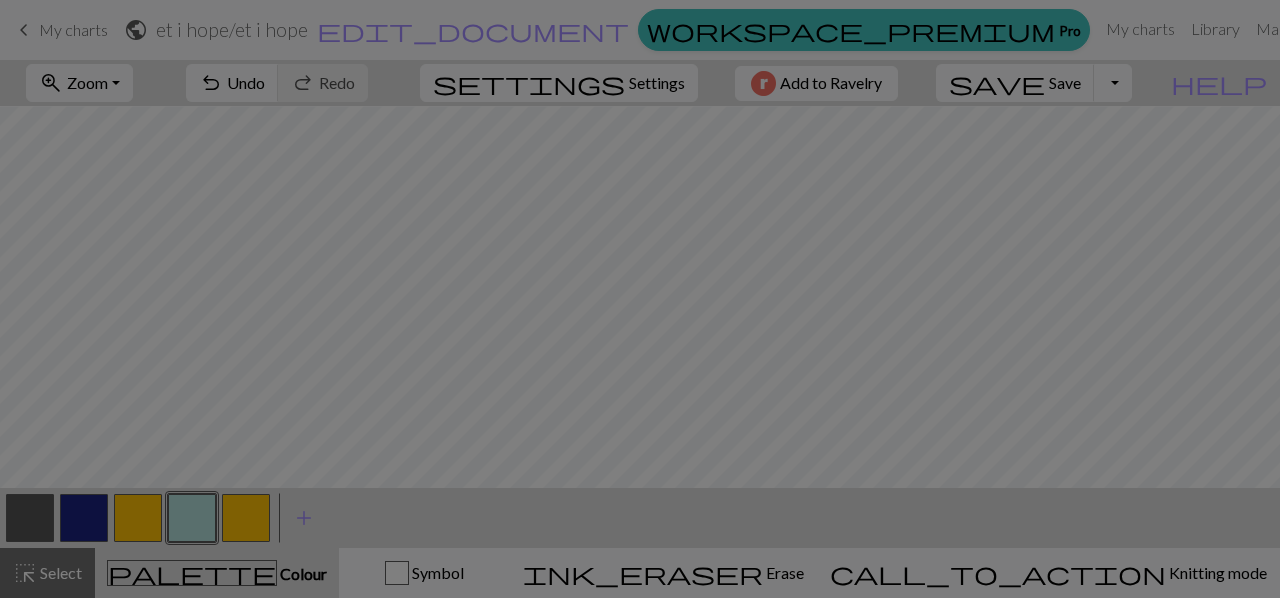 click on "Edit colour Name CC3 Use advanced picker workspace_premium Become a Pro user   to  use advanced picker Reorder arrow_back Move left arrow_forward Move right workspace_premium Become a Pro user   to  reorder colours Delete Done Cancel" at bounding box center [640, 299] 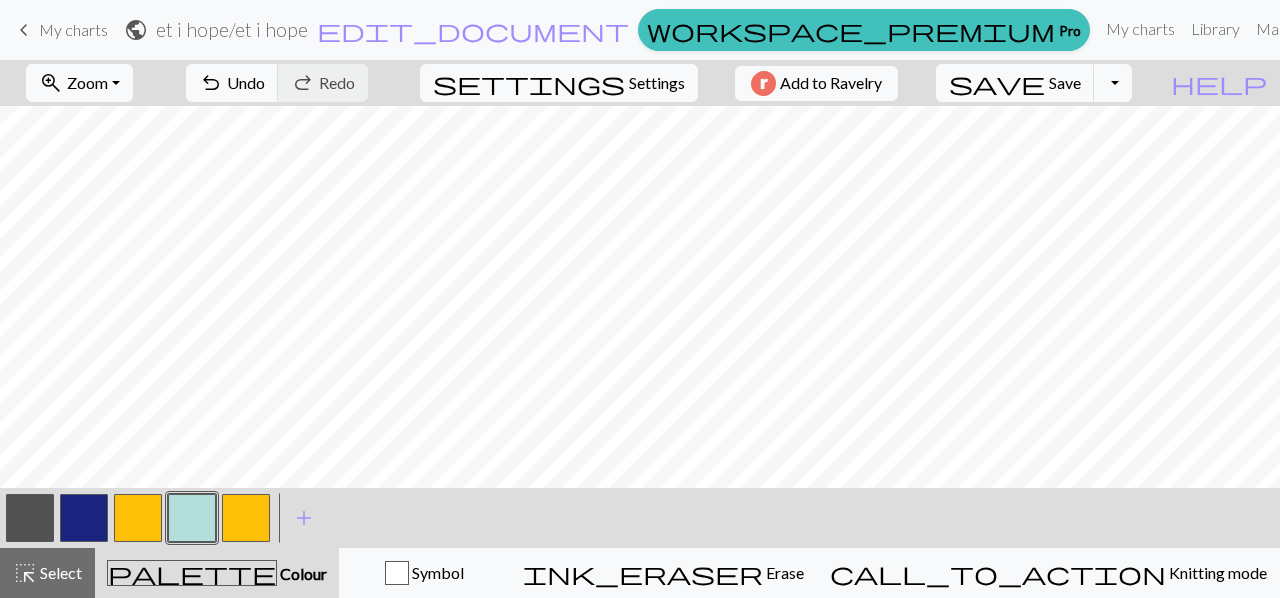 click at bounding box center [192, 518] 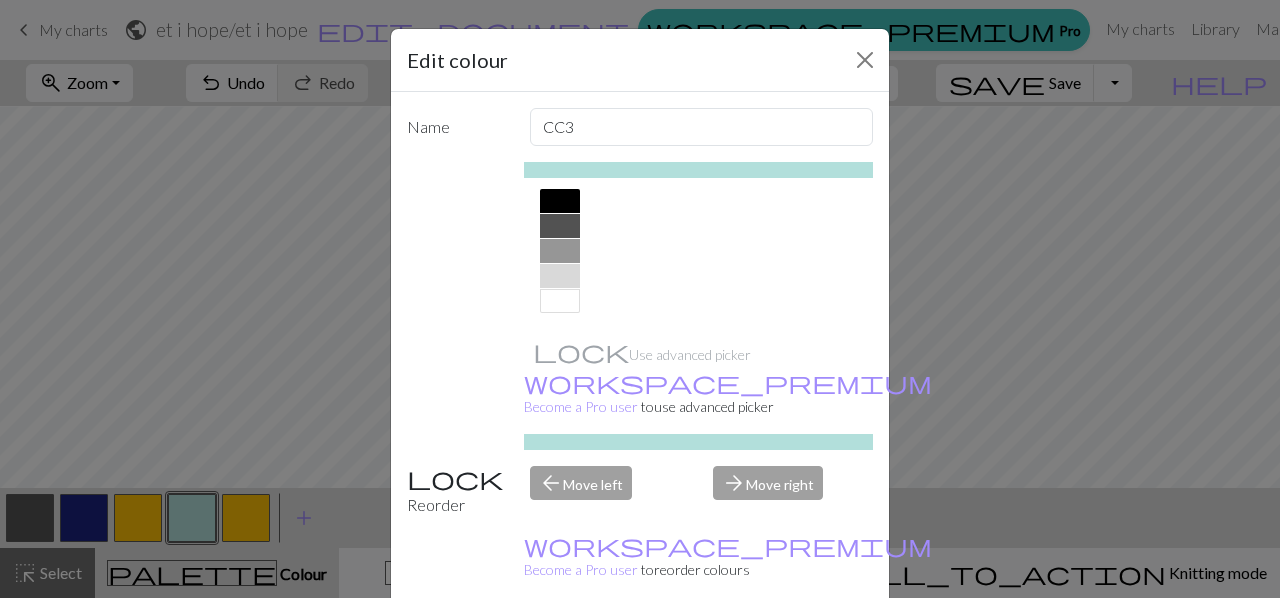 scroll, scrollTop: 420, scrollLeft: 0, axis: vertical 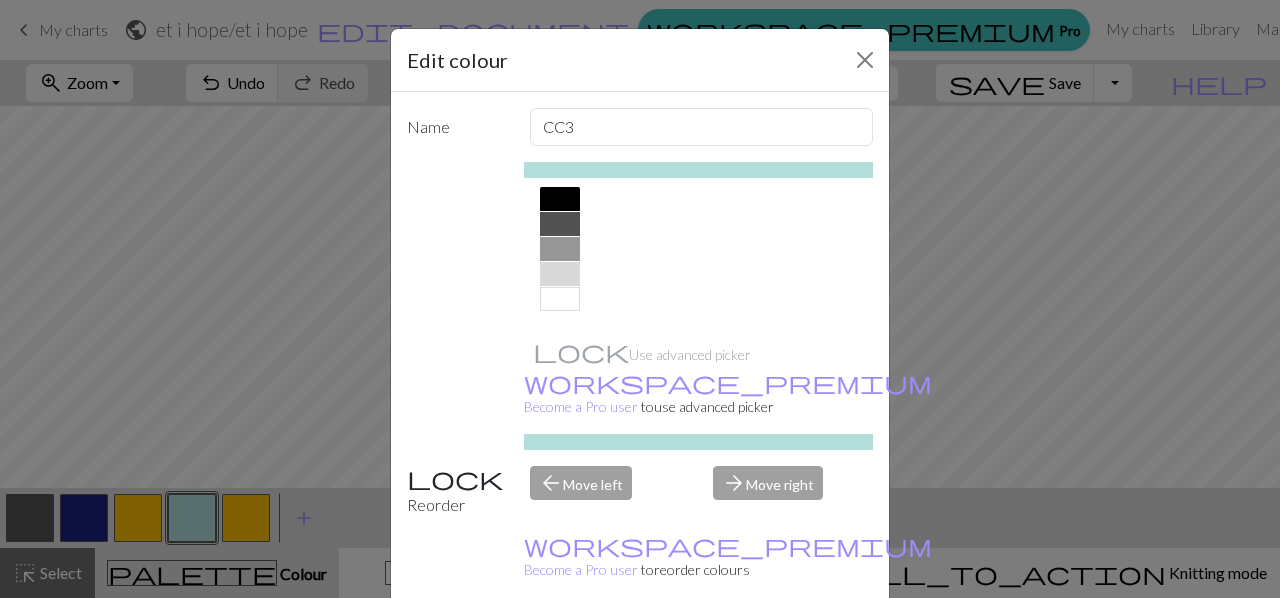click at bounding box center [560, 274] 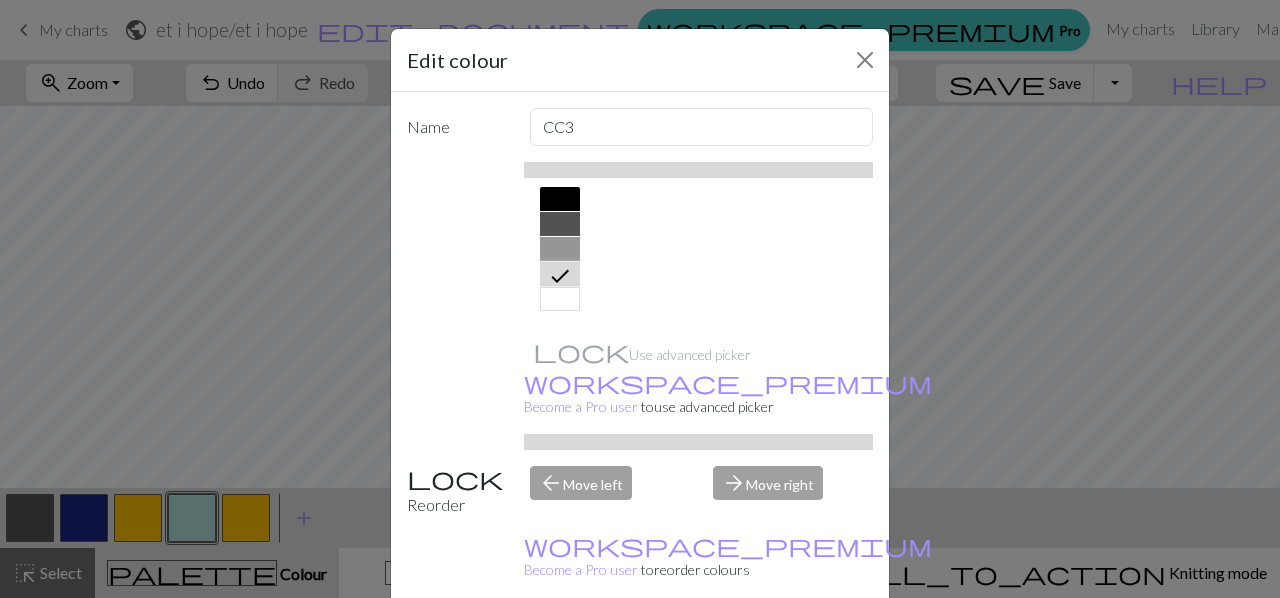 click on "Done" at bounding box center [760, 649] 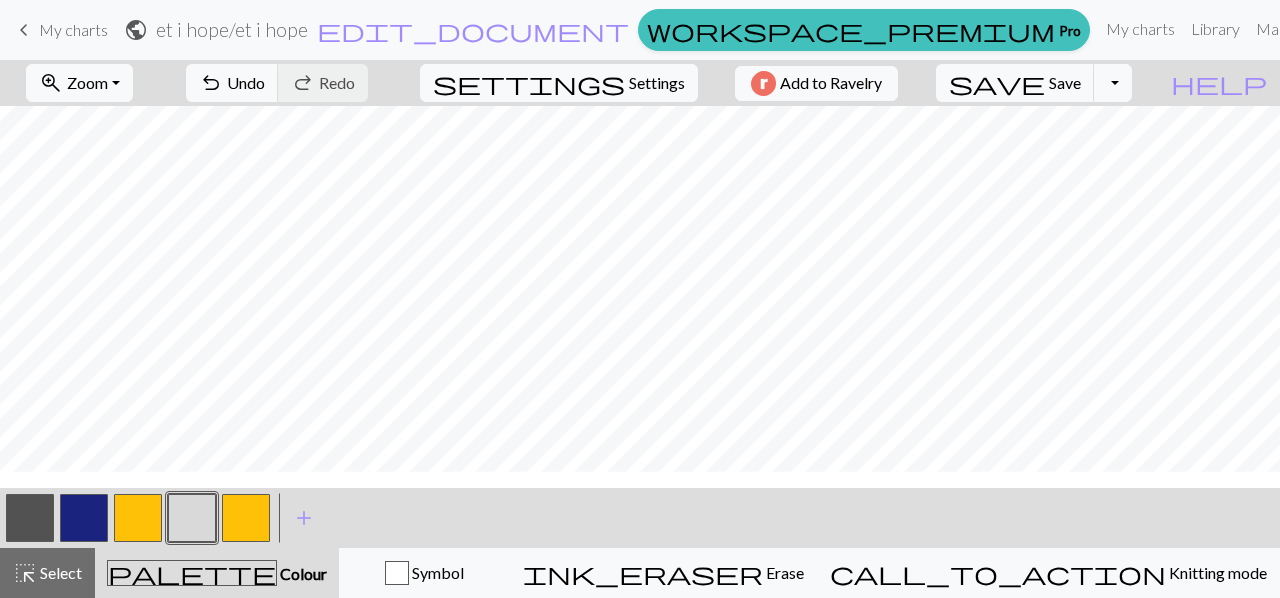 scroll, scrollTop: 862, scrollLeft: 0, axis: vertical 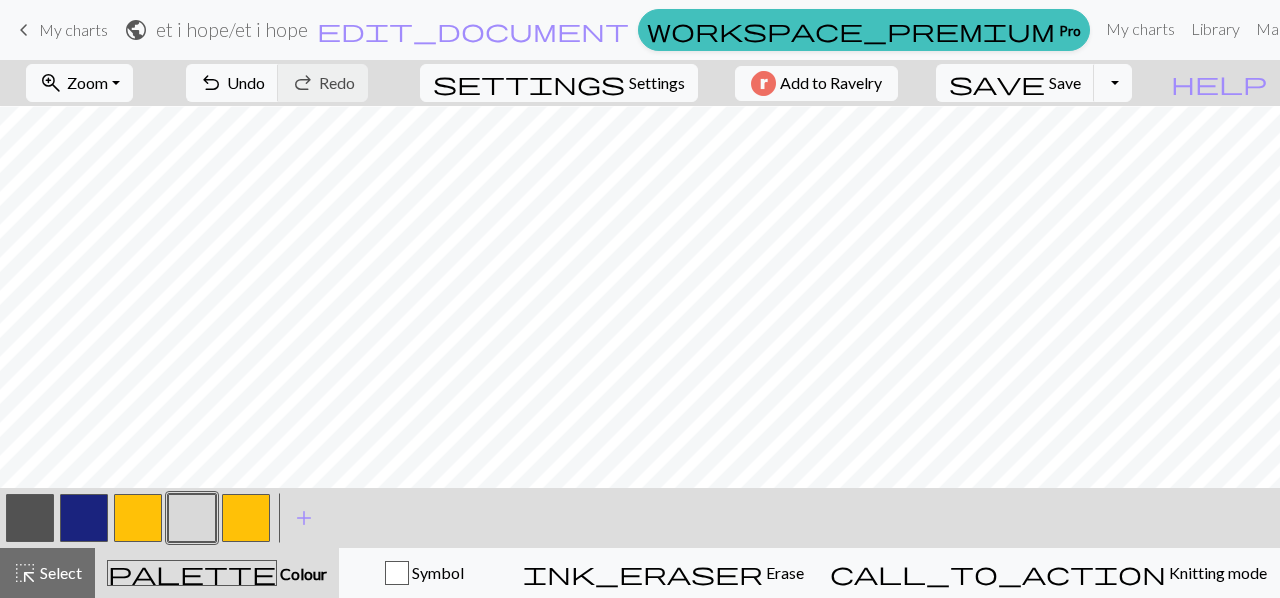 click at bounding box center [246, 518] 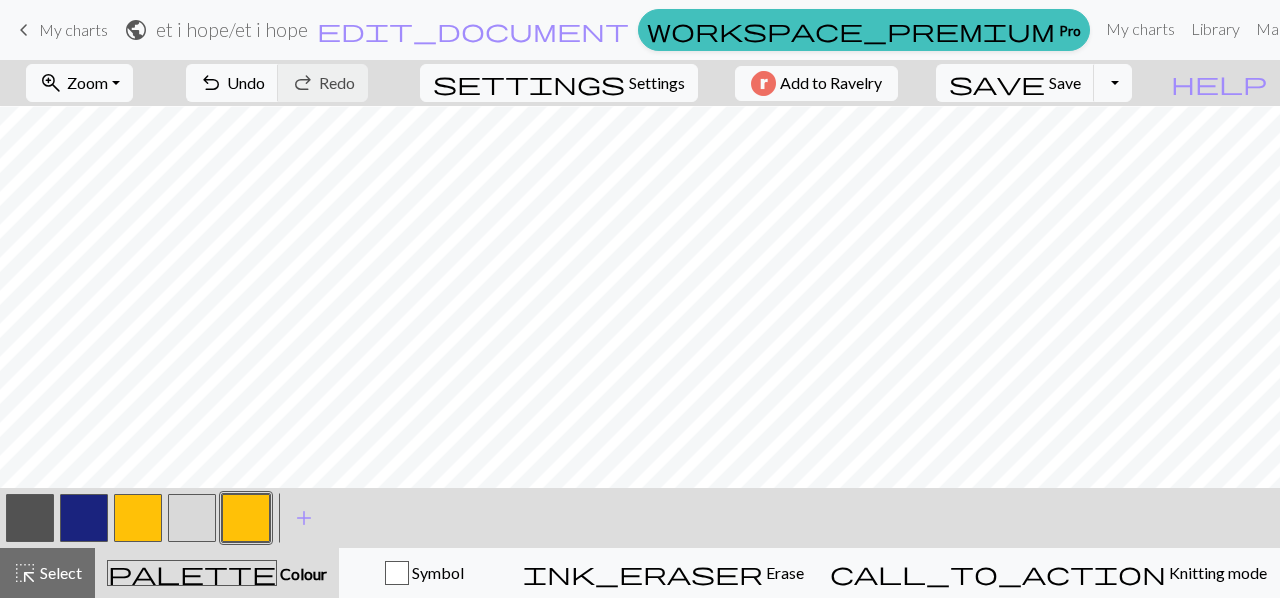 click at bounding box center [246, 518] 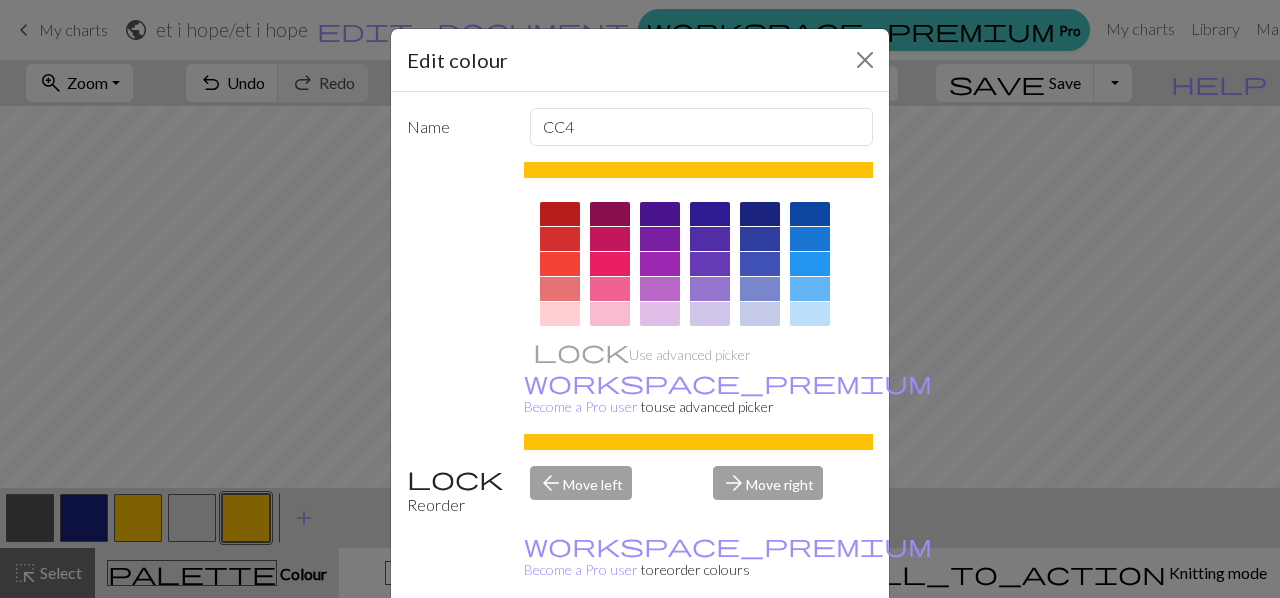 click at bounding box center (710, 239) 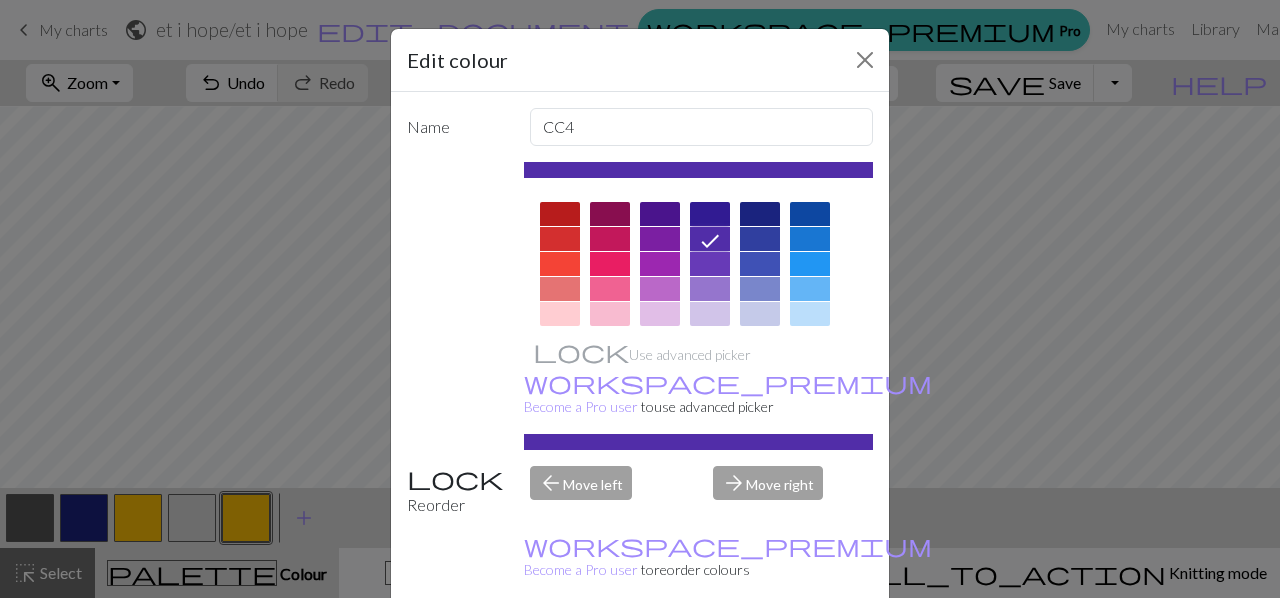 click on "Done" at bounding box center [760, 649] 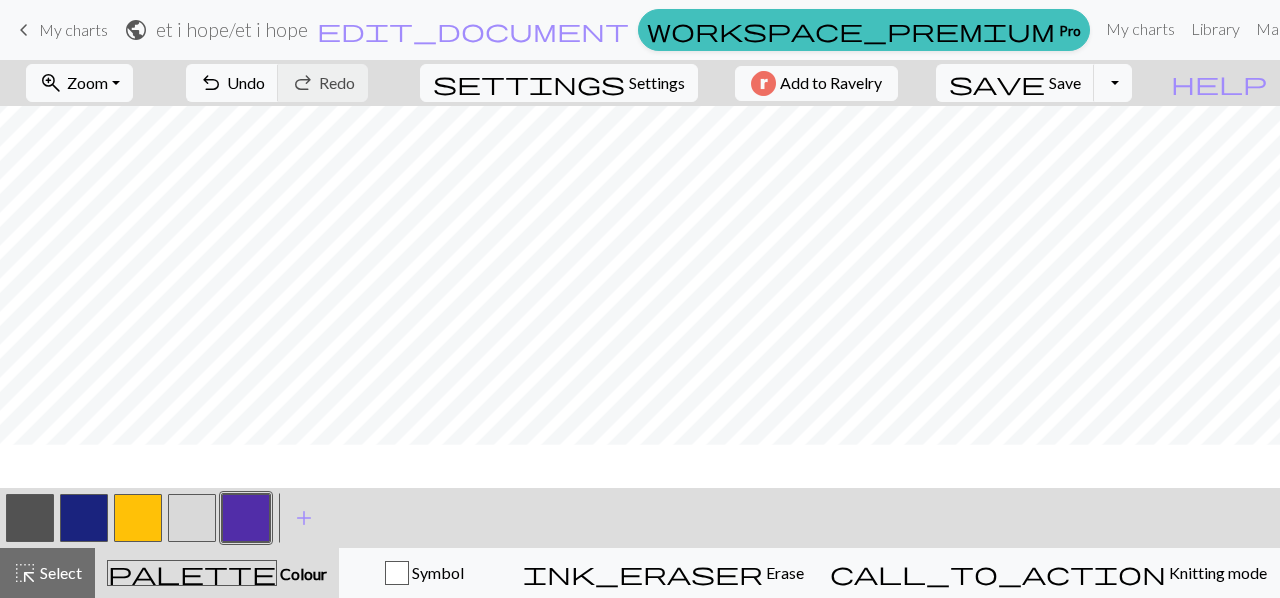 scroll, scrollTop: 762, scrollLeft: 0, axis: vertical 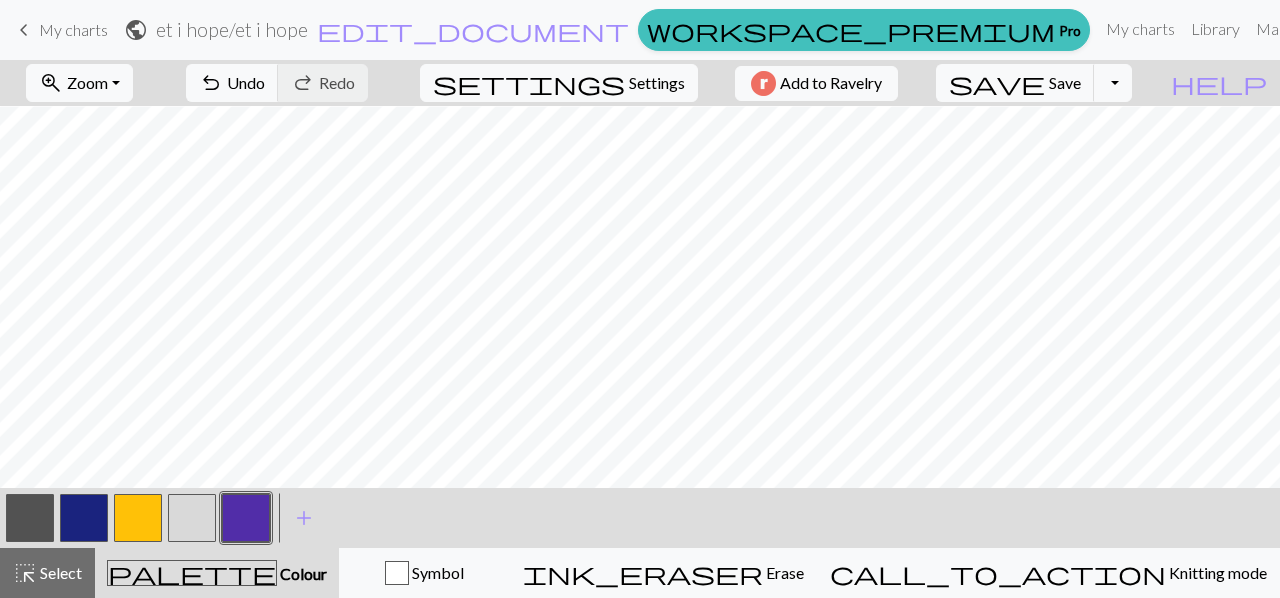 drag, startPoint x: 190, startPoint y: 525, endPoint x: 193, endPoint y: 506, distance: 19.235384 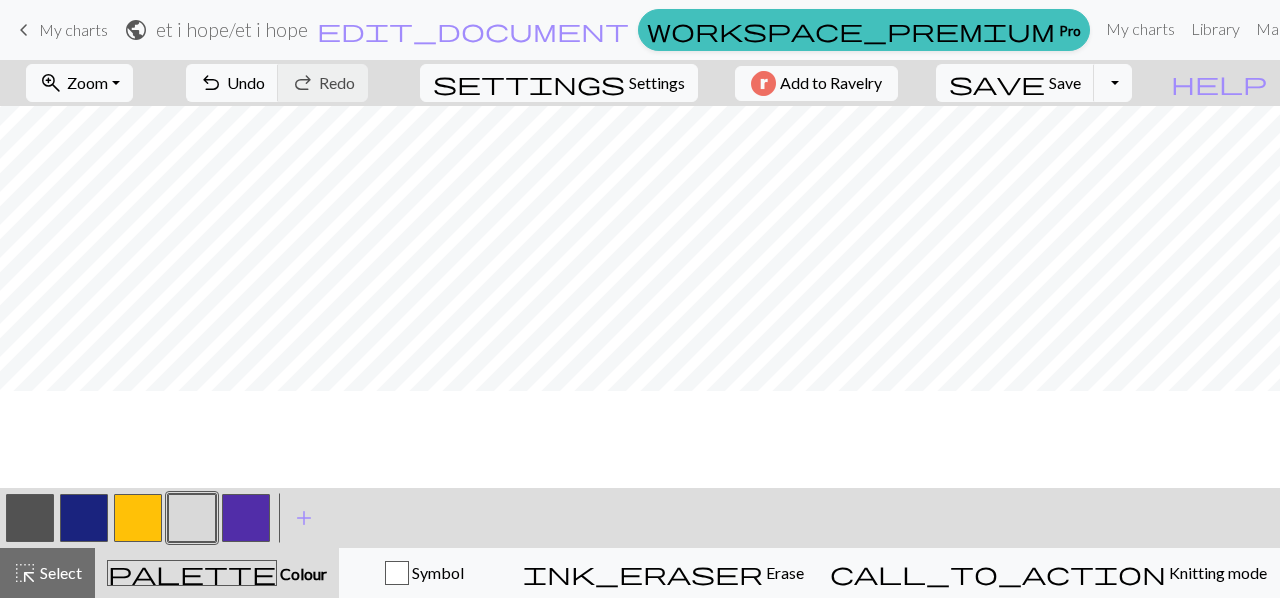scroll, scrollTop: 700, scrollLeft: 0, axis: vertical 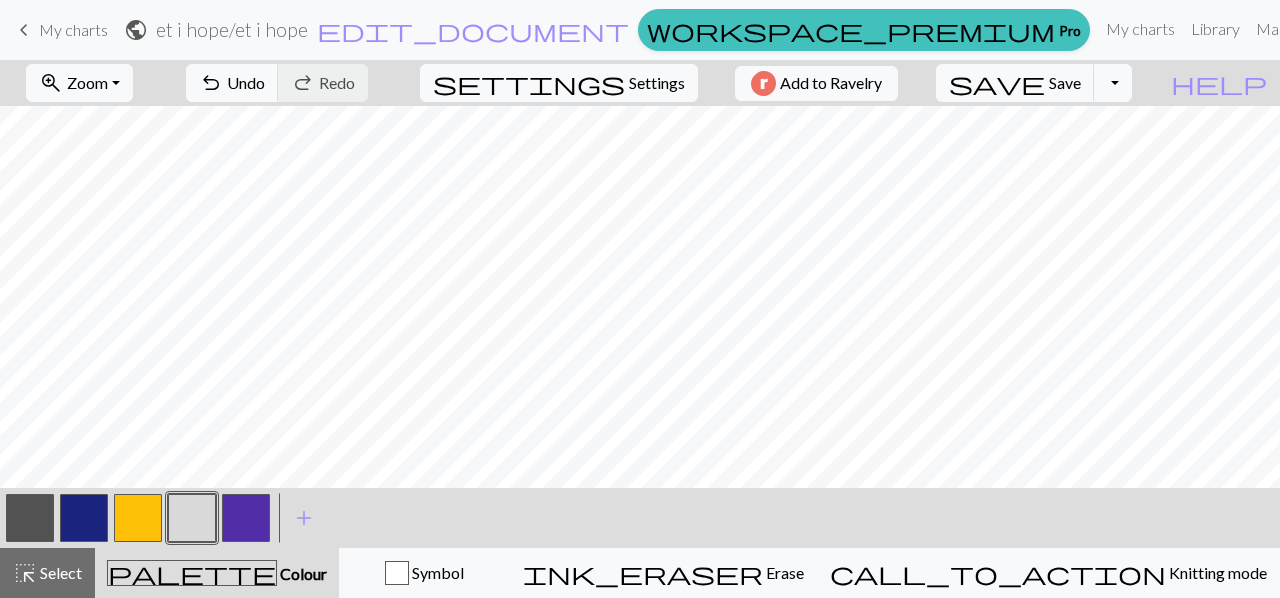click at bounding box center (30, 518) 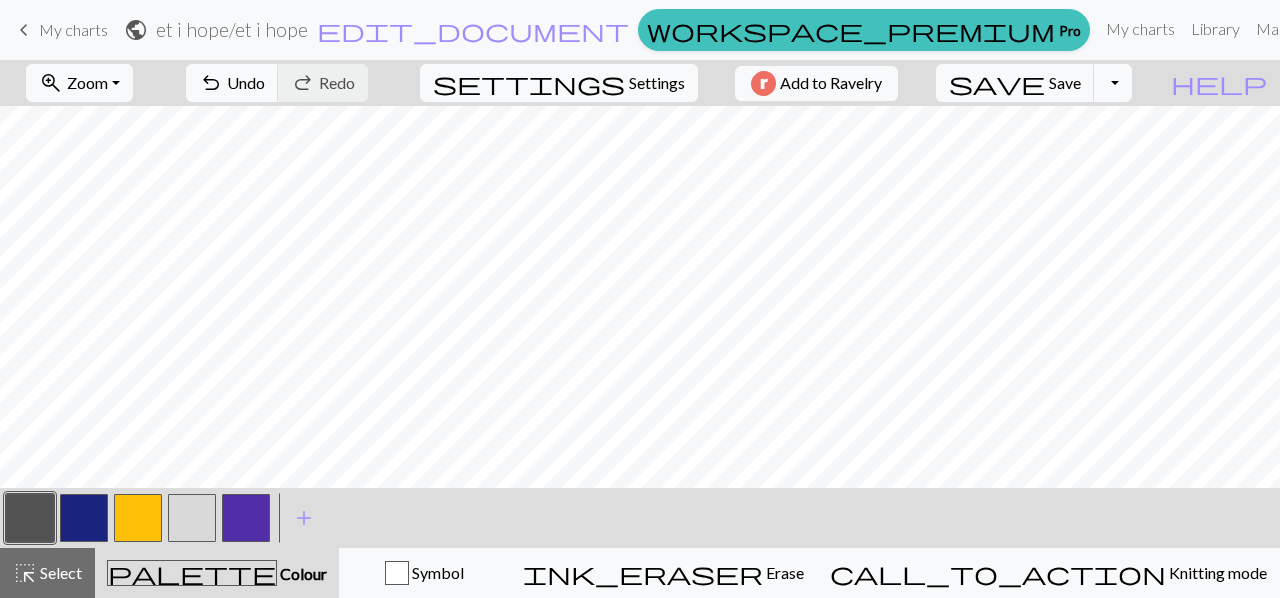 click at bounding box center [246, 518] 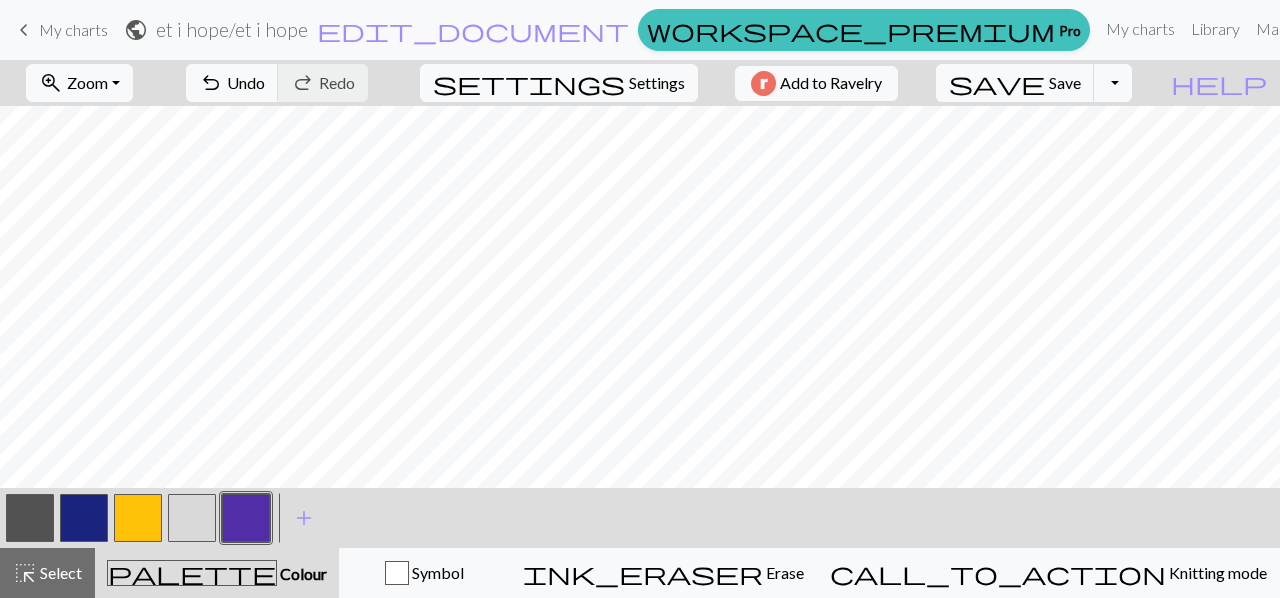 drag, startPoint x: 182, startPoint y: 519, endPoint x: 246, endPoint y: 502, distance: 66.21933 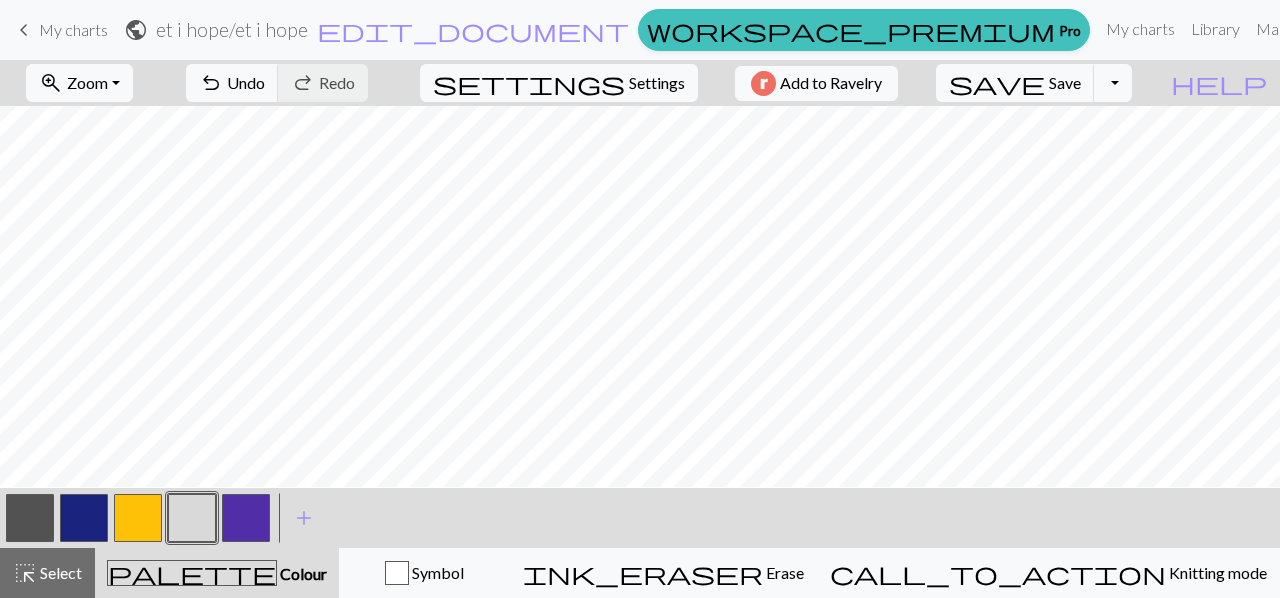 scroll, scrollTop: 500, scrollLeft: 0, axis: vertical 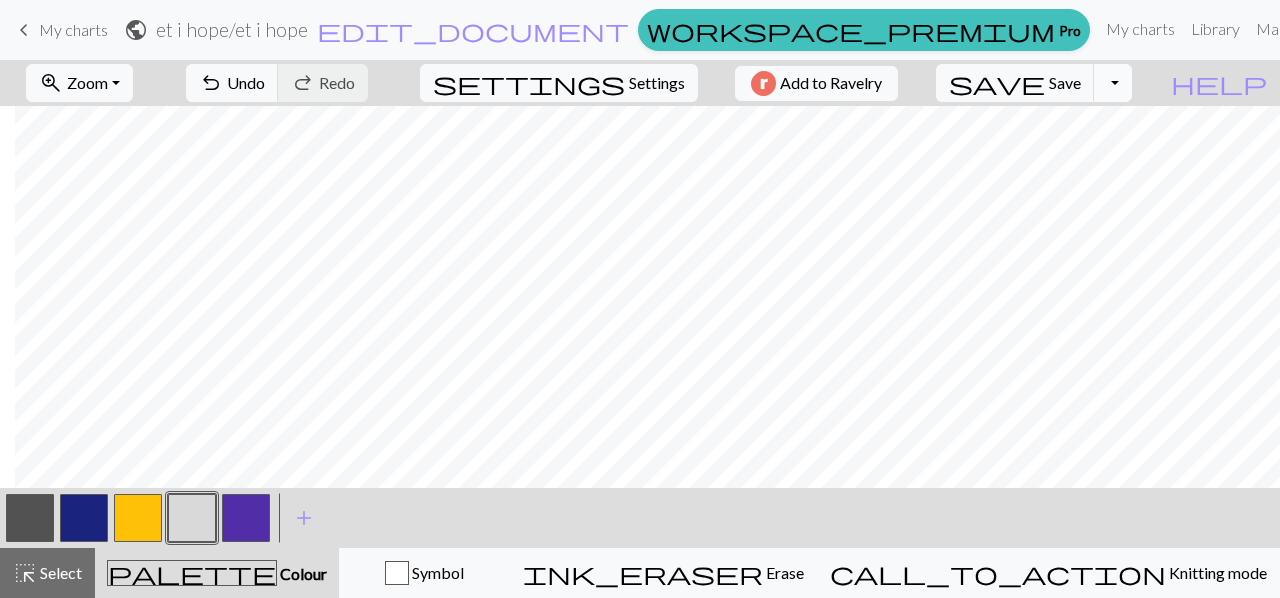click on "Toggle Dropdown" at bounding box center (1113, 83) 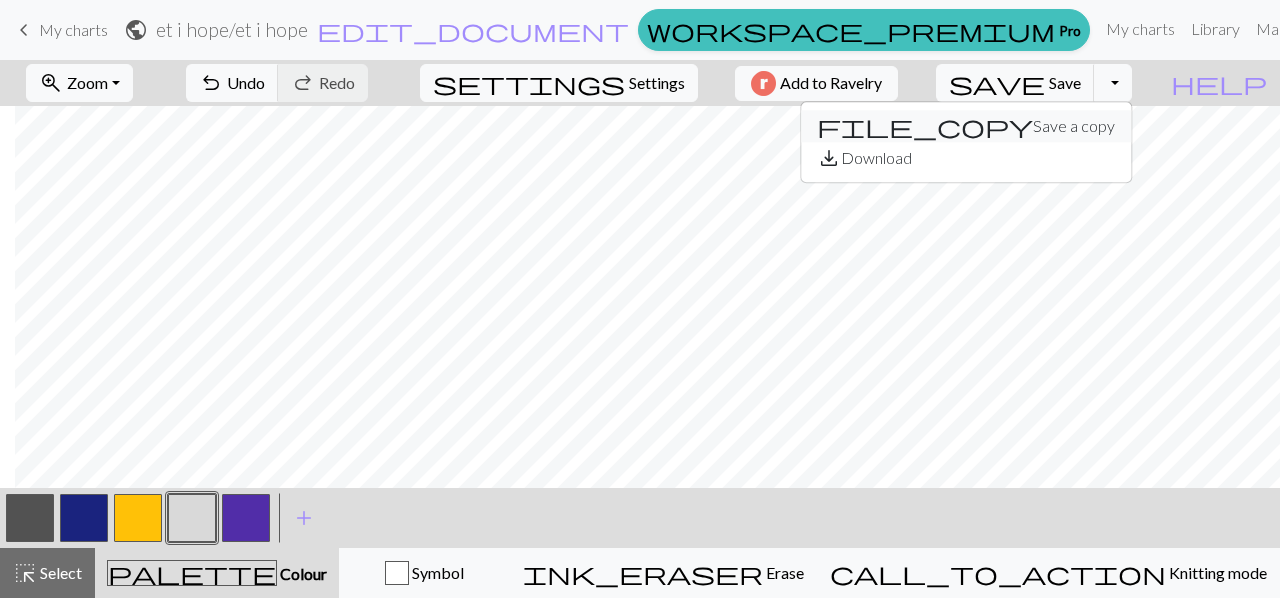 click on "file_copy  Save a copy" at bounding box center (966, 126) 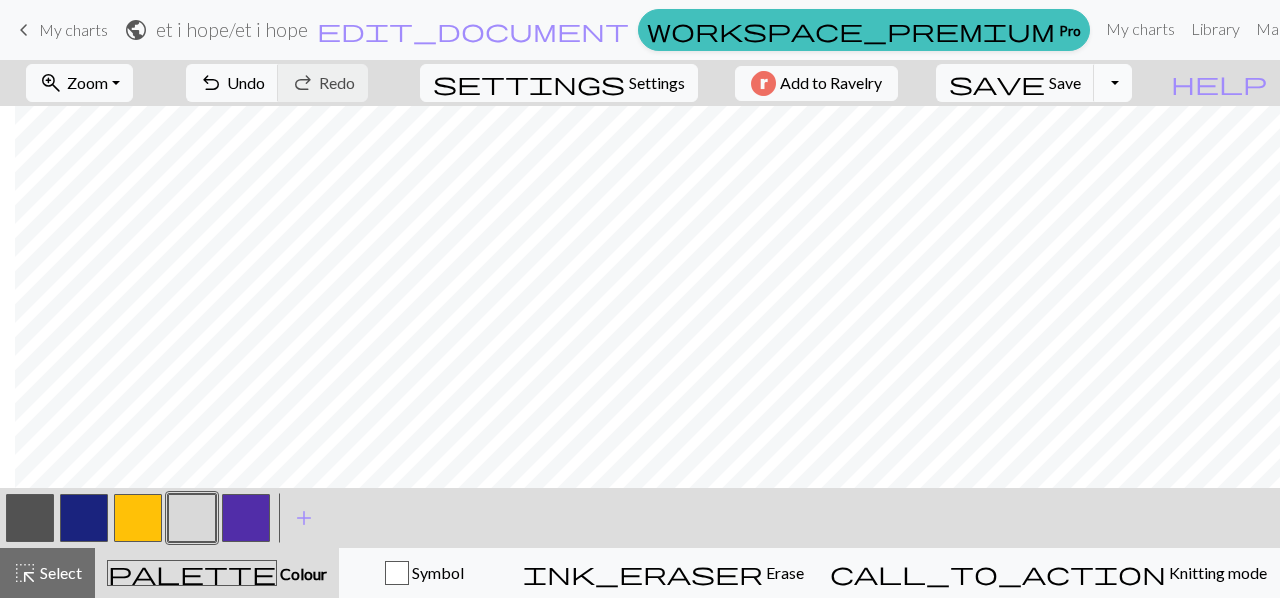 click on "Toggle Dropdown" at bounding box center [1113, 83] 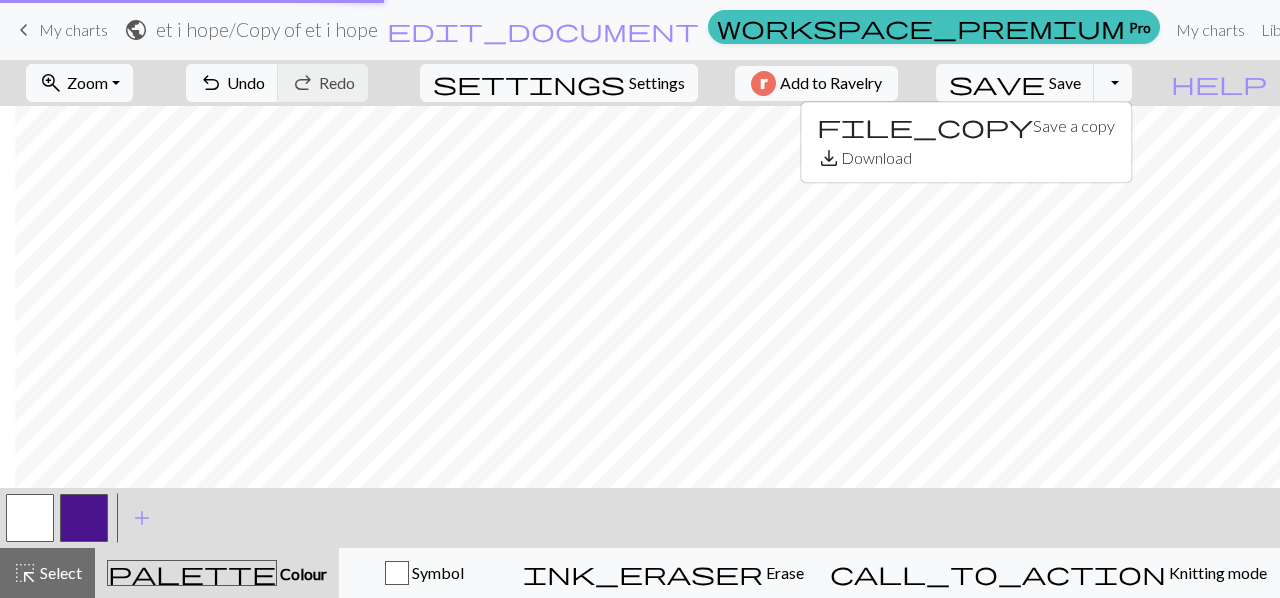 scroll, scrollTop: 100, scrollLeft: 785, axis: both 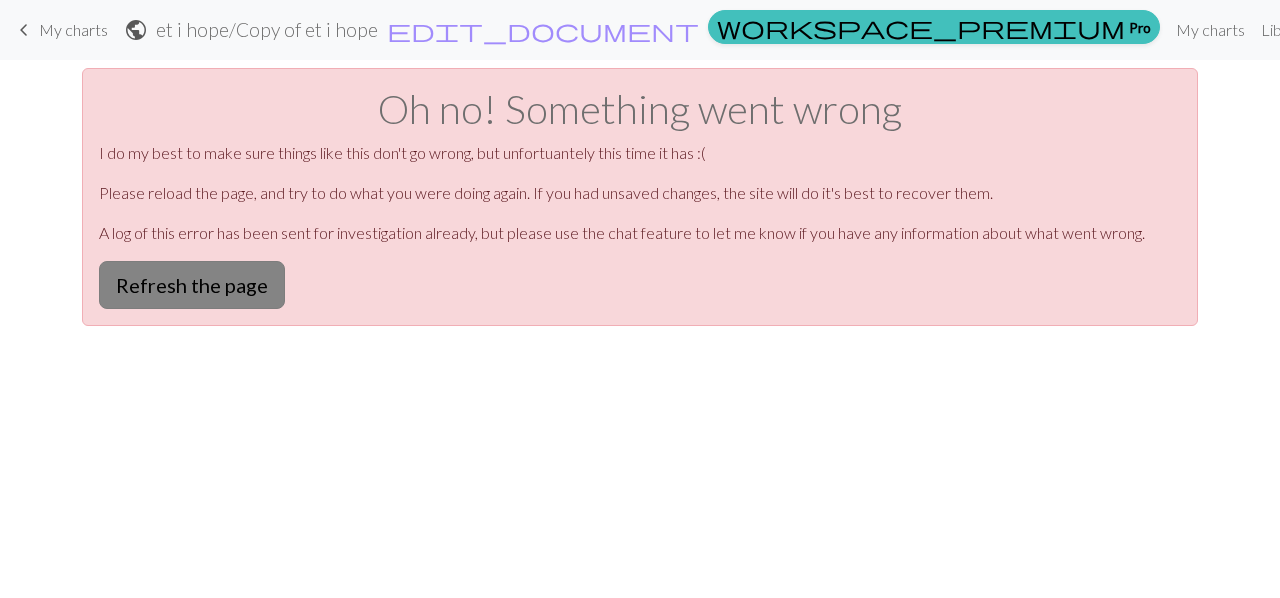click on "Refresh the page" at bounding box center (192, 285) 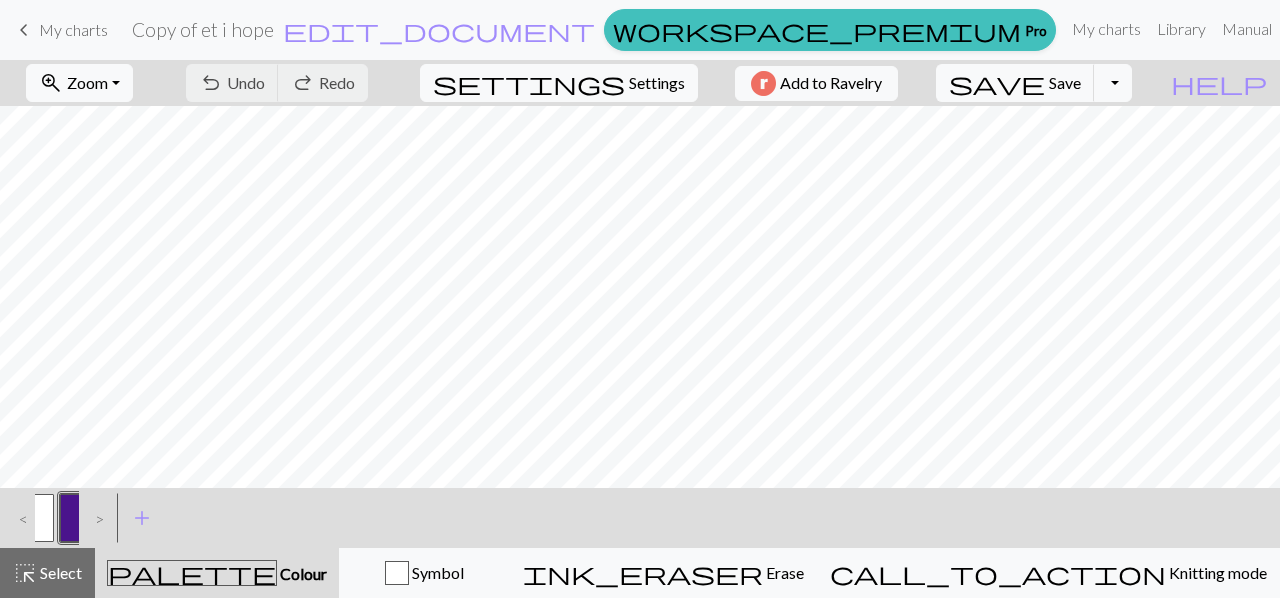 scroll, scrollTop: 0, scrollLeft: 0, axis: both 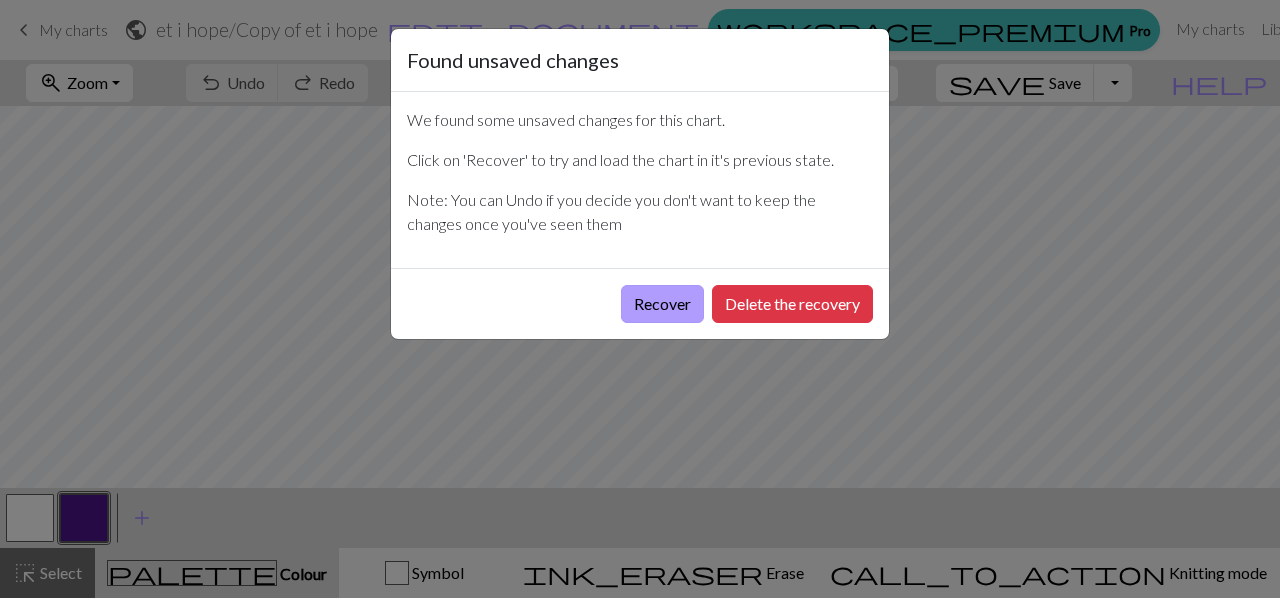 click on "Recover" at bounding box center [662, 304] 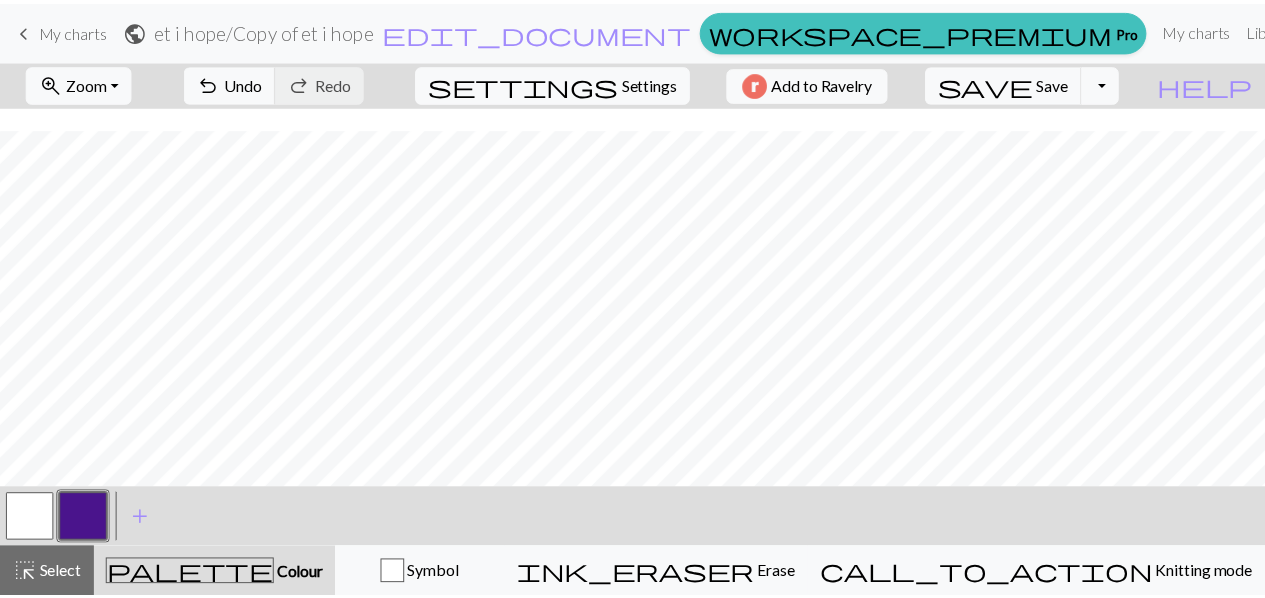 scroll, scrollTop: 1422, scrollLeft: 0, axis: vertical 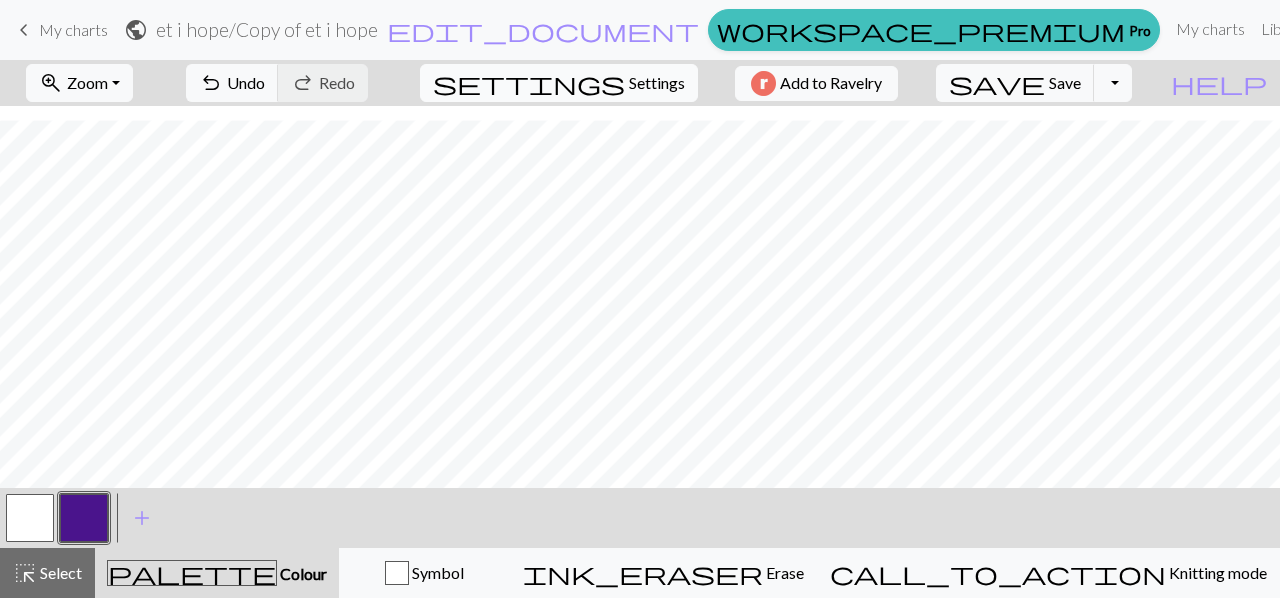 click on "settings" at bounding box center (529, 83) 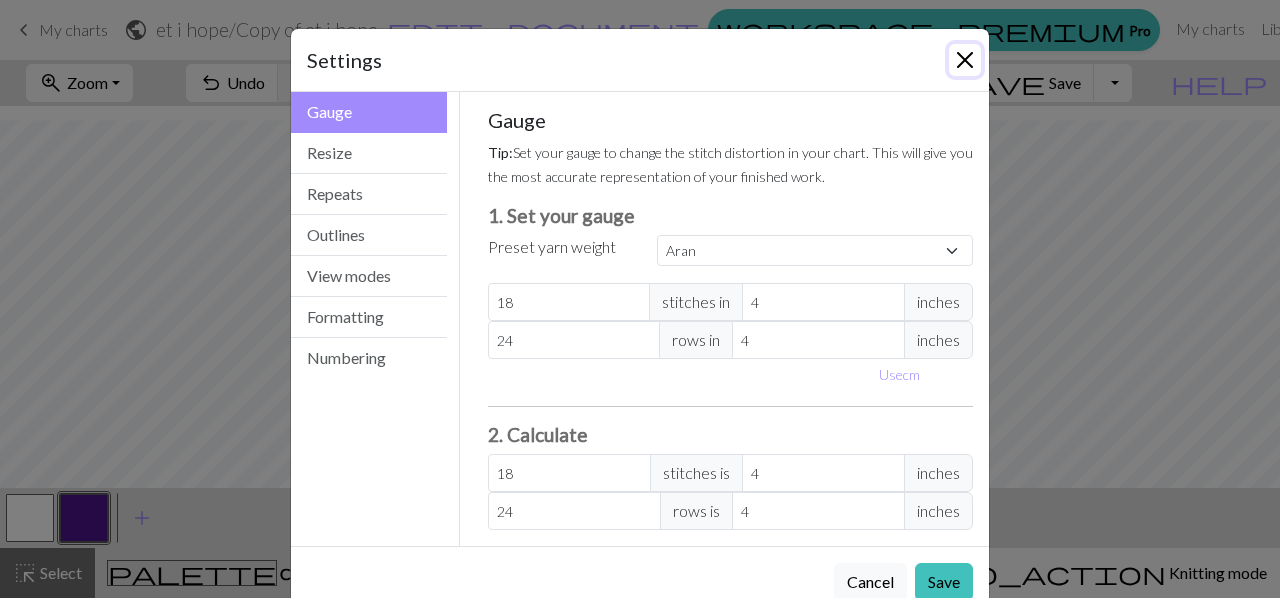 click at bounding box center (965, 60) 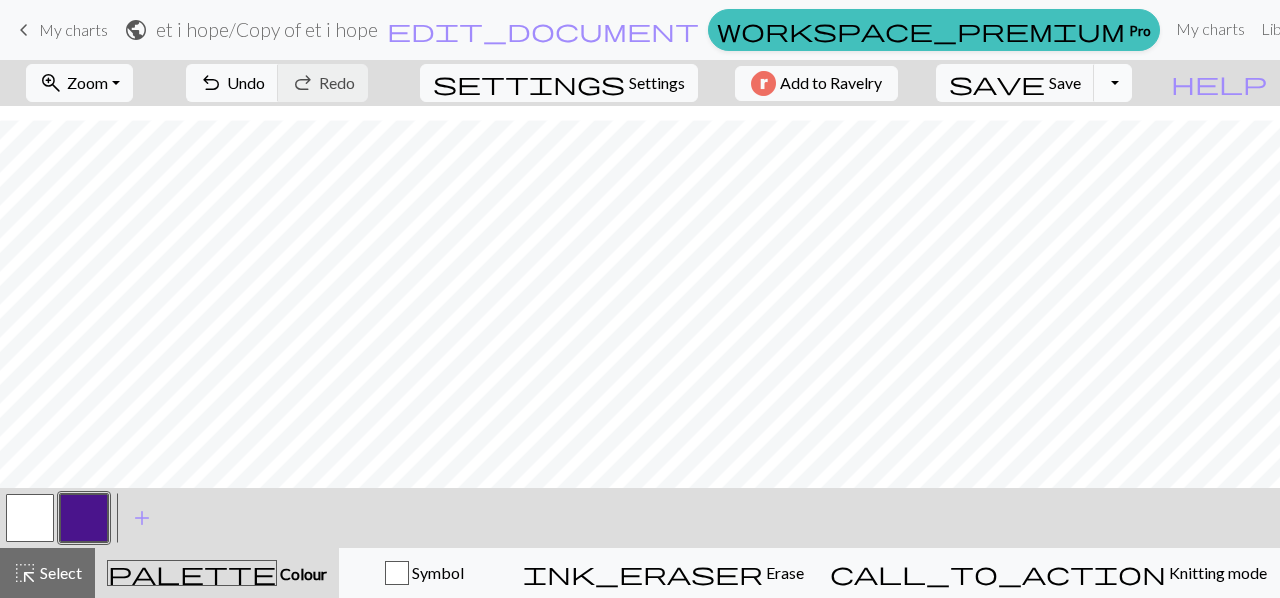 click on "Toggle Dropdown" at bounding box center (1113, 83) 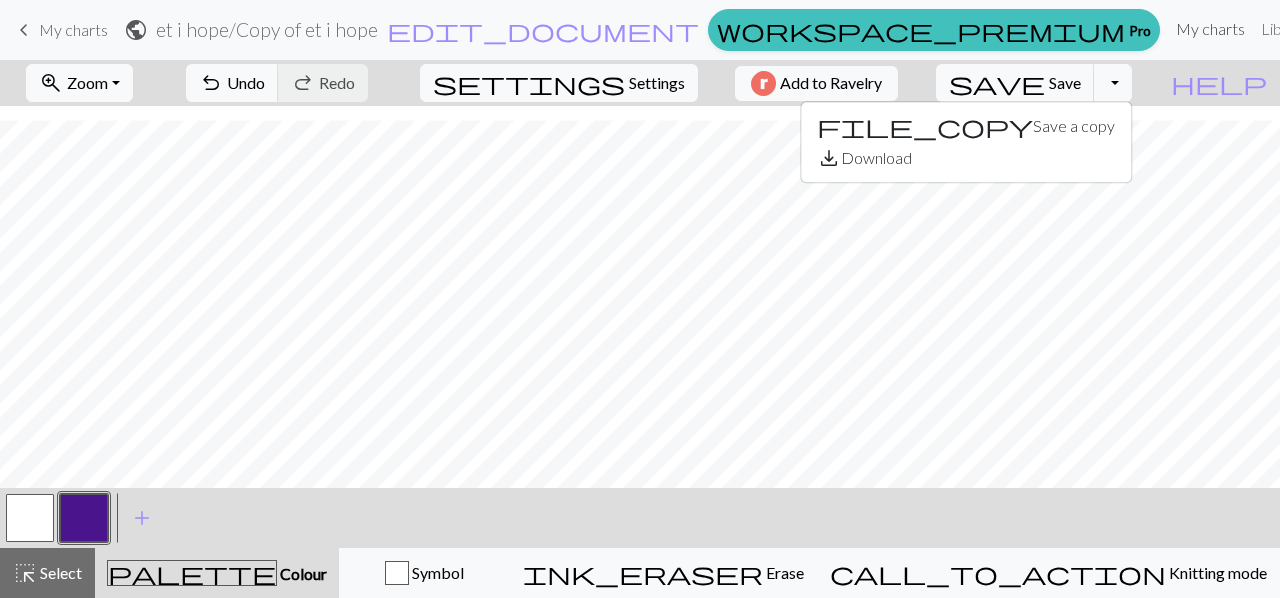 click on "My charts" at bounding box center [1210, 29] 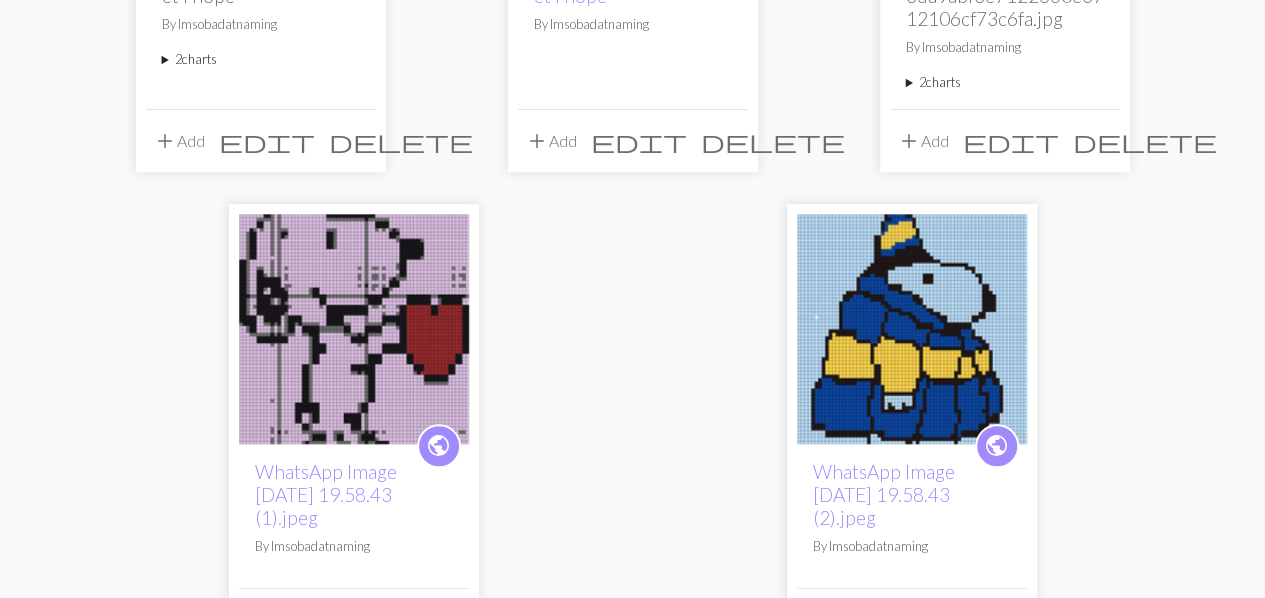 scroll, scrollTop: 200, scrollLeft: 0, axis: vertical 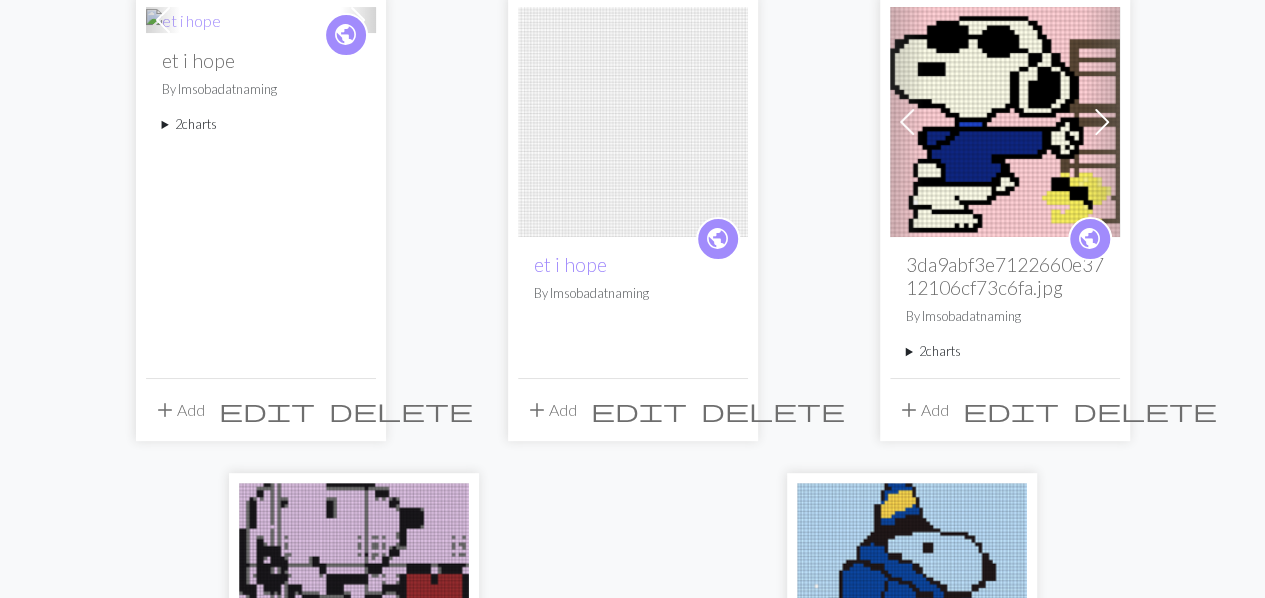 click on "2  charts" at bounding box center (261, 124) 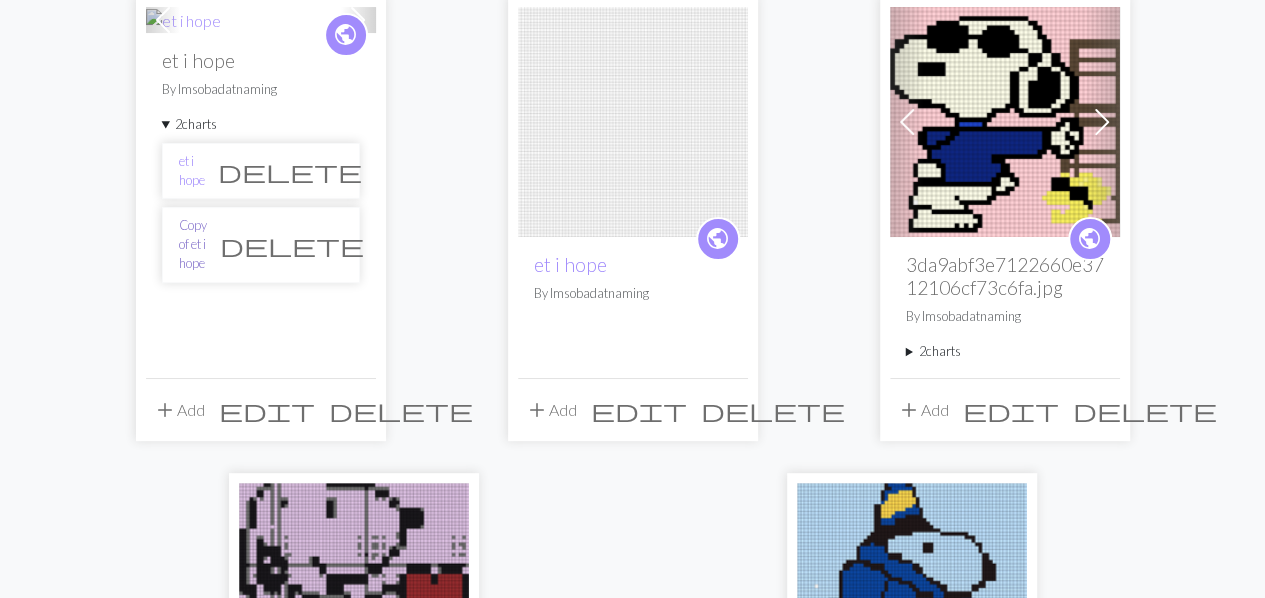 click on "Copy of et i hope" at bounding box center (193, 245) 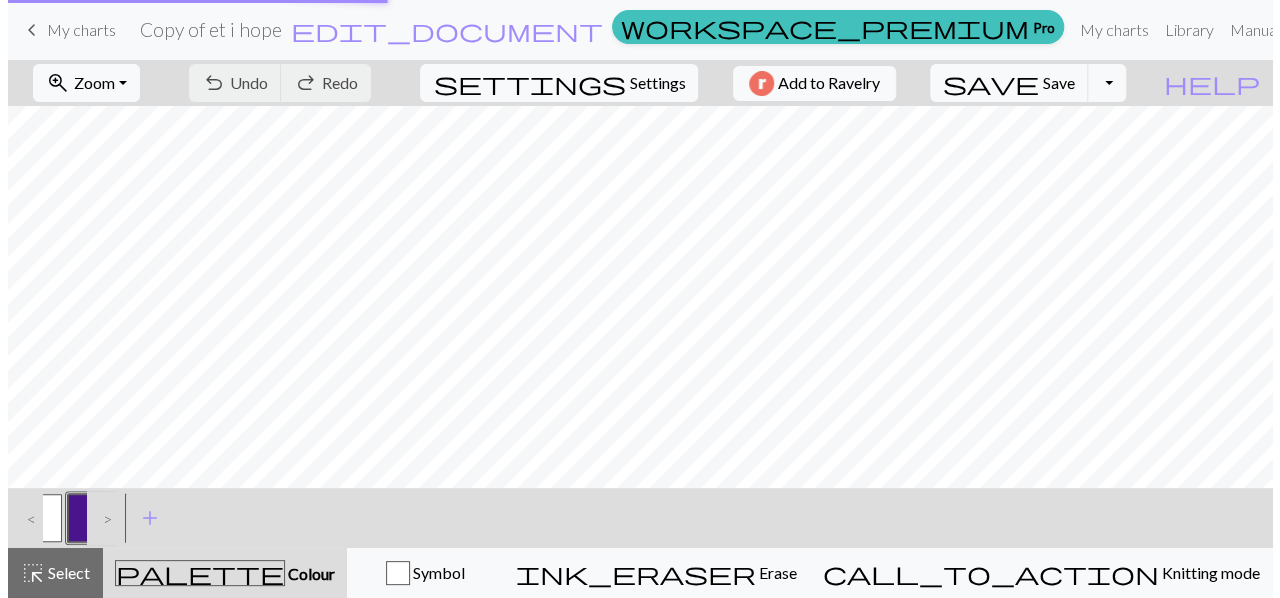 scroll, scrollTop: 0, scrollLeft: 0, axis: both 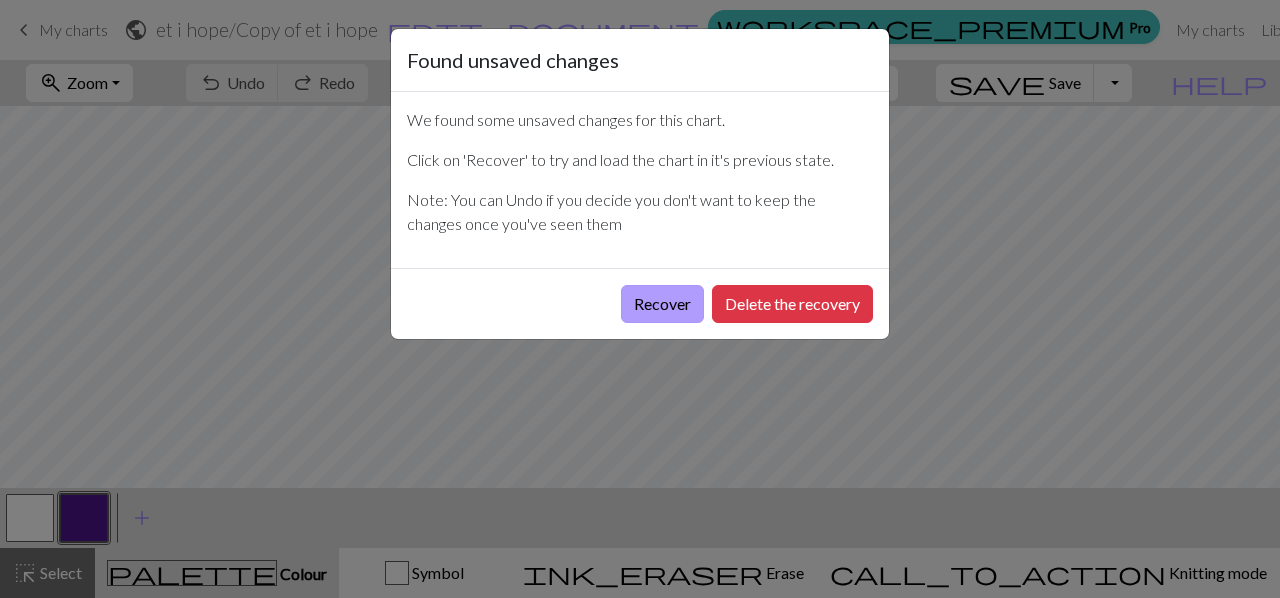 click on "Recover" at bounding box center [662, 304] 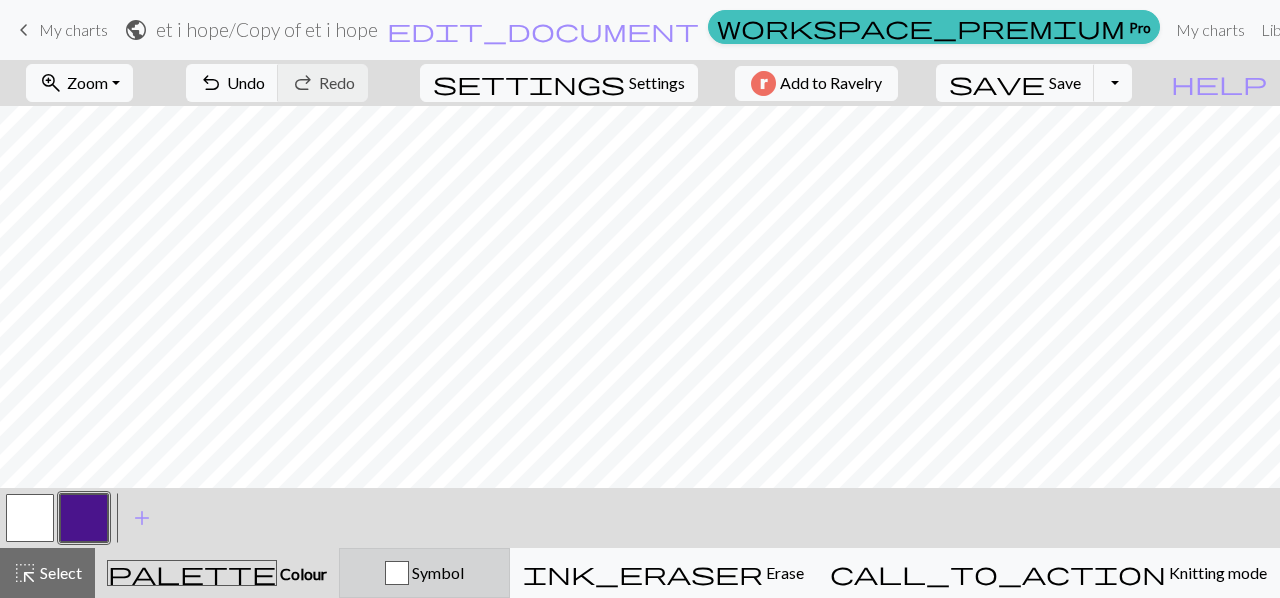 scroll, scrollTop: 0, scrollLeft: 0, axis: both 